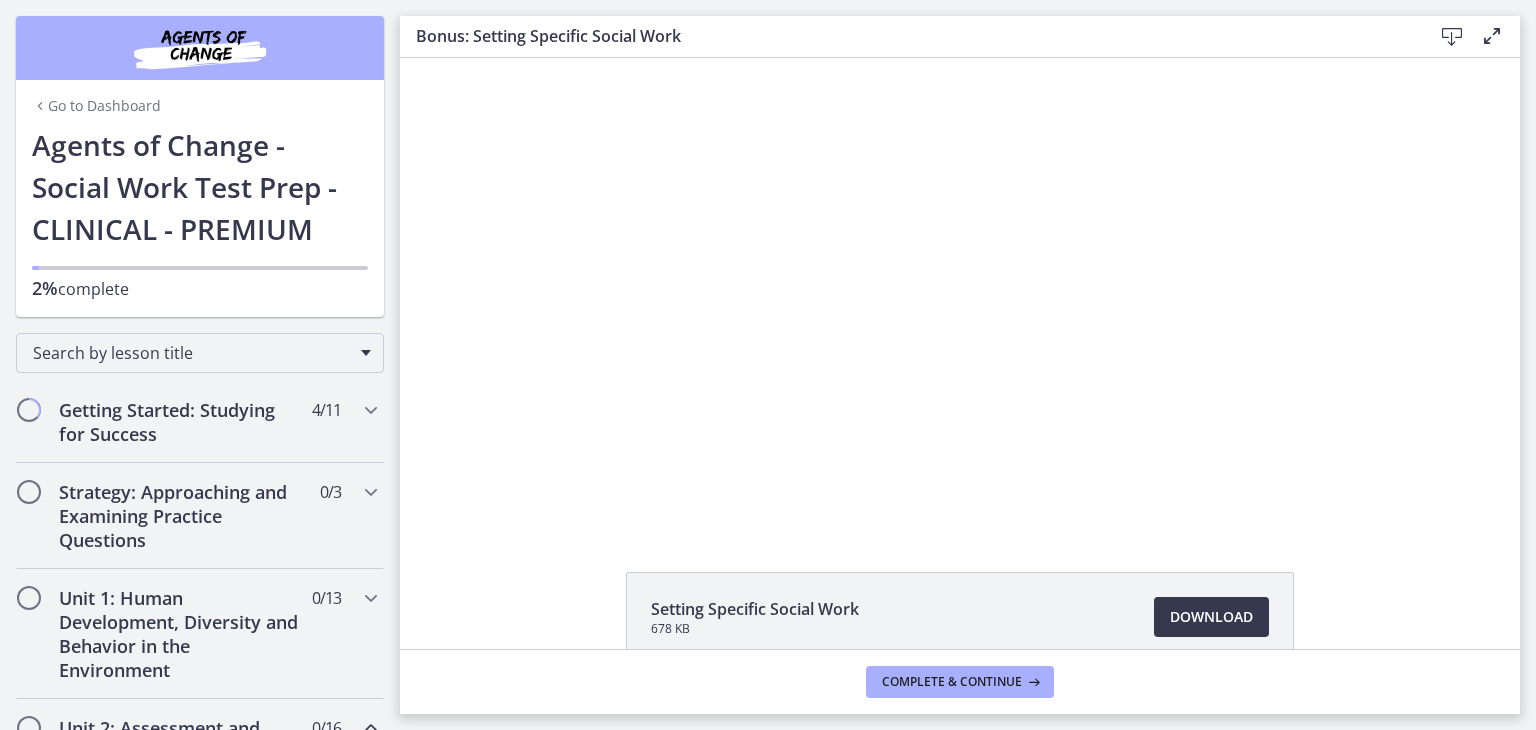 scroll, scrollTop: 0, scrollLeft: 0, axis: both 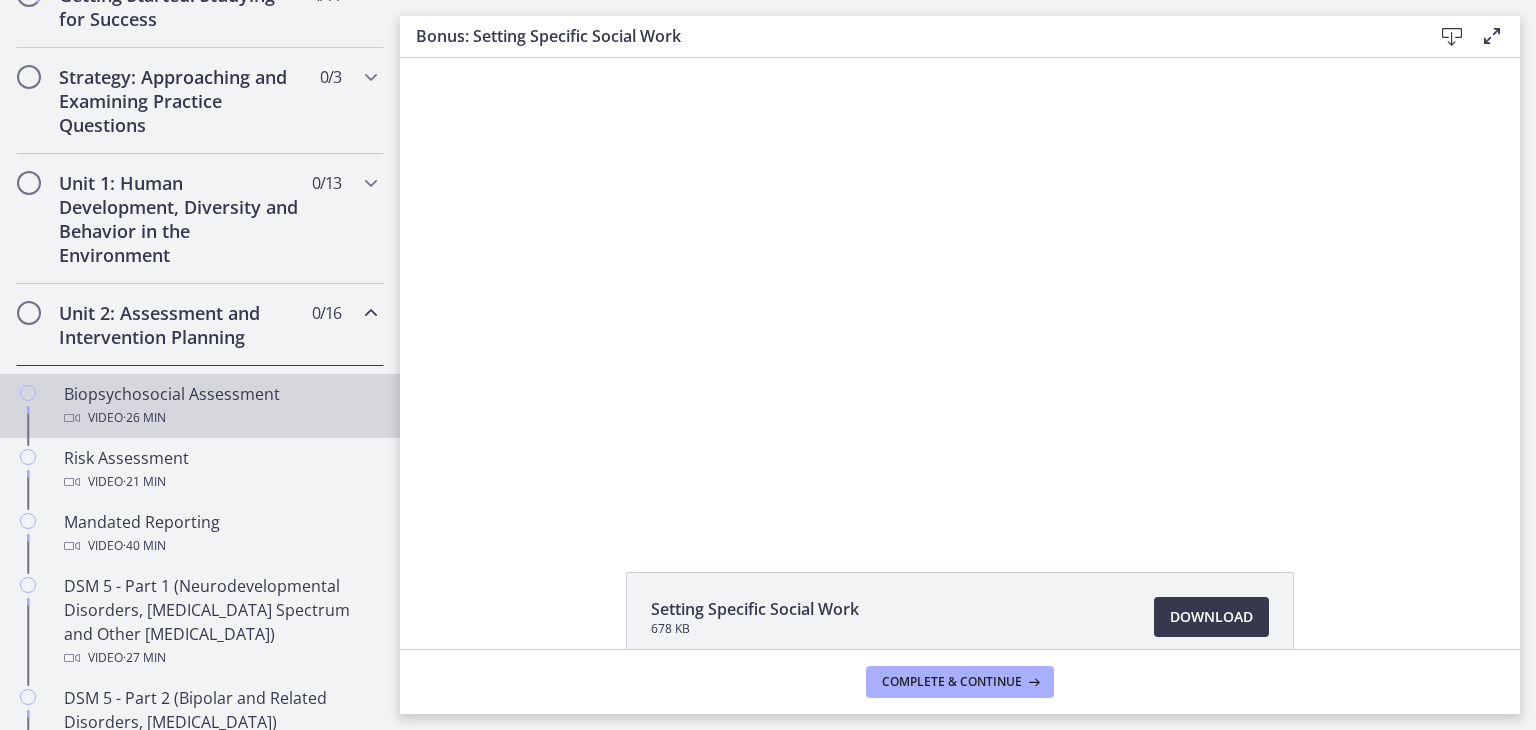 click on "Biopsychosocial Assessment
Video
·  26 min" at bounding box center [220, 406] 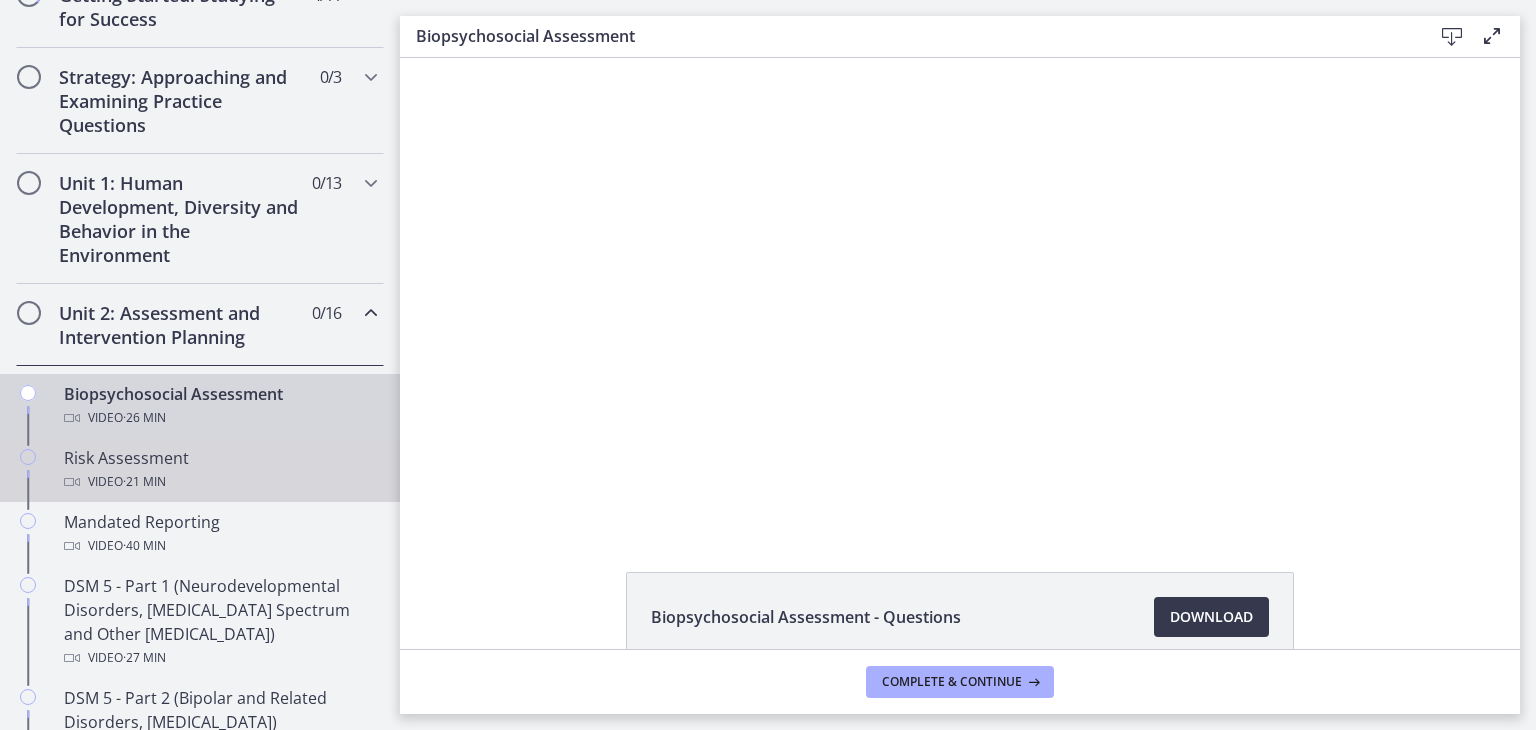 click on "Video
·  21 min" at bounding box center [220, 482] 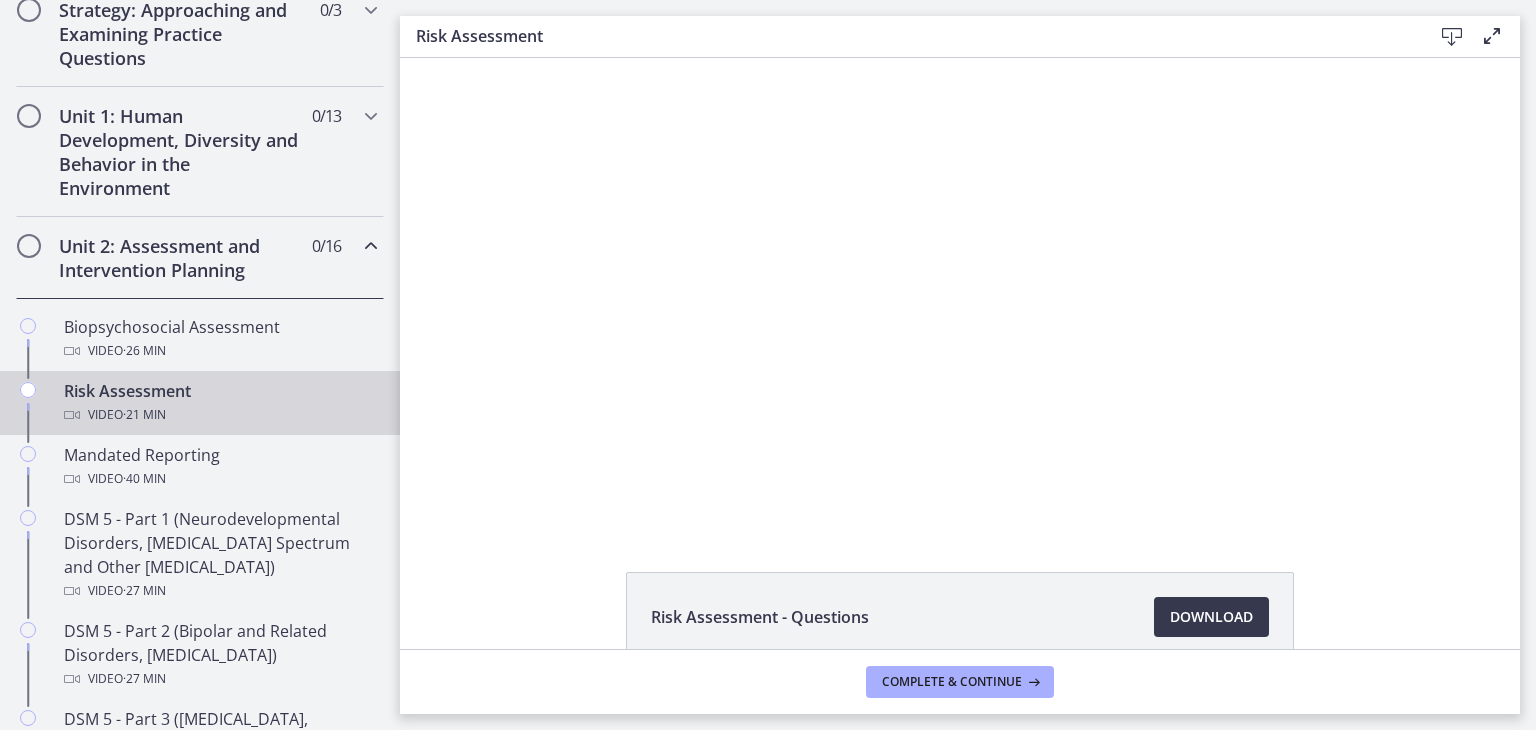 scroll, scrollTop: 483, scrollLeft: 0, axis: vertical 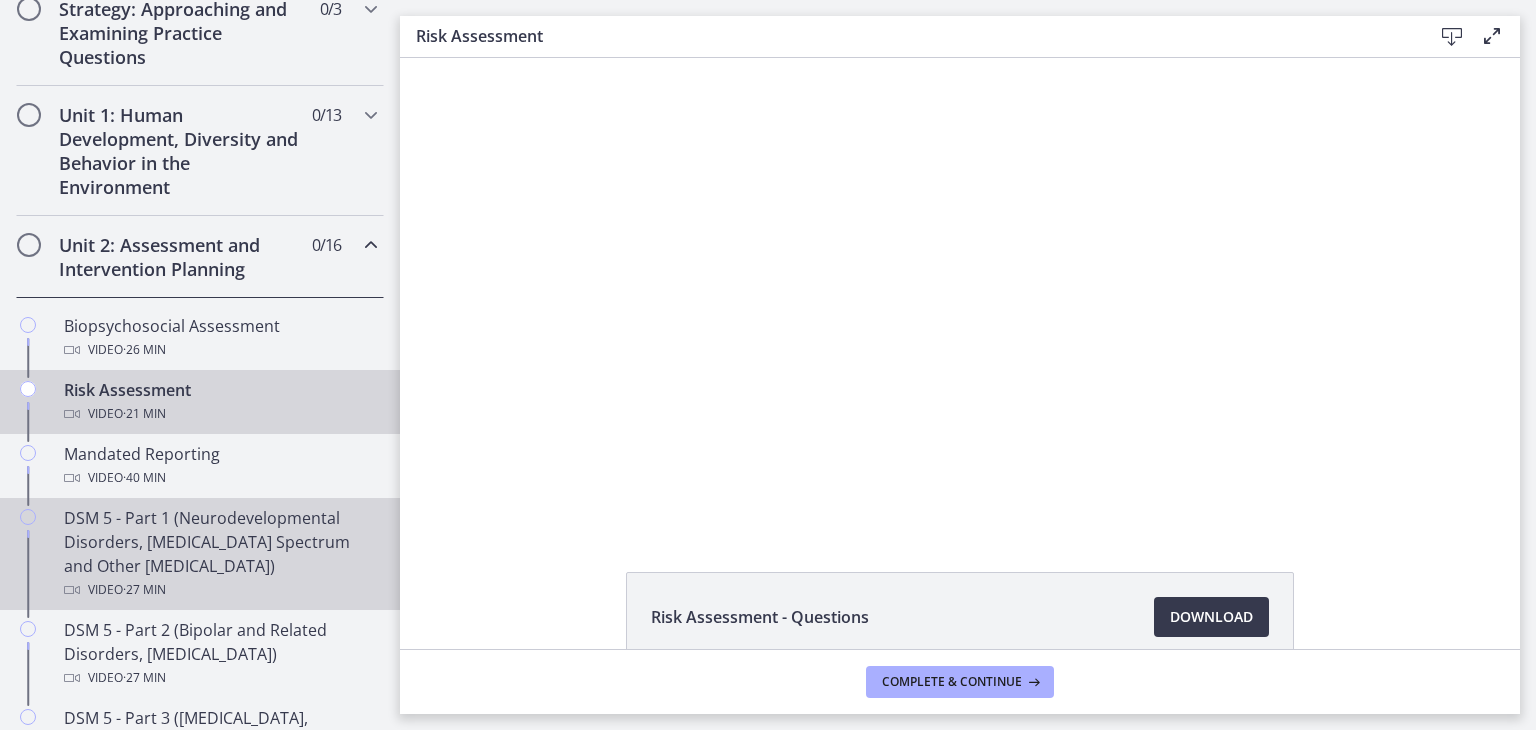 click on "DSM 5 - Part 1 (Neurodevelopmental Disorders, [MEDICAL_DATA] Spectrum and Other [MEDICAL_DATA])
Video
·  27 min" at bounding box center (220, 554) 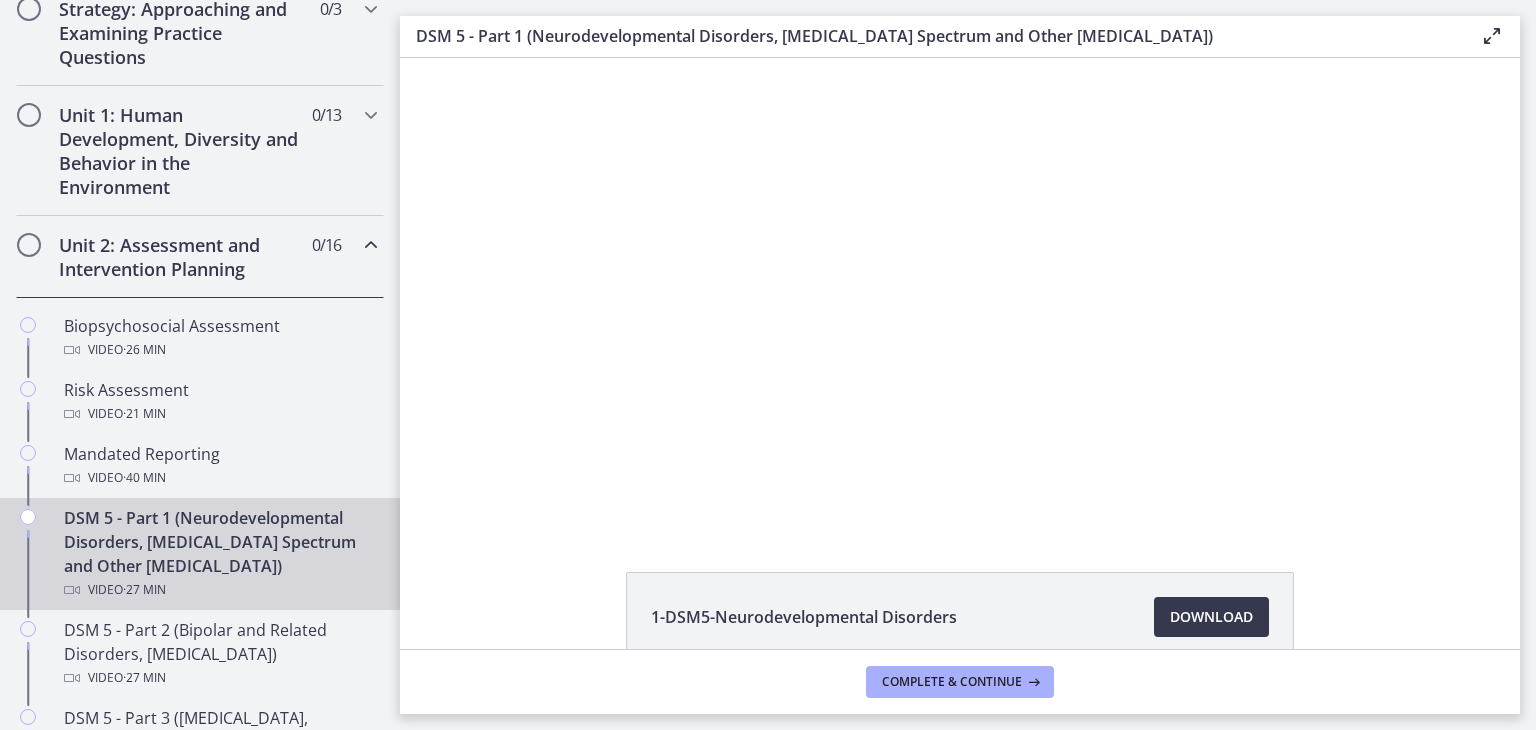 scroll, scrollTop: 214, scrollLeft: 0, axis: vertical 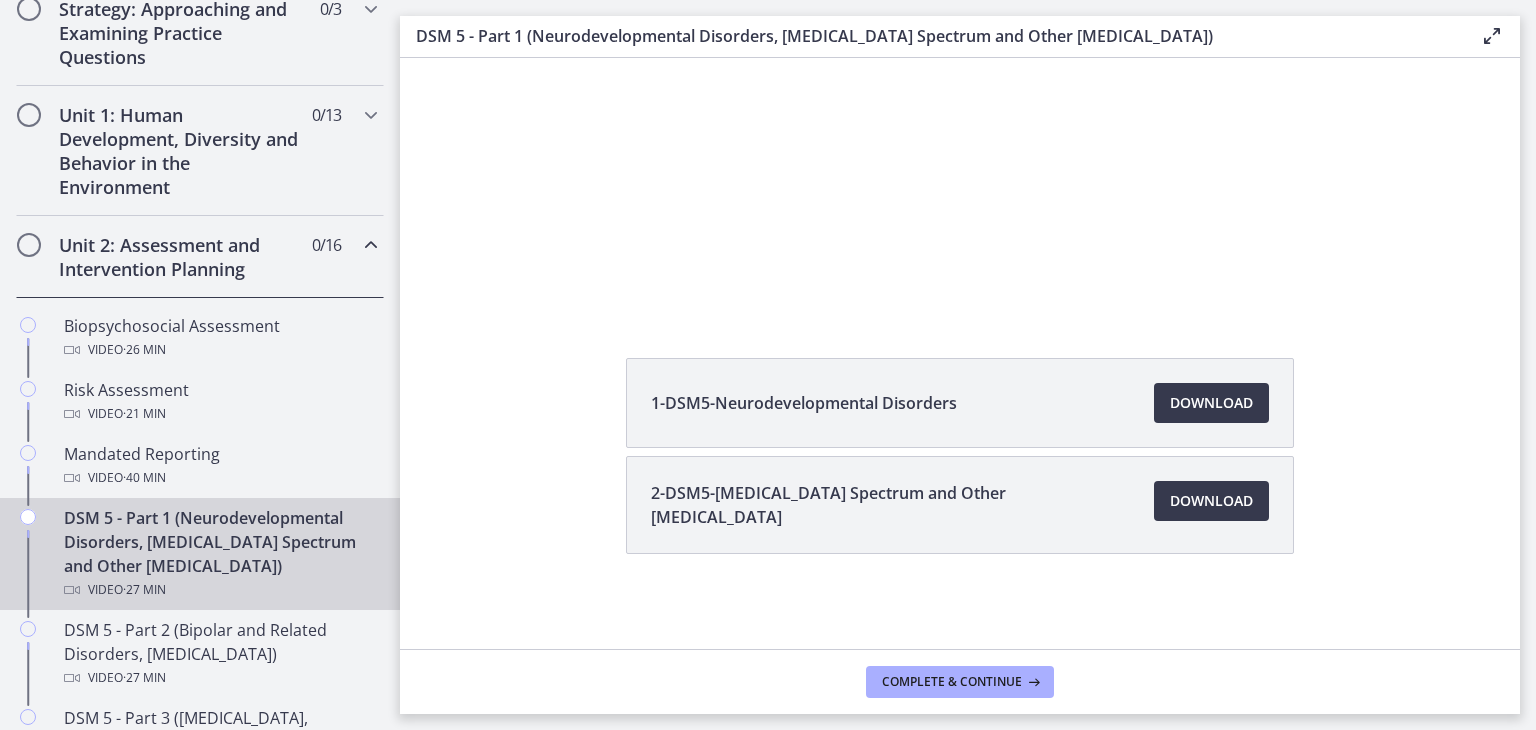 click on "2-DSM5-[MEDICAL_DATA] Spectrum and Other [MEDICAL_DATA]" at bounding box center (890, 505) 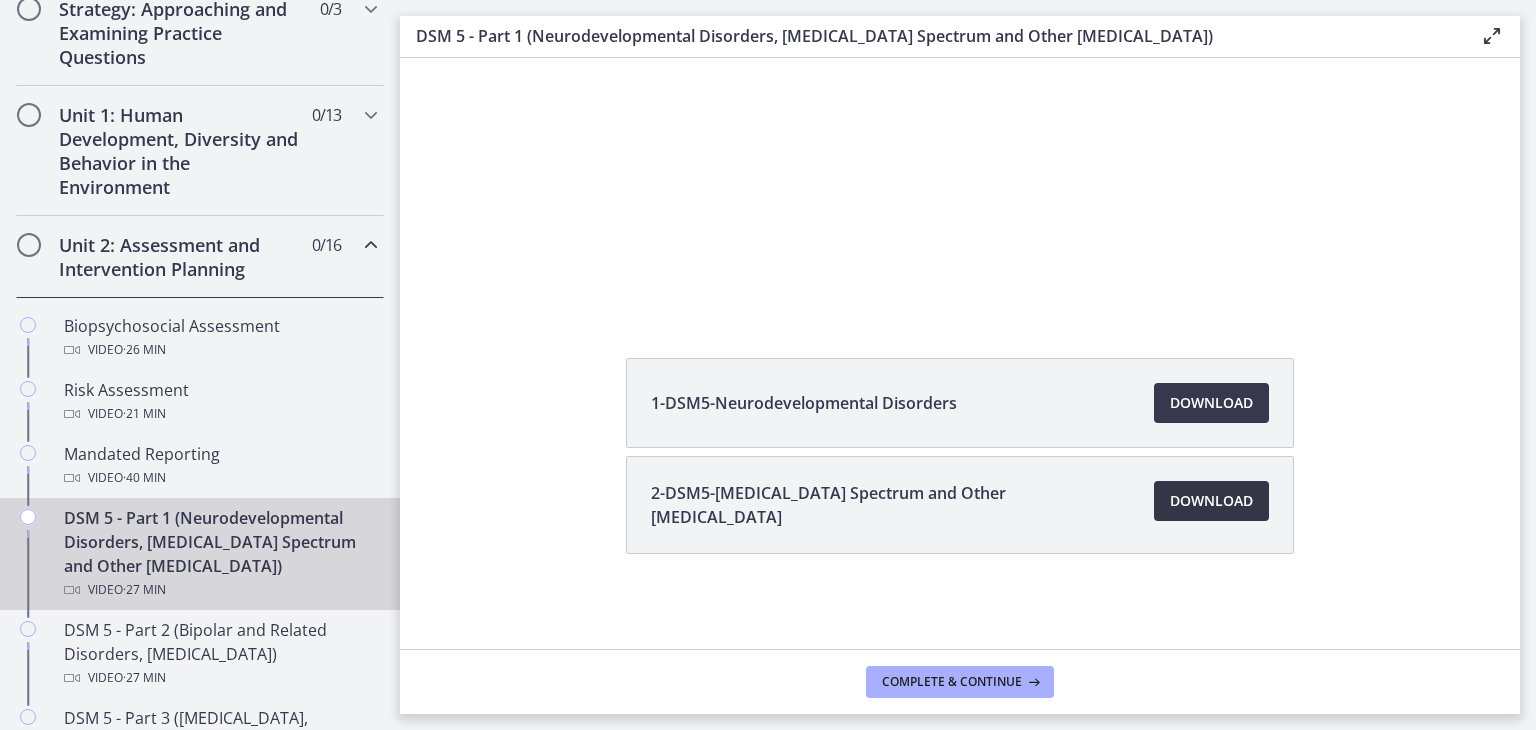 click on "Download
Opens in a new window" at bounding box center (1211, 501) 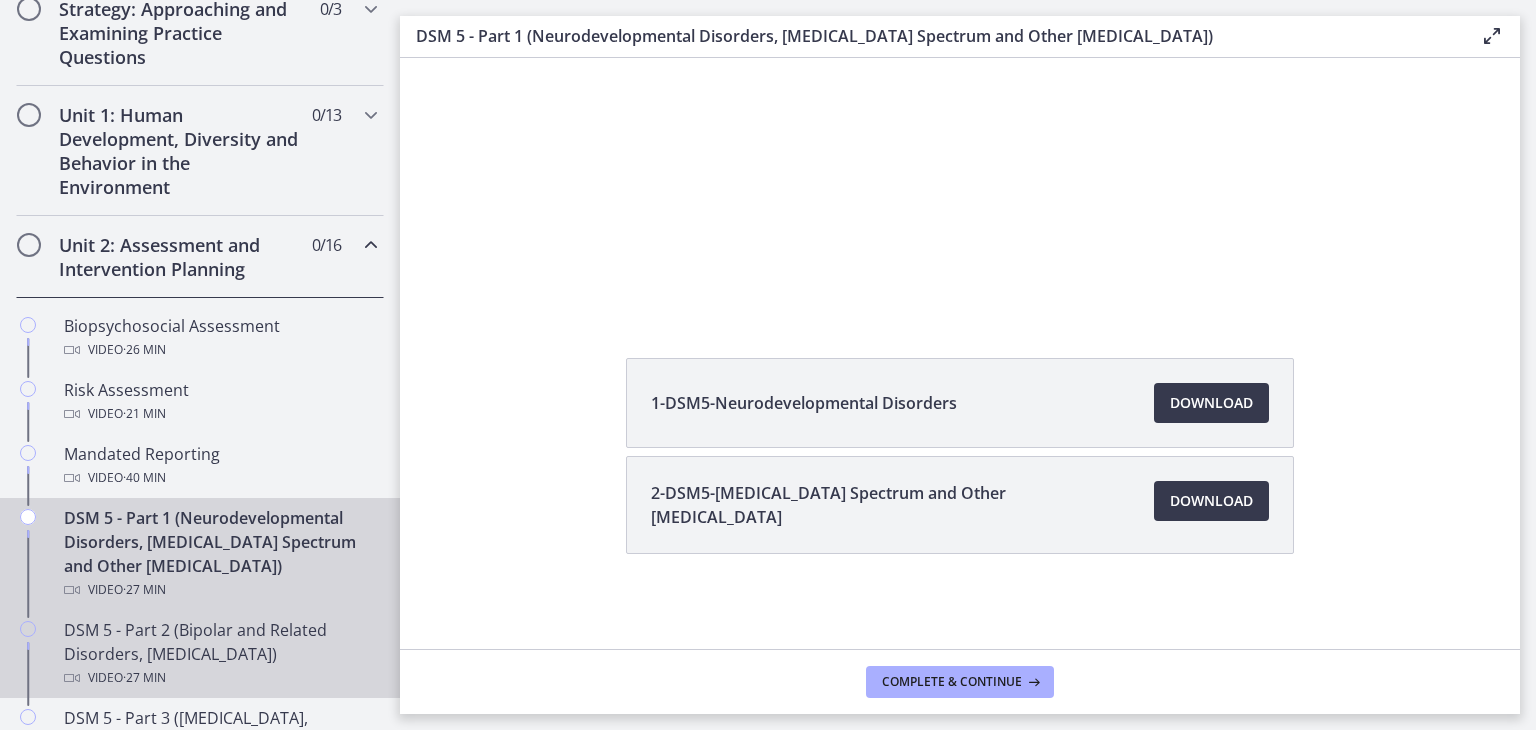 click on "DSM 5 - Part 2 (Bipolar and Related Disorders, [MEDICAL_DATA])
Video
·  27 min" at bounding box center (220, 654) 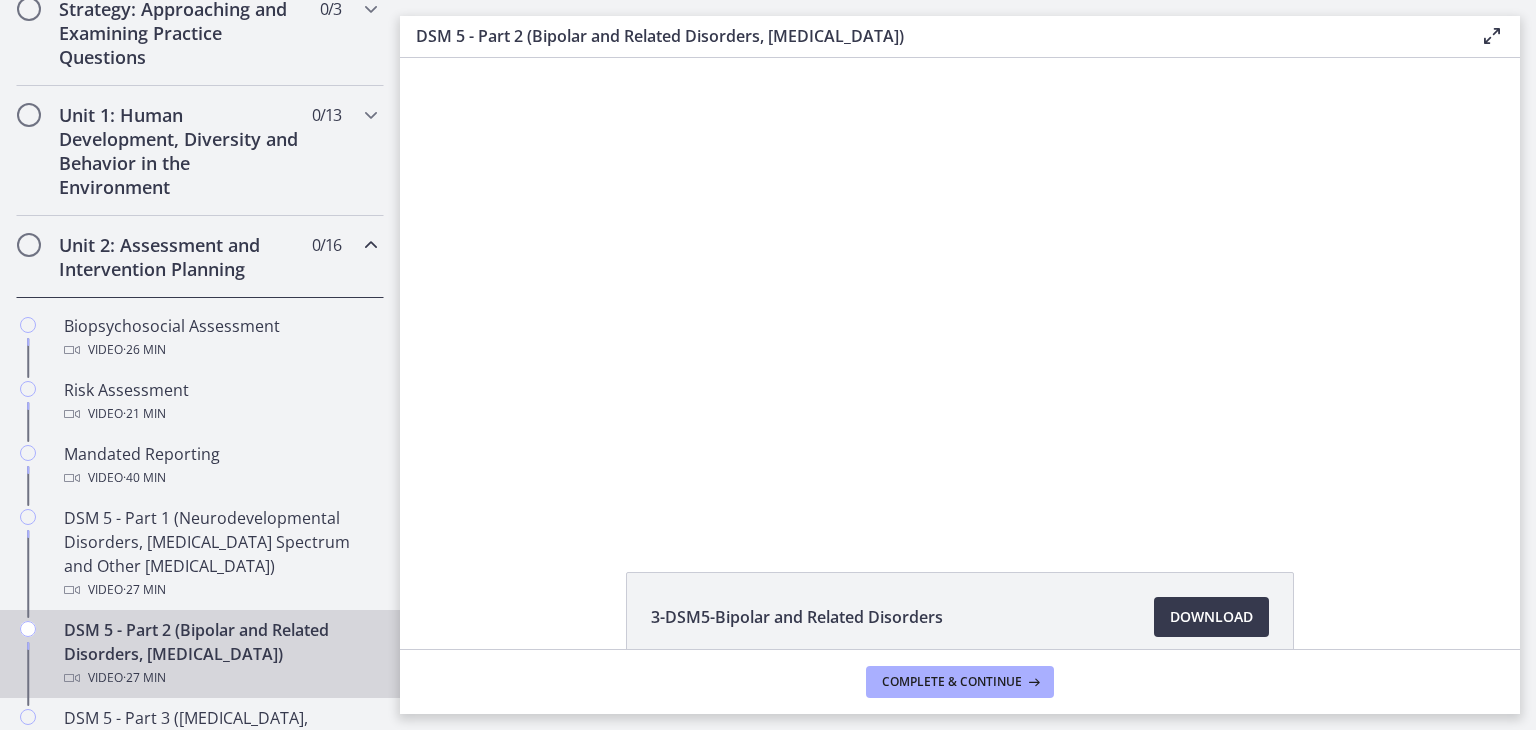 scroll, scrollTop: 206, scrollLeft: 0, axis: vertical 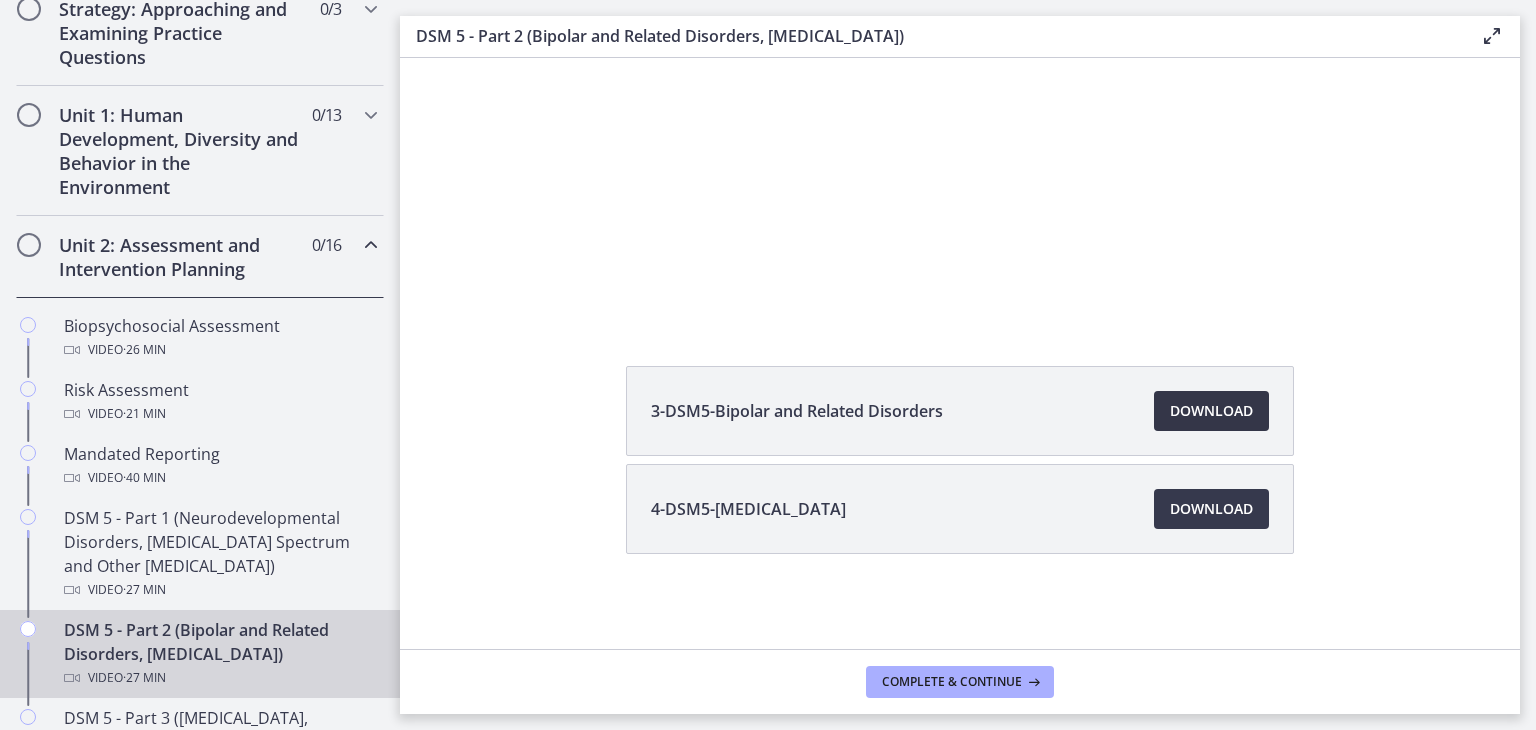 click on "Download
Opens in a new window" at bounding box center [1211, 411] 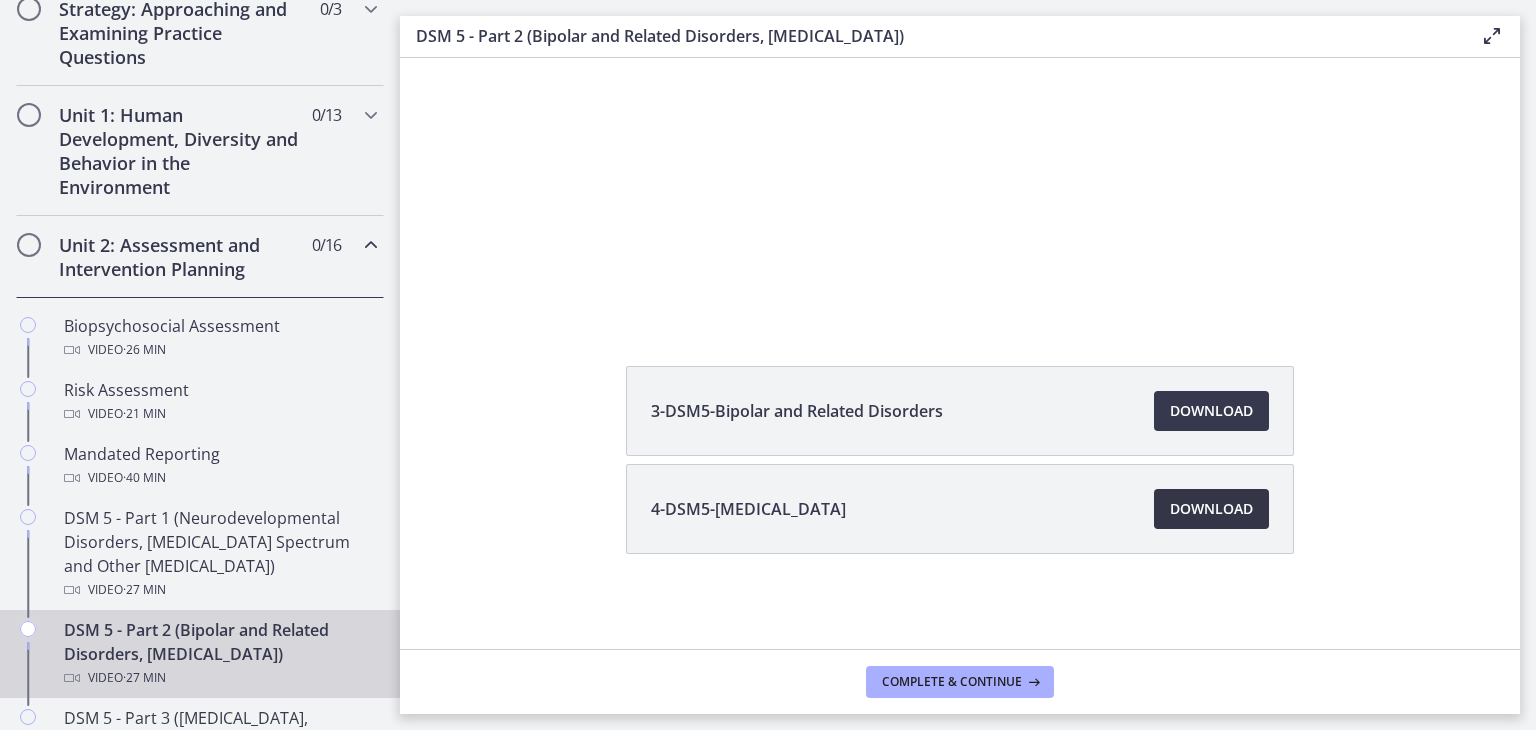 click on "Download
Opens in a new window" at bounding box center (1211, 509) 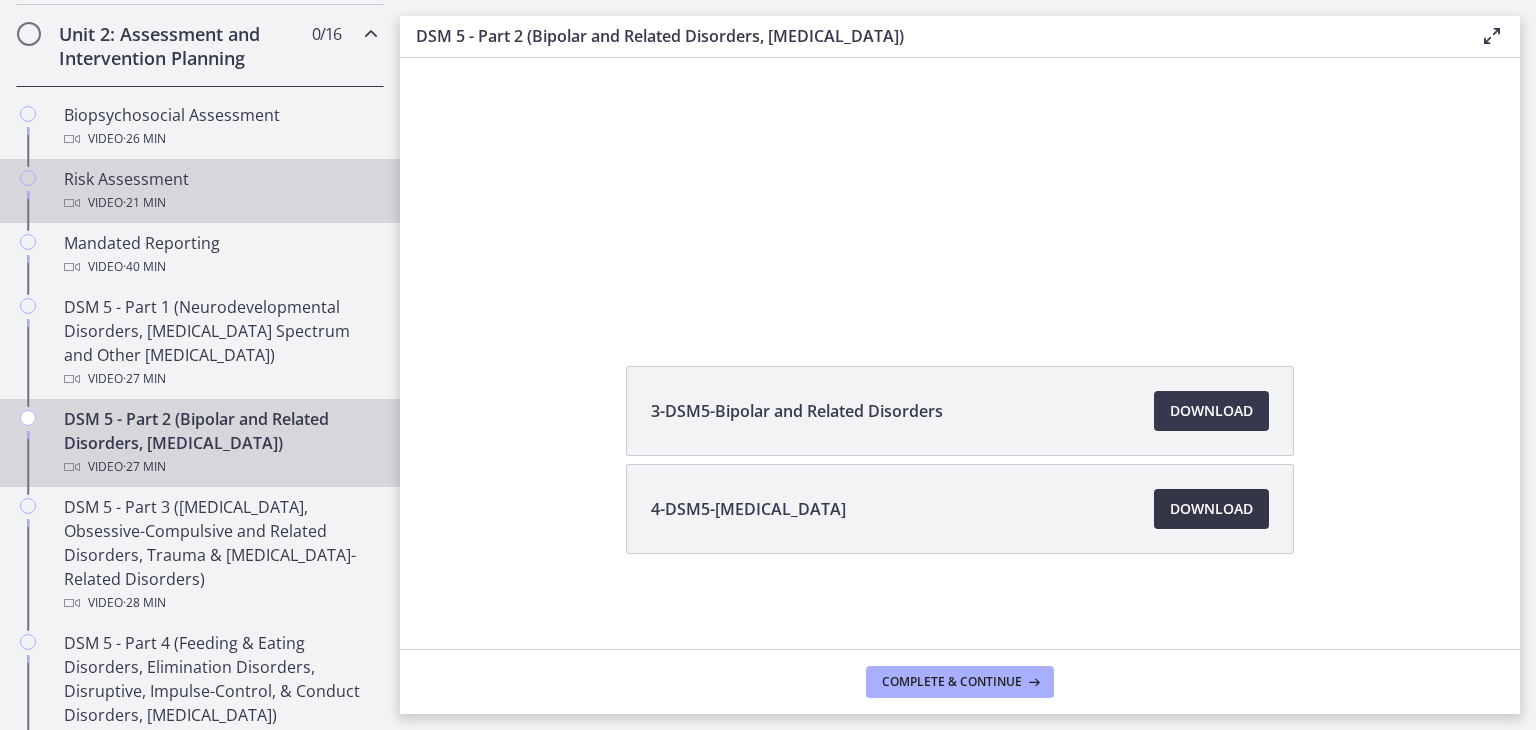 scroll, scrollTop: 696, scrollLeft: 0, axis: vertical 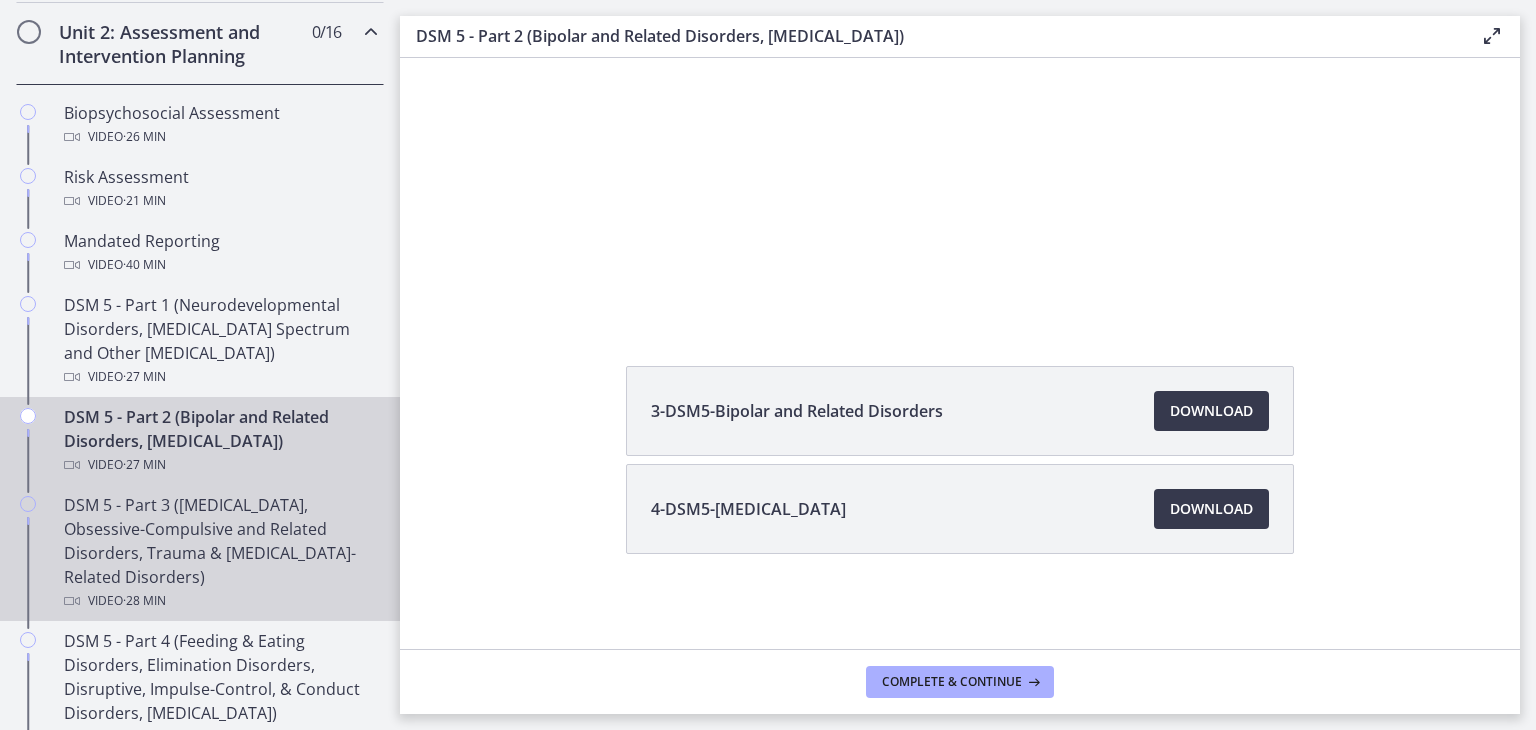 click on "DSM 5 - Part 3 ([MEDICAL_DATA], Obsessive-Compulsive and Related Disorders, Trauma & [MEDICAL_DATA]-Related Disorders)
Video
·  28 min" at bounding box center [220, 553] 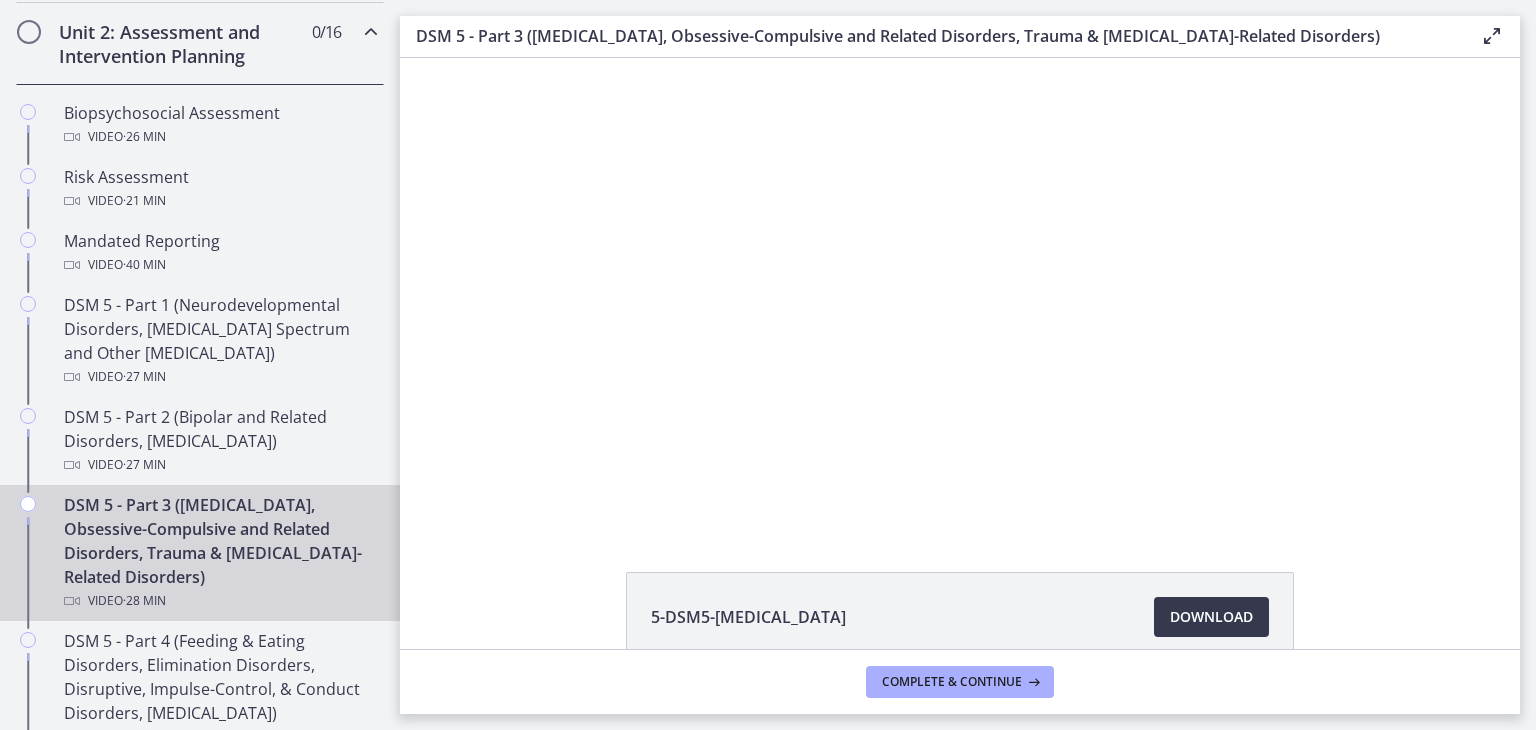 scroll, scrollTop: 304, scrollLeft: 0, axis: vertical 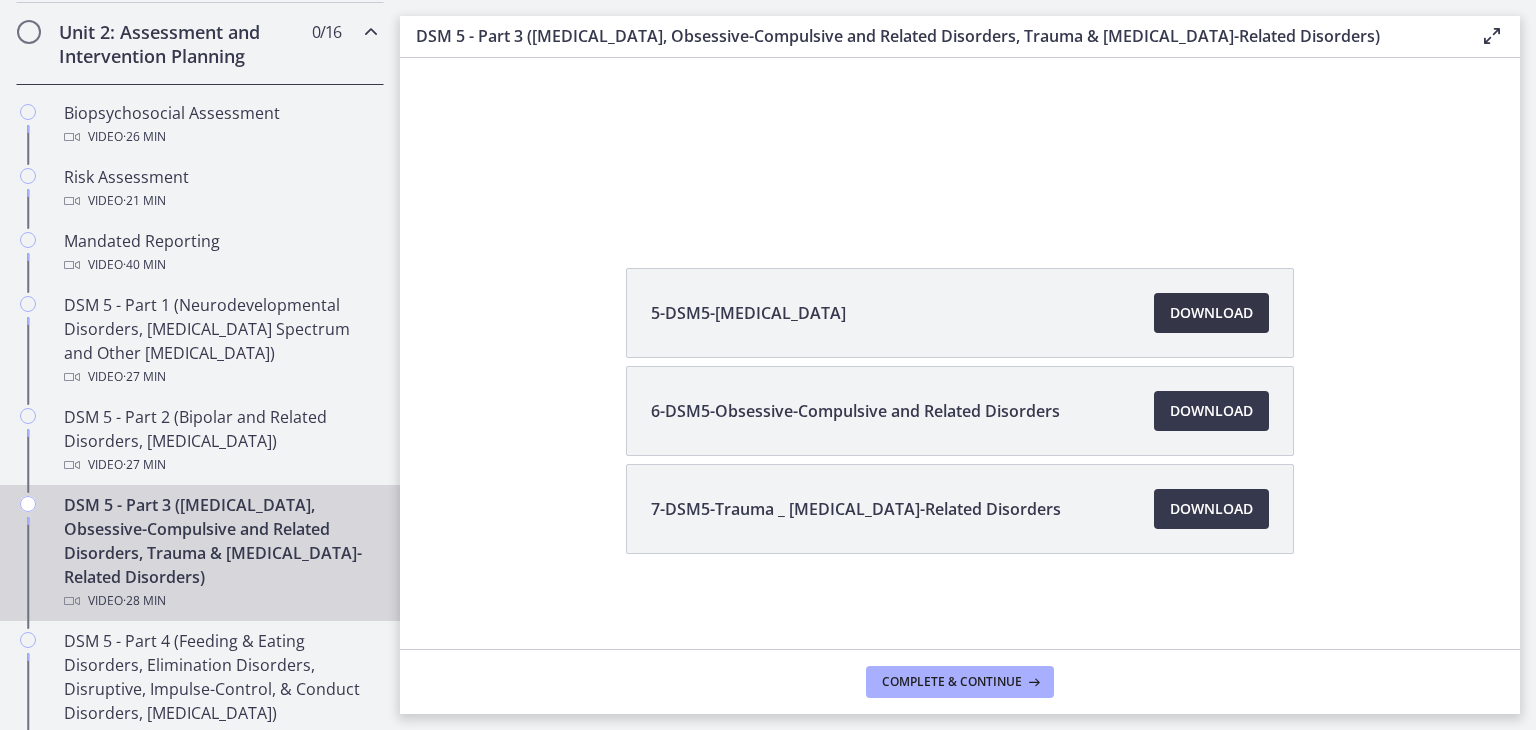 click on "Download
Opens in a new window" at bounding box center [1211, 313] 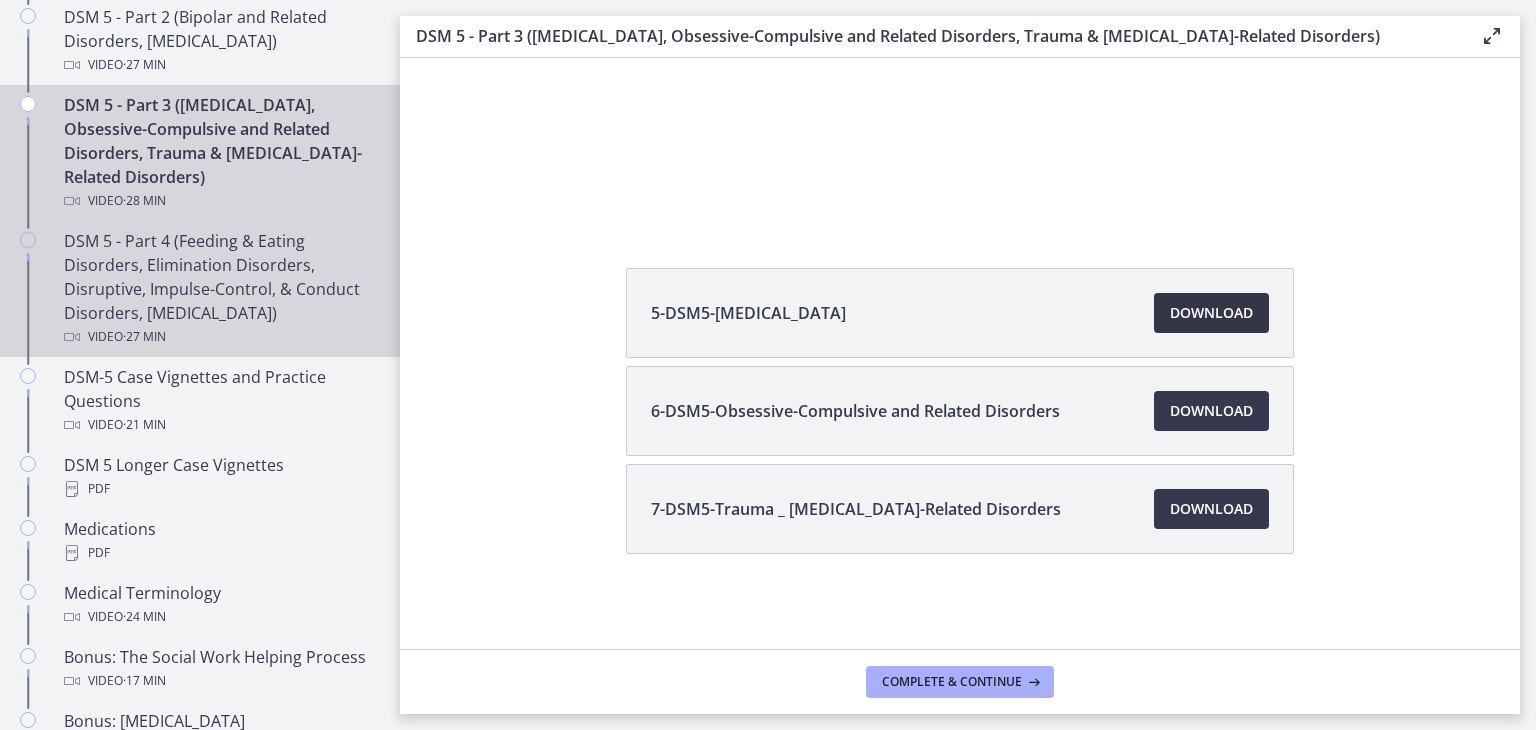 scroll, scrollTop: 1092, scrollLeft: 0, axis: vertical 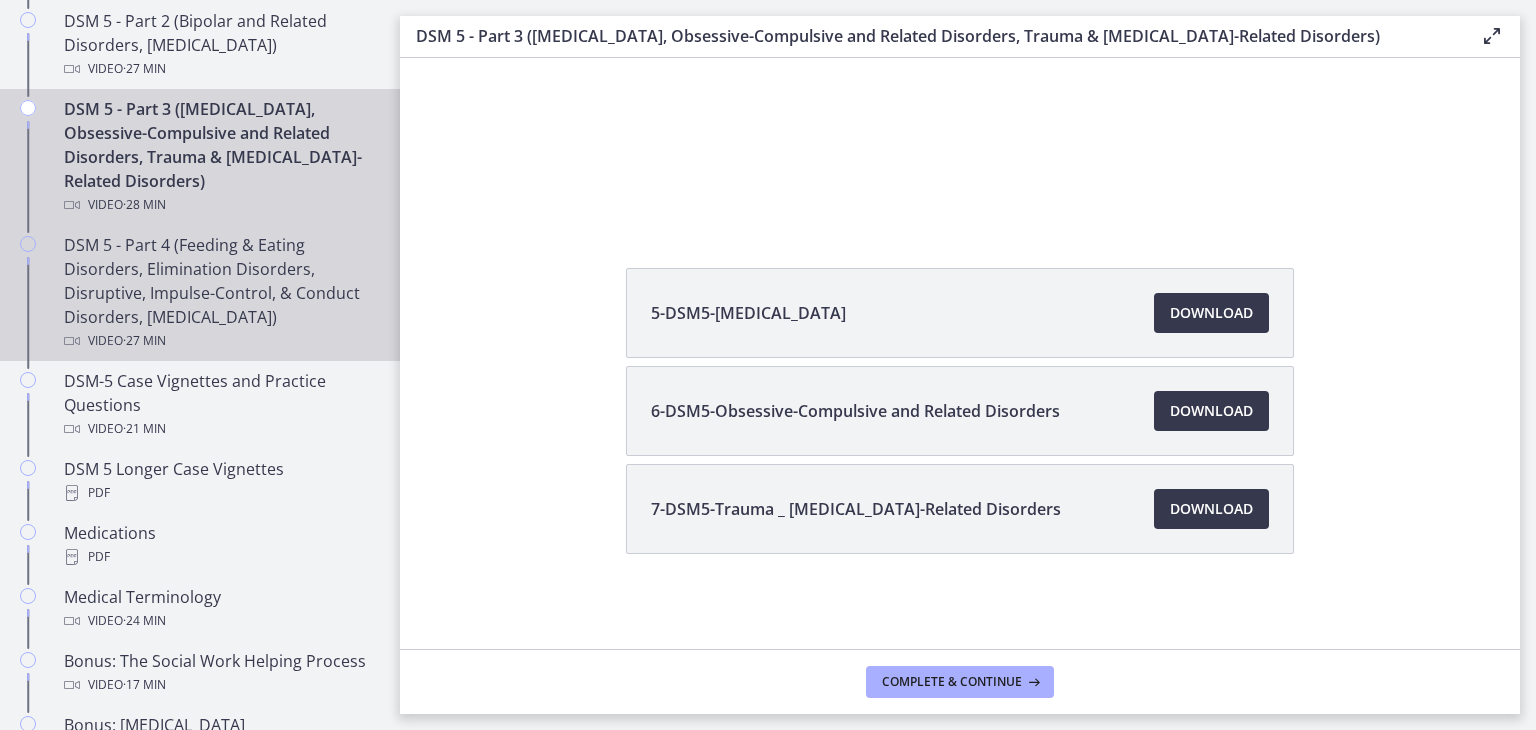 click on "DSM 5 - Part 4 (Feeding & Eating Disorders, Elimination Disorders, Disruptive, Impulse-Control, & Conduct Disorders, [MEDICAL_DATA])
Video
·  27 min" at bounding box center [220, 293] 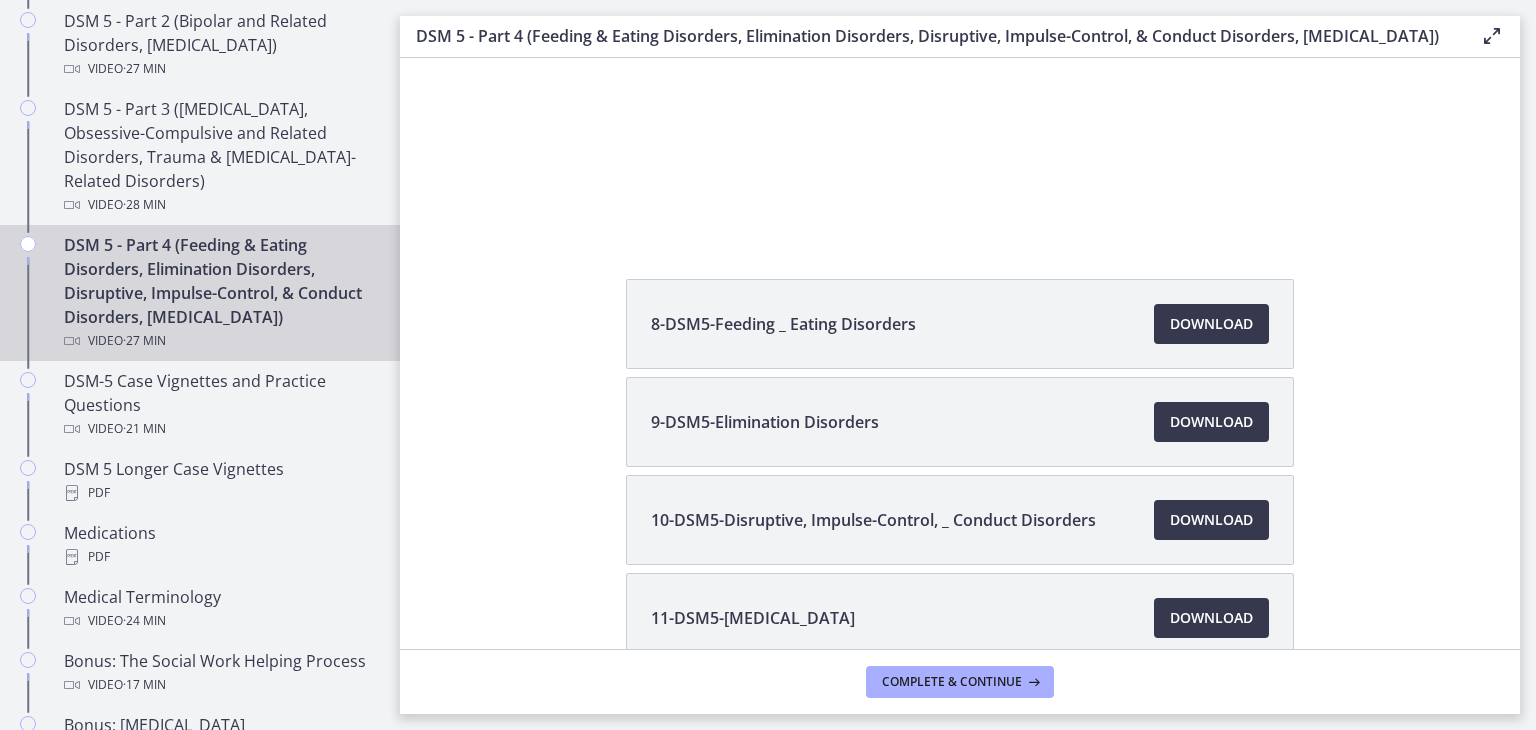 scroll, scrollTop: 424, scrollLeft: 0, axis: vertical 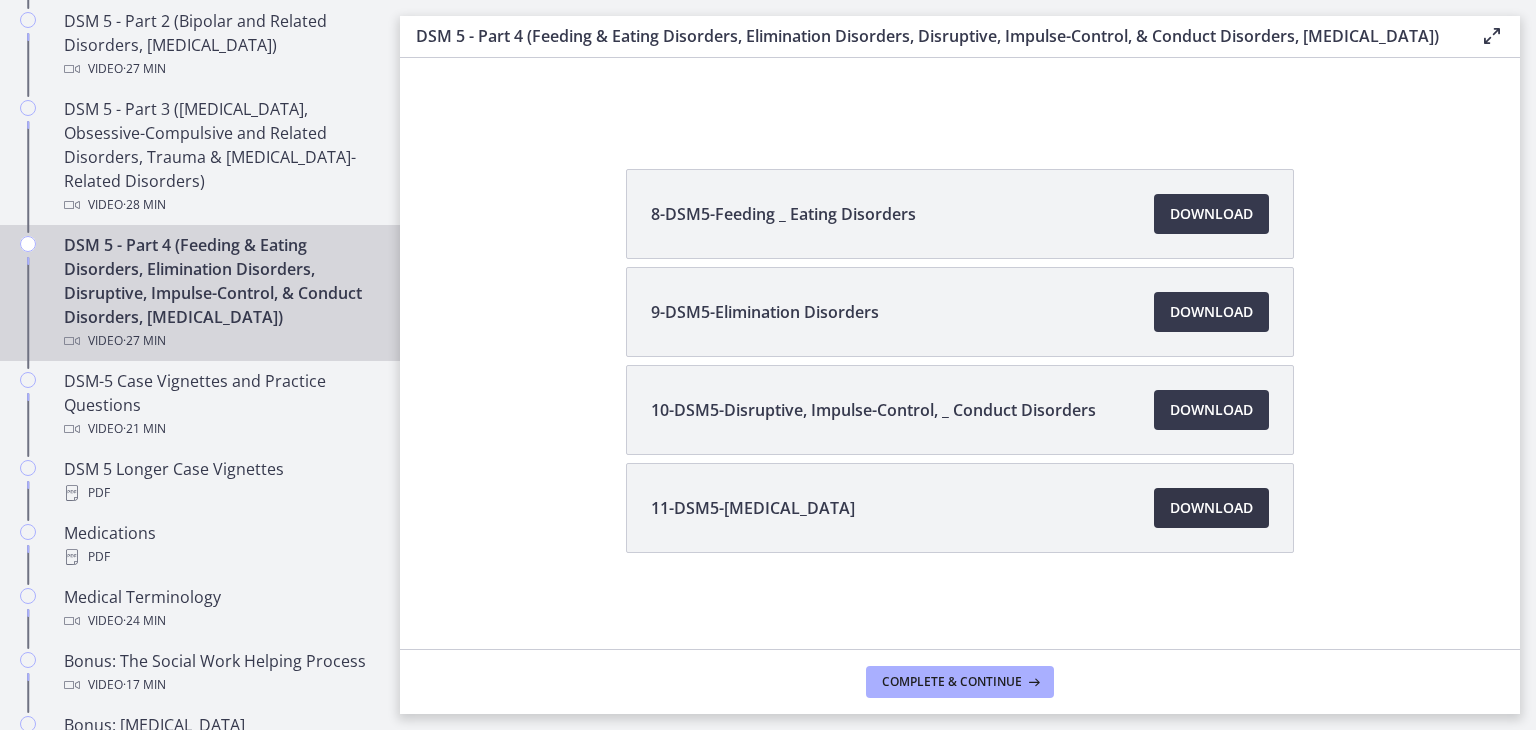click on "Download
Opens in a new window" at bounding box center [1211, 508] 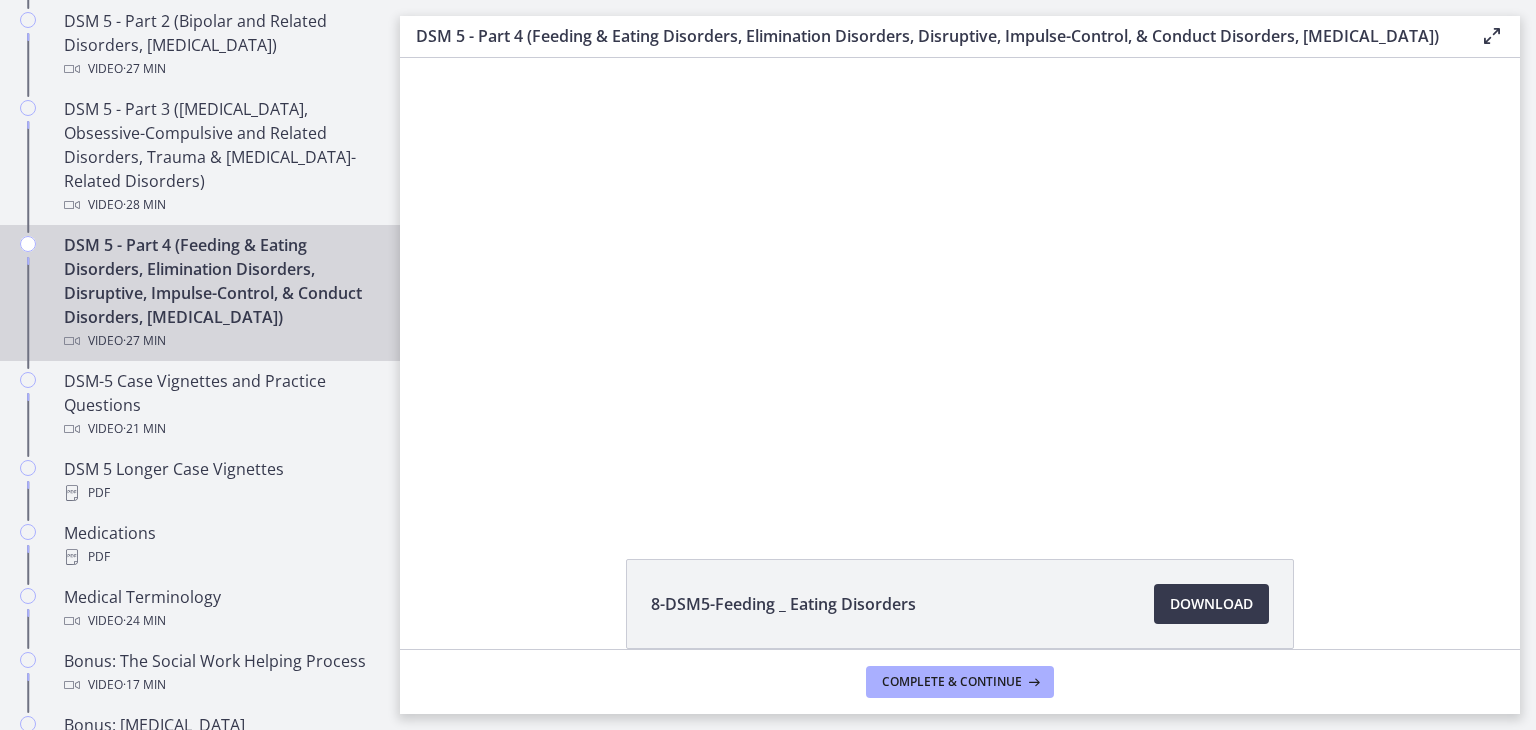 scroll, scrollTop: 12, scrollLeft: 0, axis: vertical 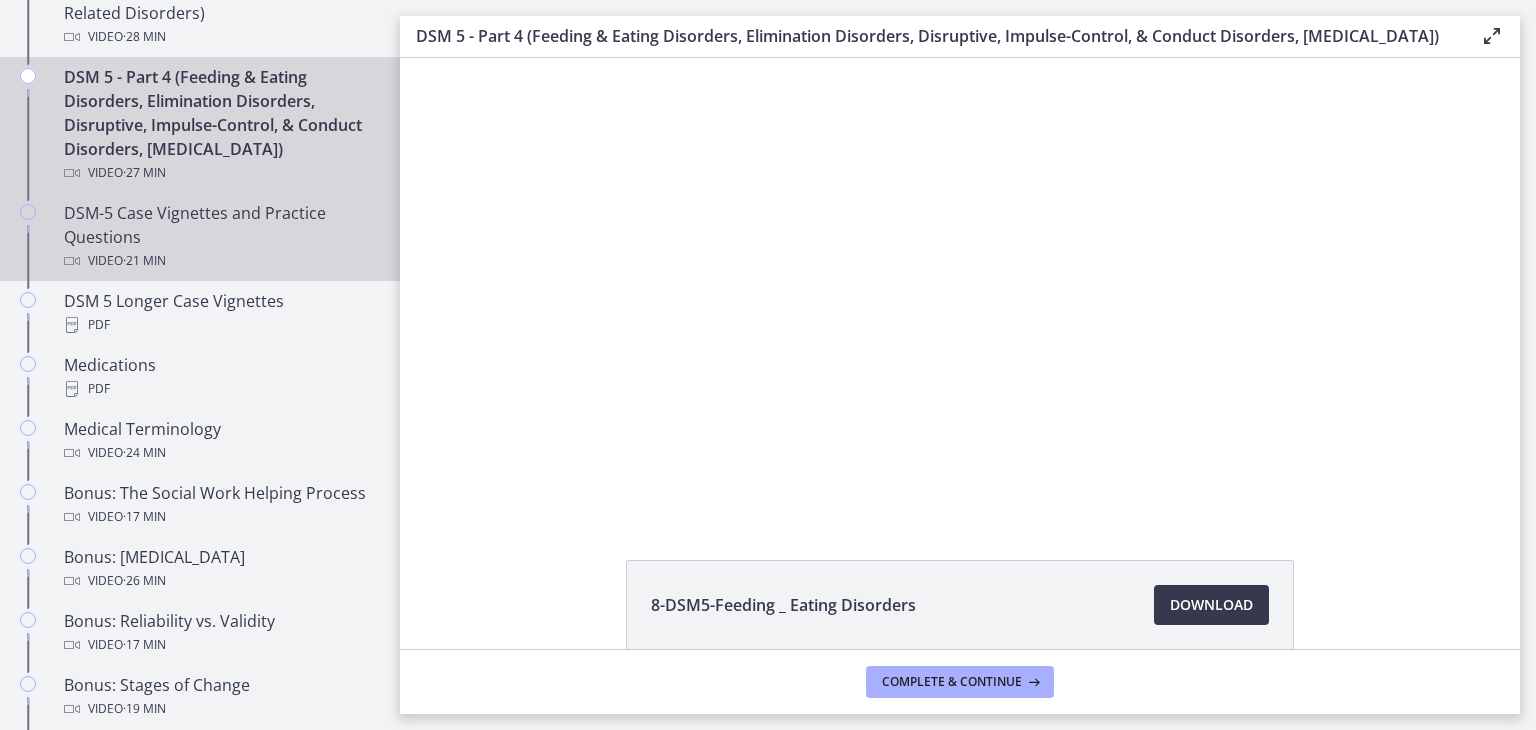 click on "DSM-5 Case Vignettes and Practice Questions
Video
·  21 min" at bounding box center (220, 237) 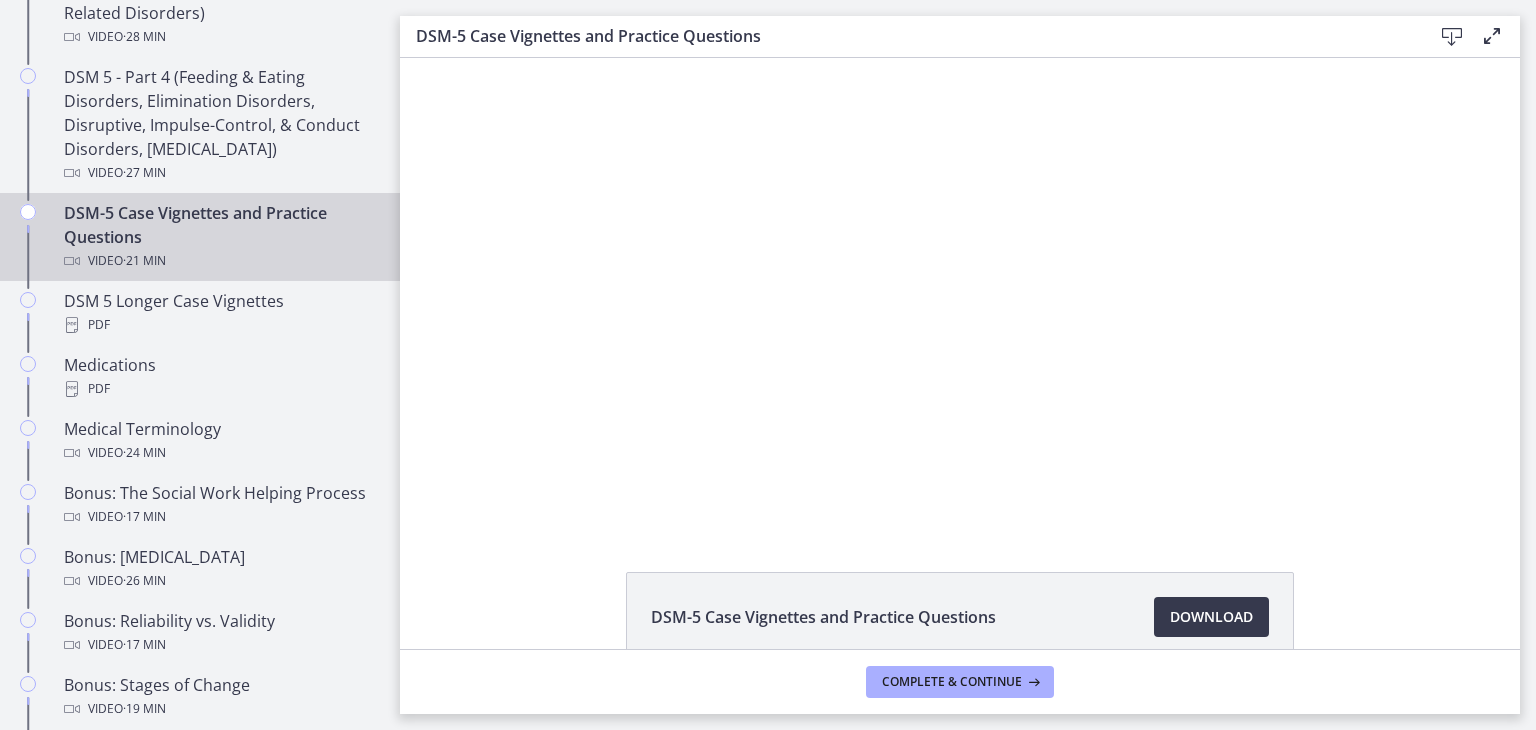 scroll, scrollTop: 108, scrollLeft: 0, axis: vertical 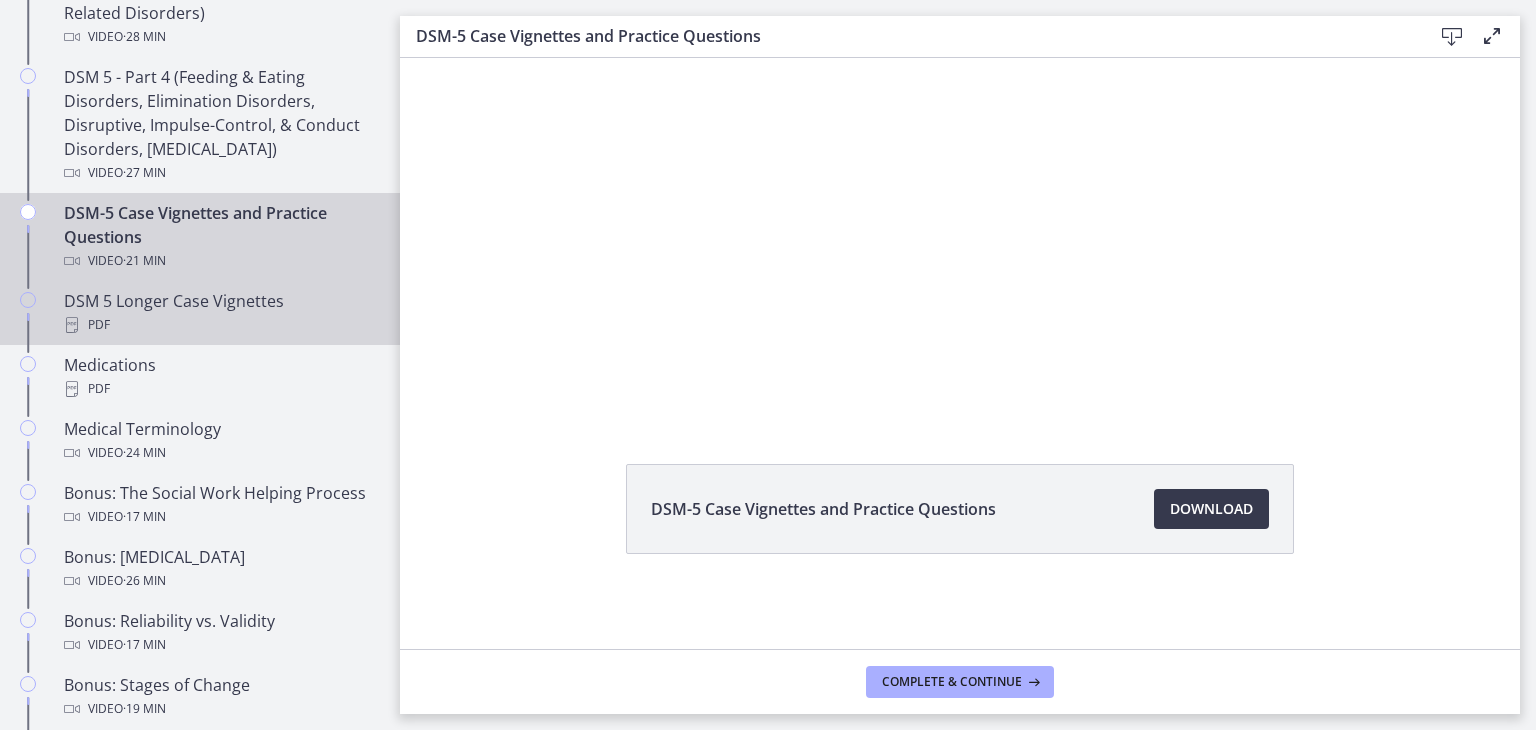 click on "DSM 5 Longer Case Vignettes
PDF" at bounding box center (220, 313) 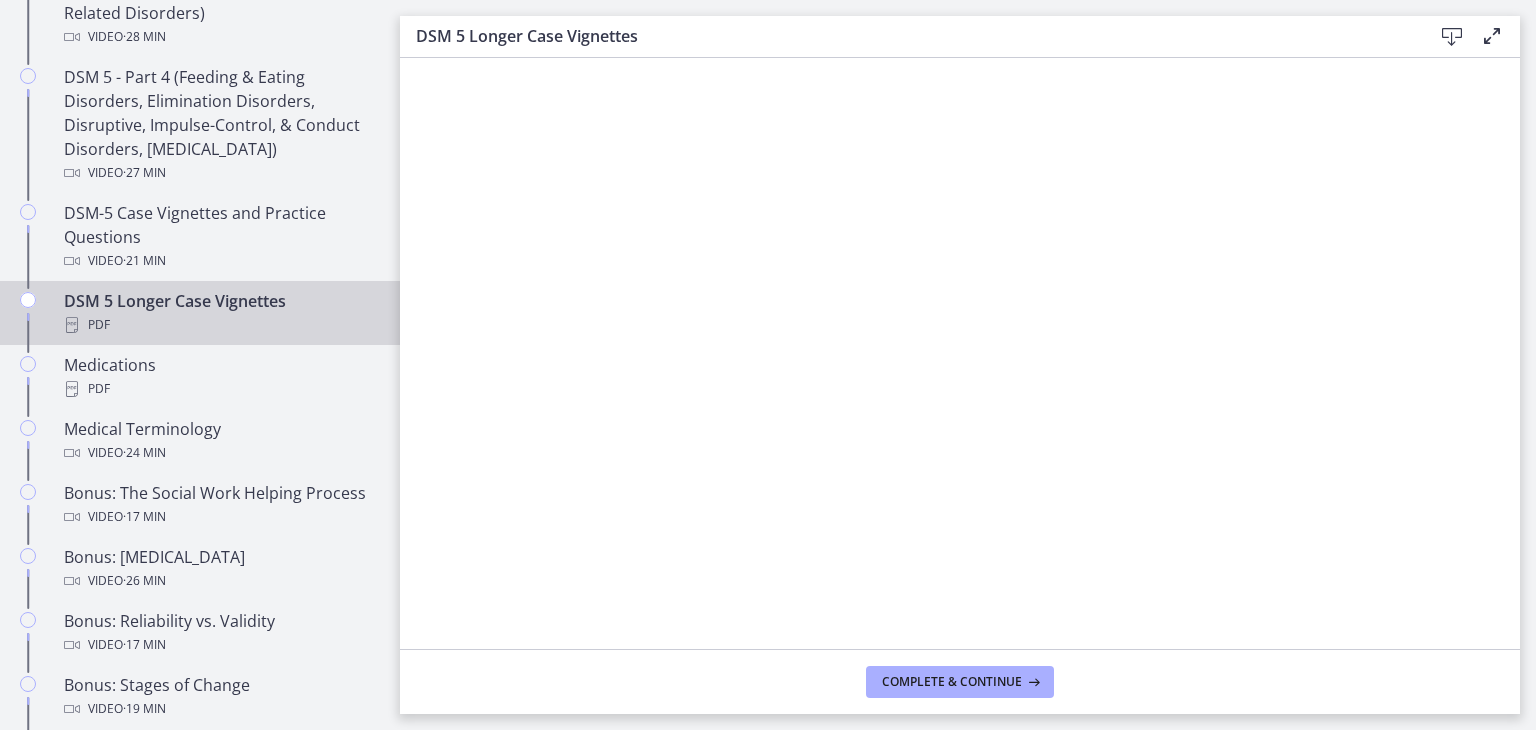 scroll, scrollTop: 0, scrollLeft: 0, axis: both 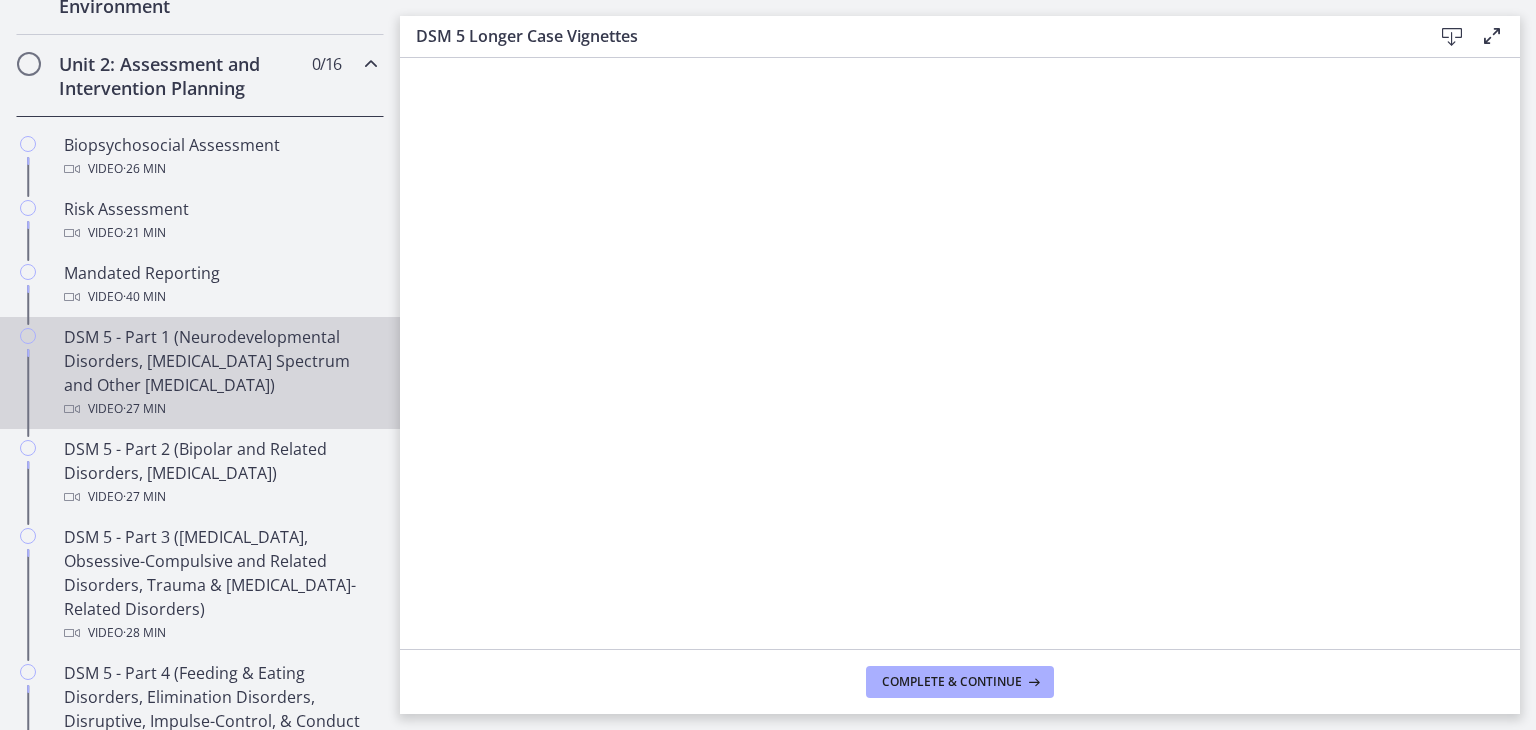click on "DSM 5 - Part 1 (Neurodevelopmental Disorders, [MEDICAL_DATA] Spectrum and Other [MEDICAL_DATA])
Video
·  27 min" at bounding box center (220, 373) 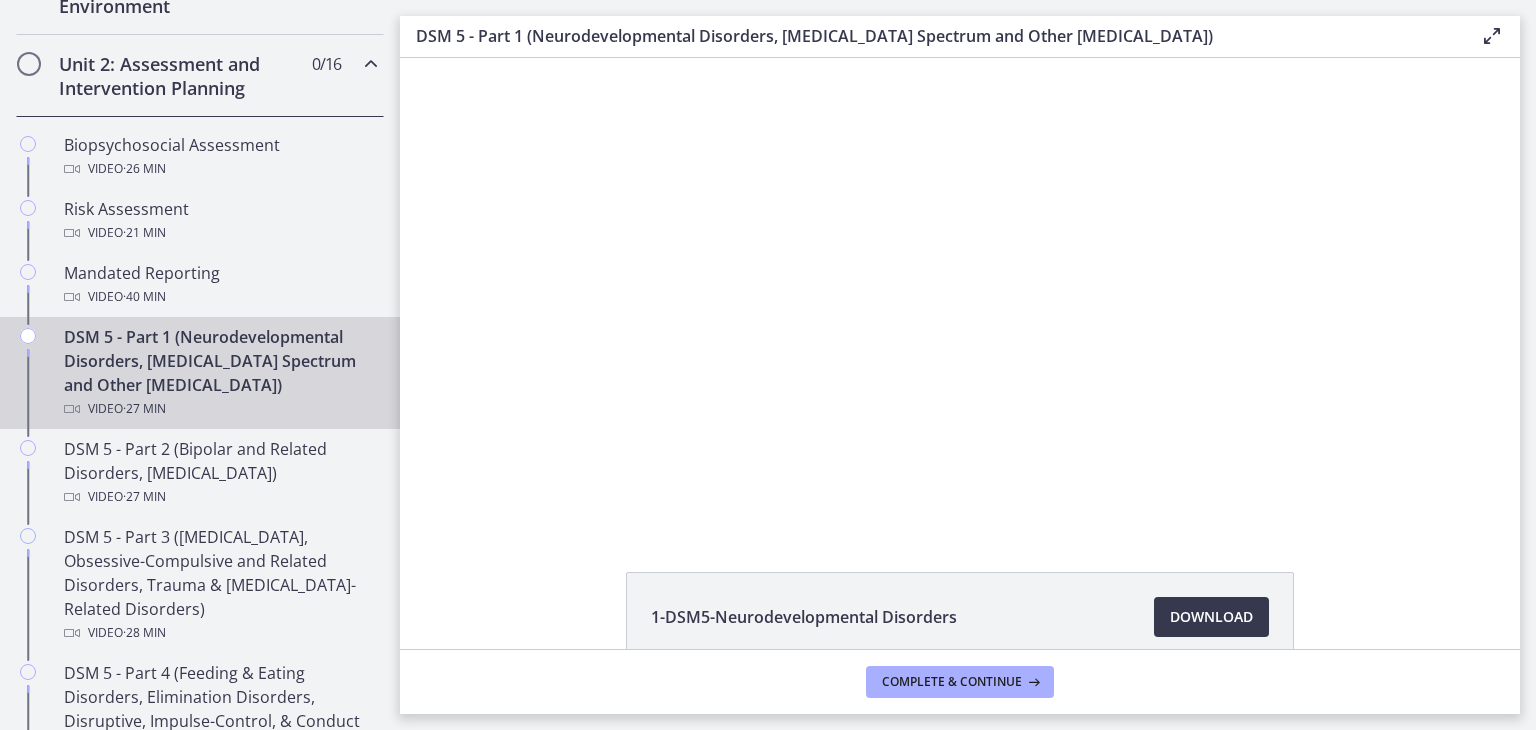 scroll, scrollTop: 0, scrollLeft: 0, axis: both 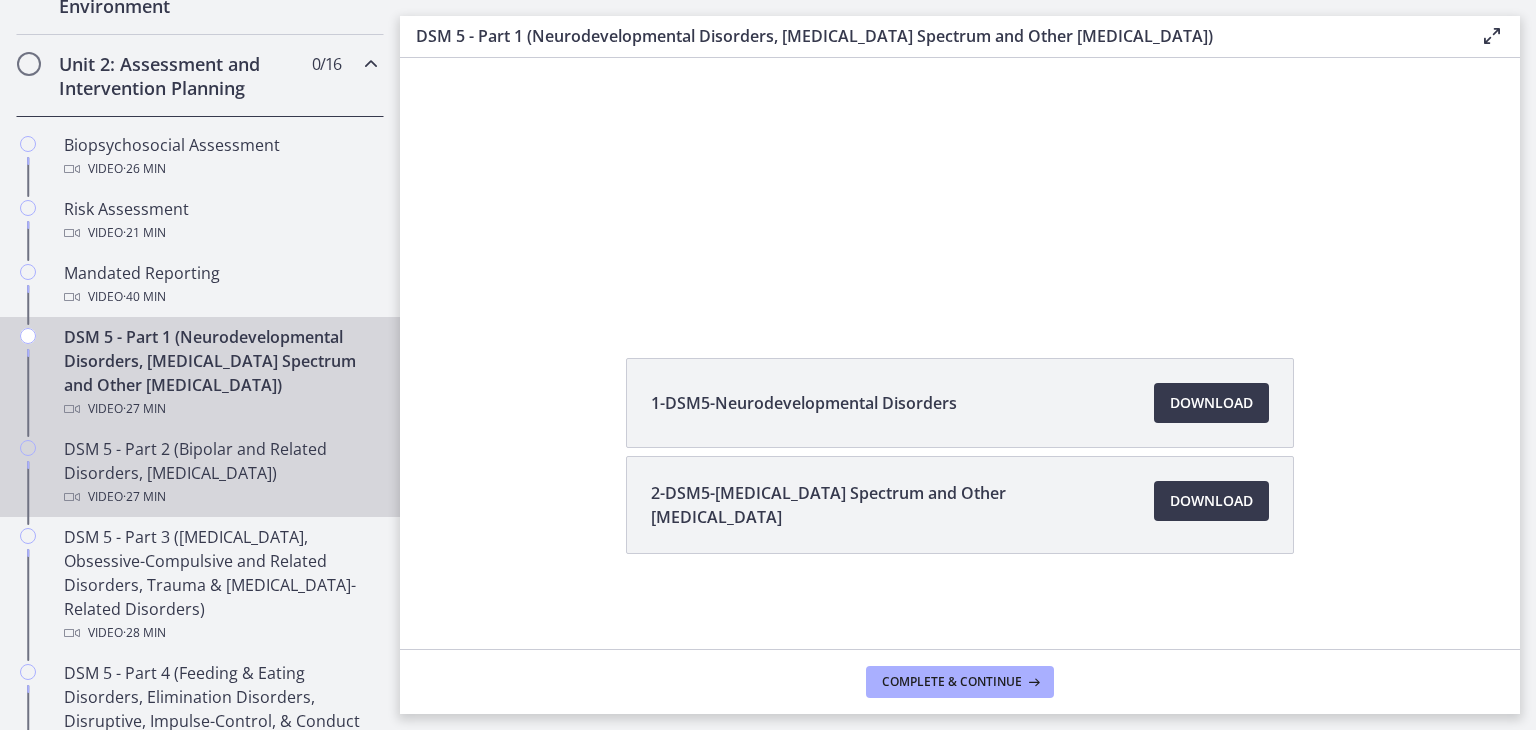 click on "DSM 5 - Part 2 (Bipolar and Related Disorders, [MEDICAL_DATA])
Video
·  27 min" at bounding box center (220, 473) 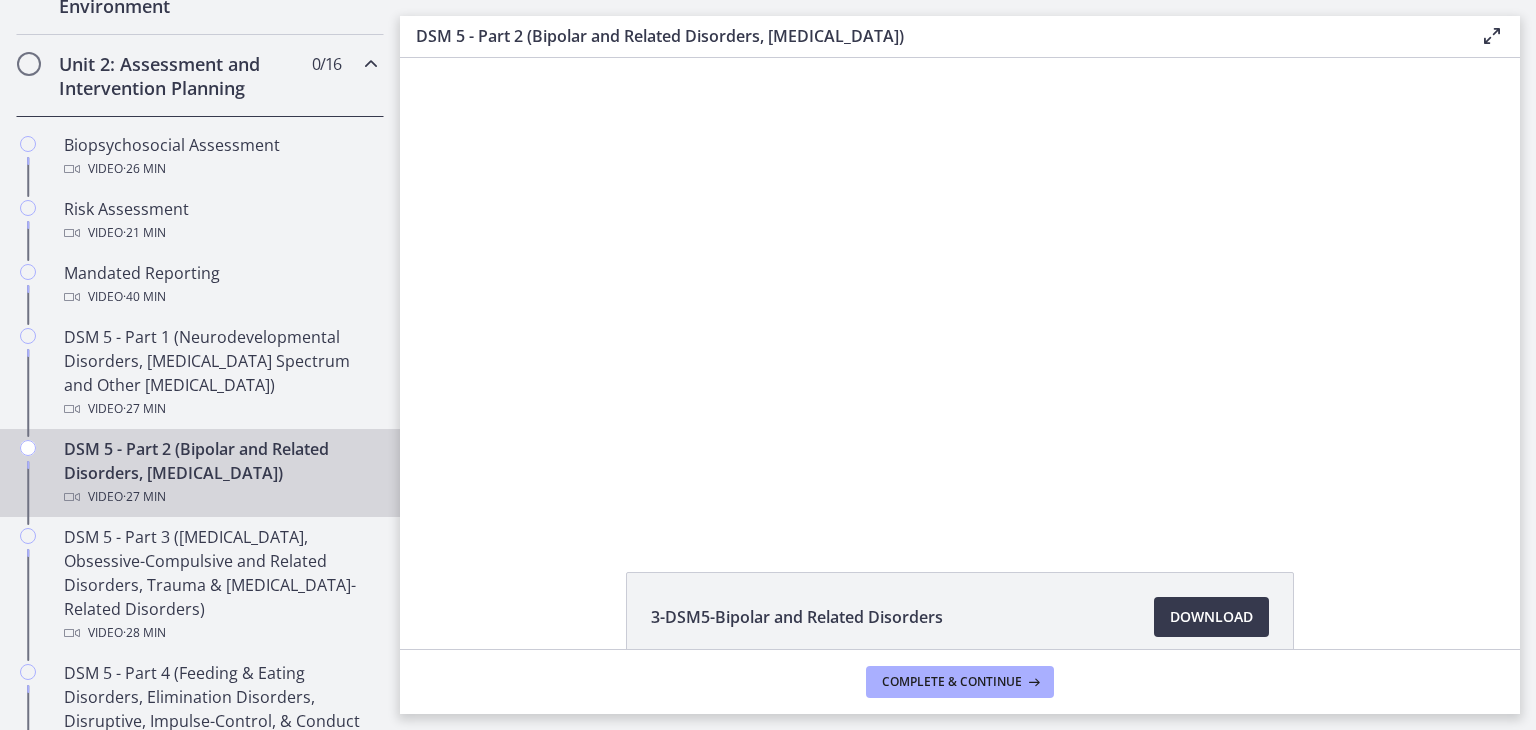 scroll, scrollTop: 0, scrollLeft: 0, axis: both 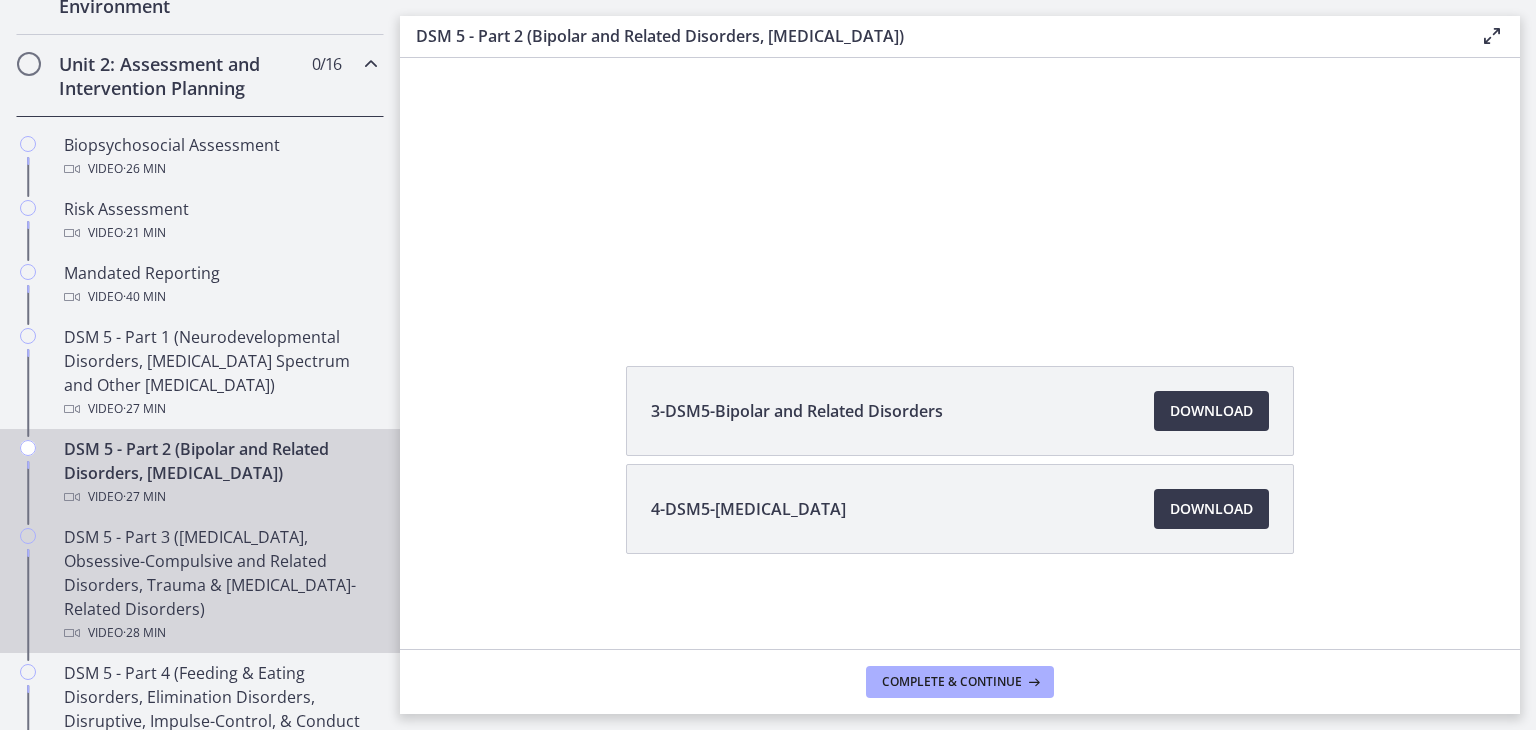click on "DSM 5 - Part 3 ([MEDICAL_DATA], Obsessive-Compulsive and Related Disorders, Trauma & [MEDICAL_DATA]-Related Disorders)
Video
·  28 min" at bounding box center (220, 585) 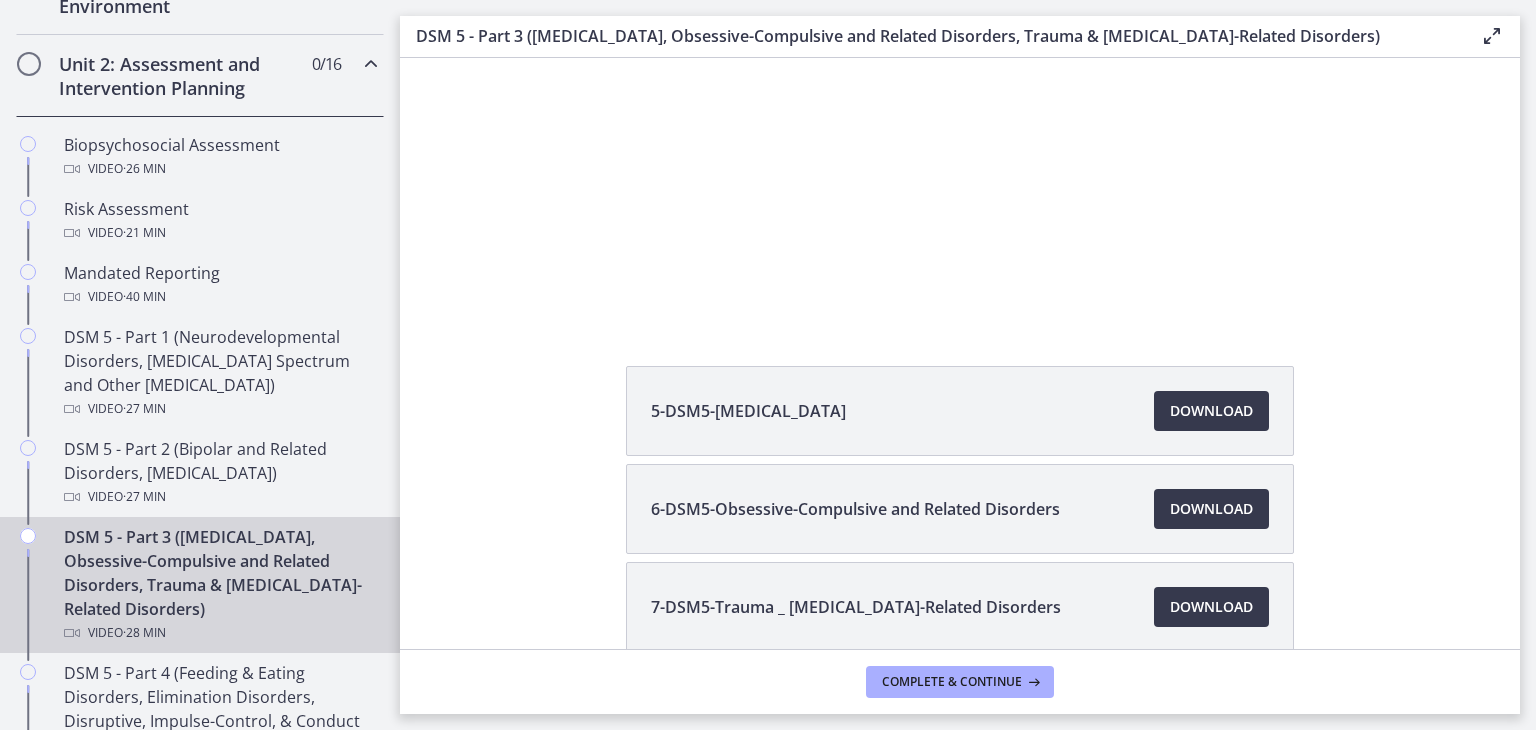 scroll, scrollTop: 0, scrollLeft: 0, axis: both 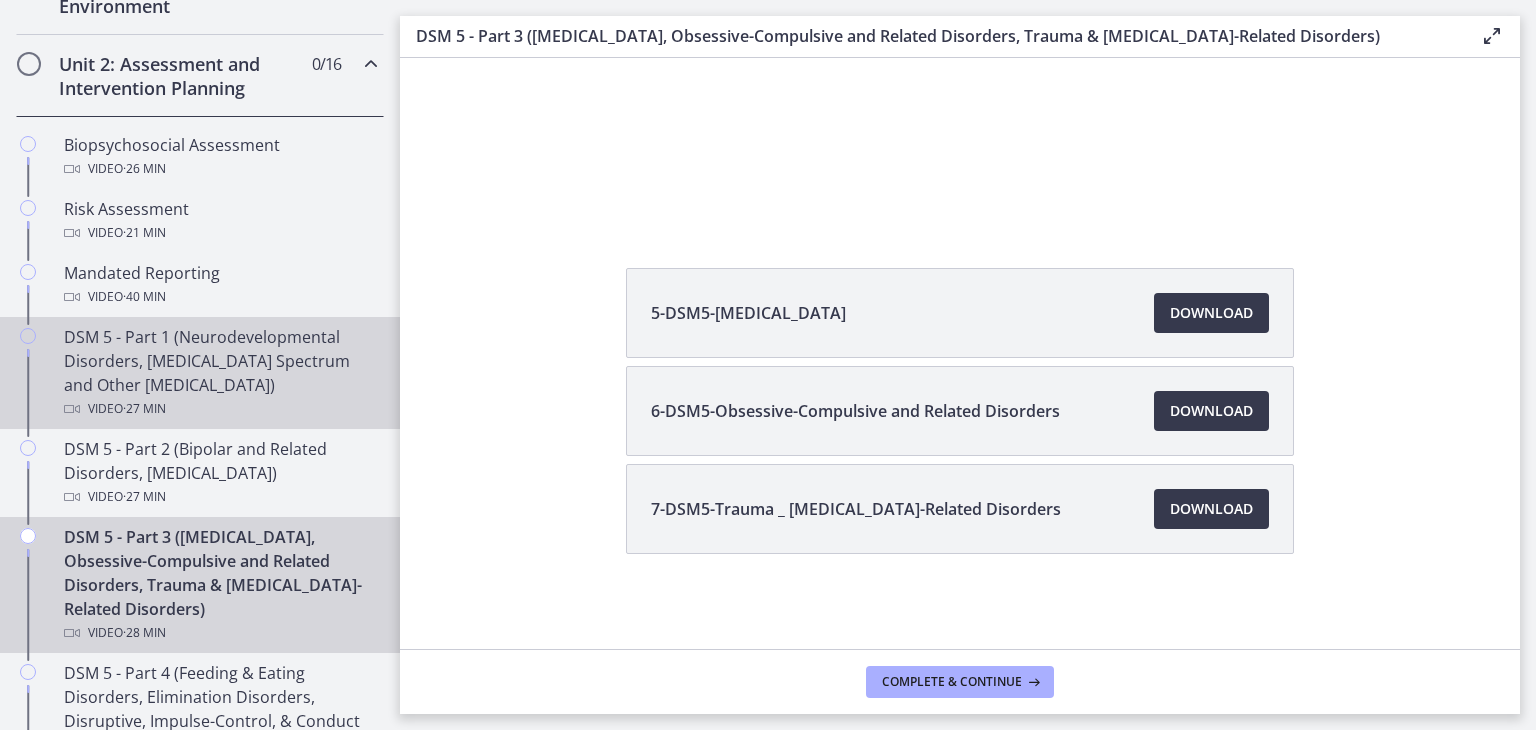 click on "DSM 5 - Part 1 (Neurodevelopmental Disorders, [MEDICAL_DATA] Spectrum and Other [MEDICAL_DATA])
Video
·  27 min" at bounding box center [220, 373] 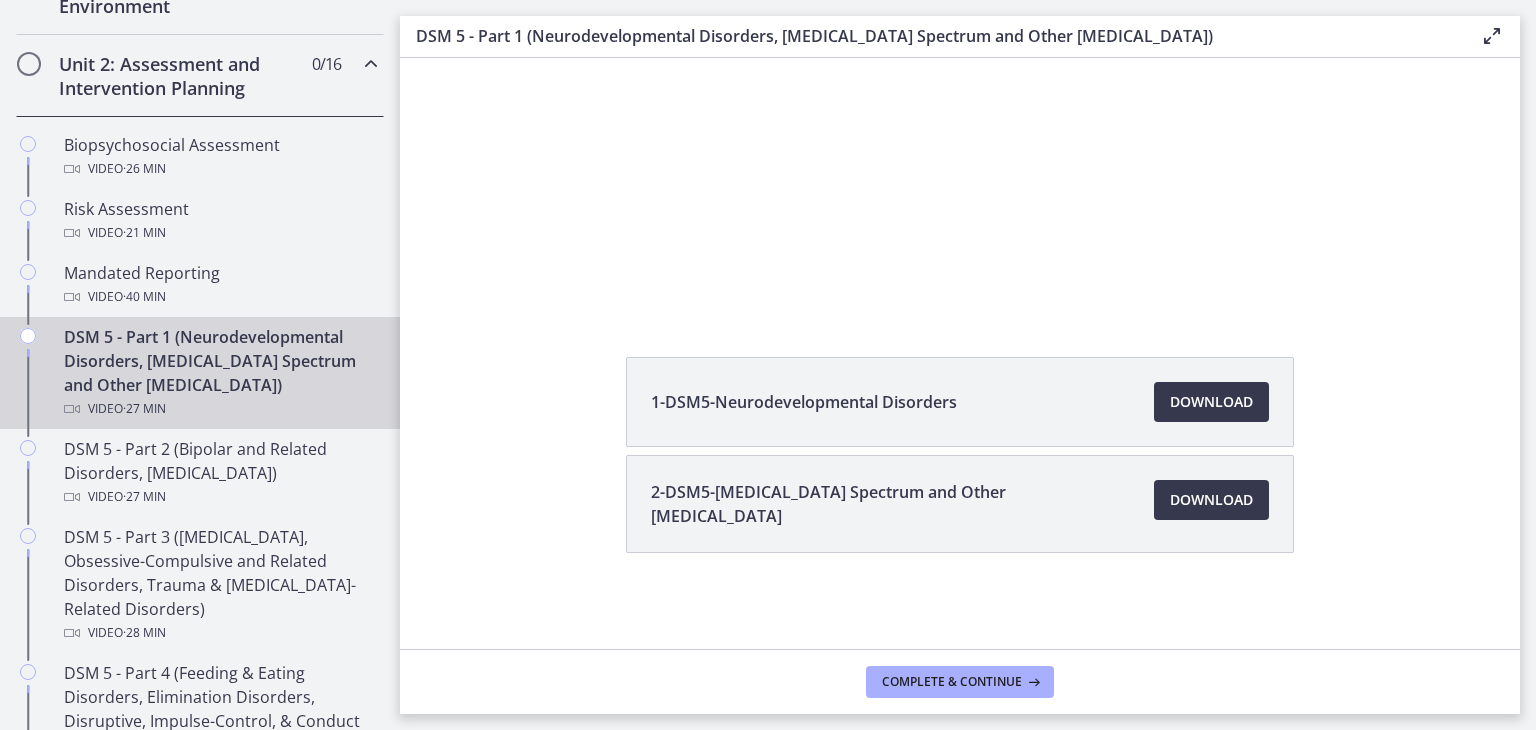 scroll, scrollTop: 0, scrollLeft: 0, axis: both 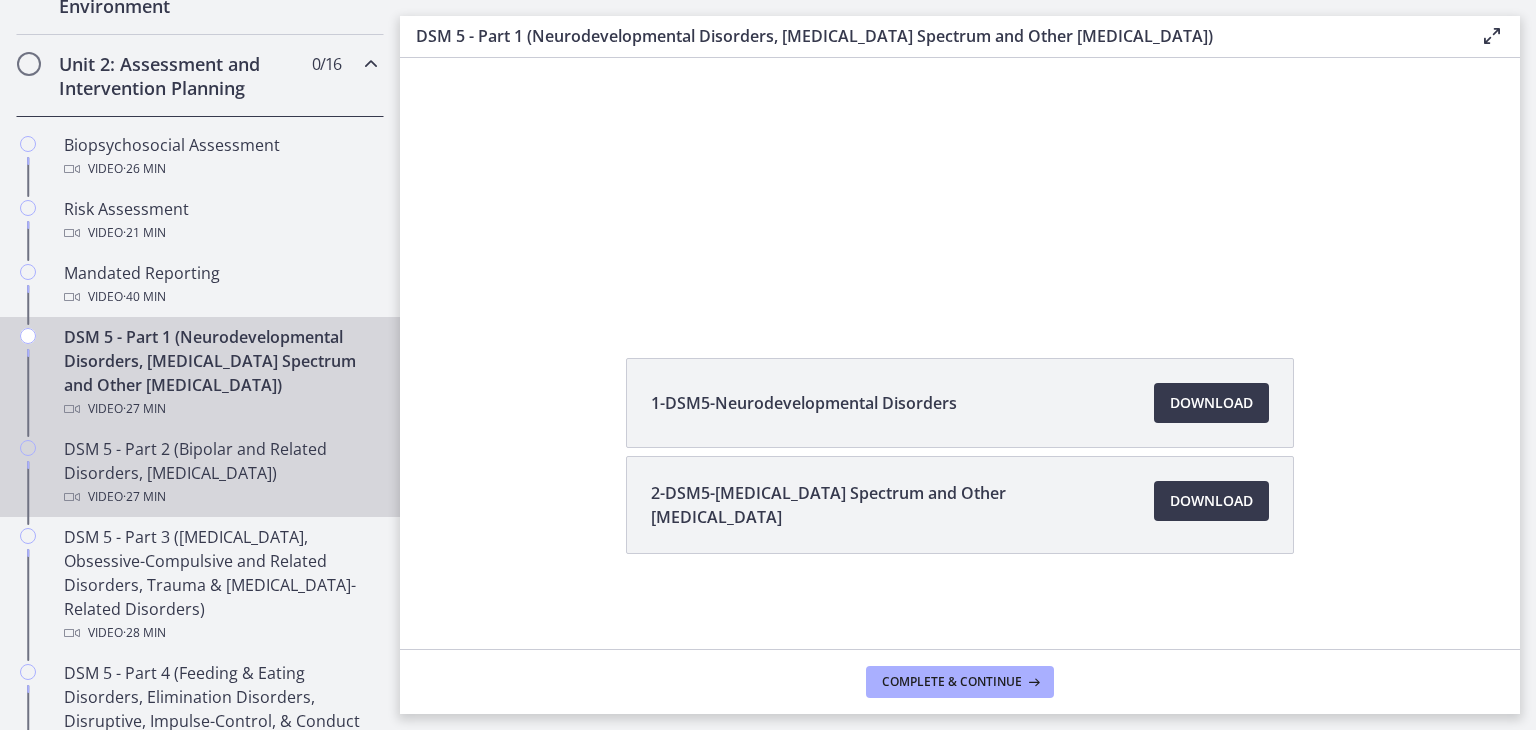 click on "DSM 5 - Part 2 (Bipolar and Related Disorders, [MEDICAL_DATA])
Video
·  27 min" at bounding box center [220, 473] 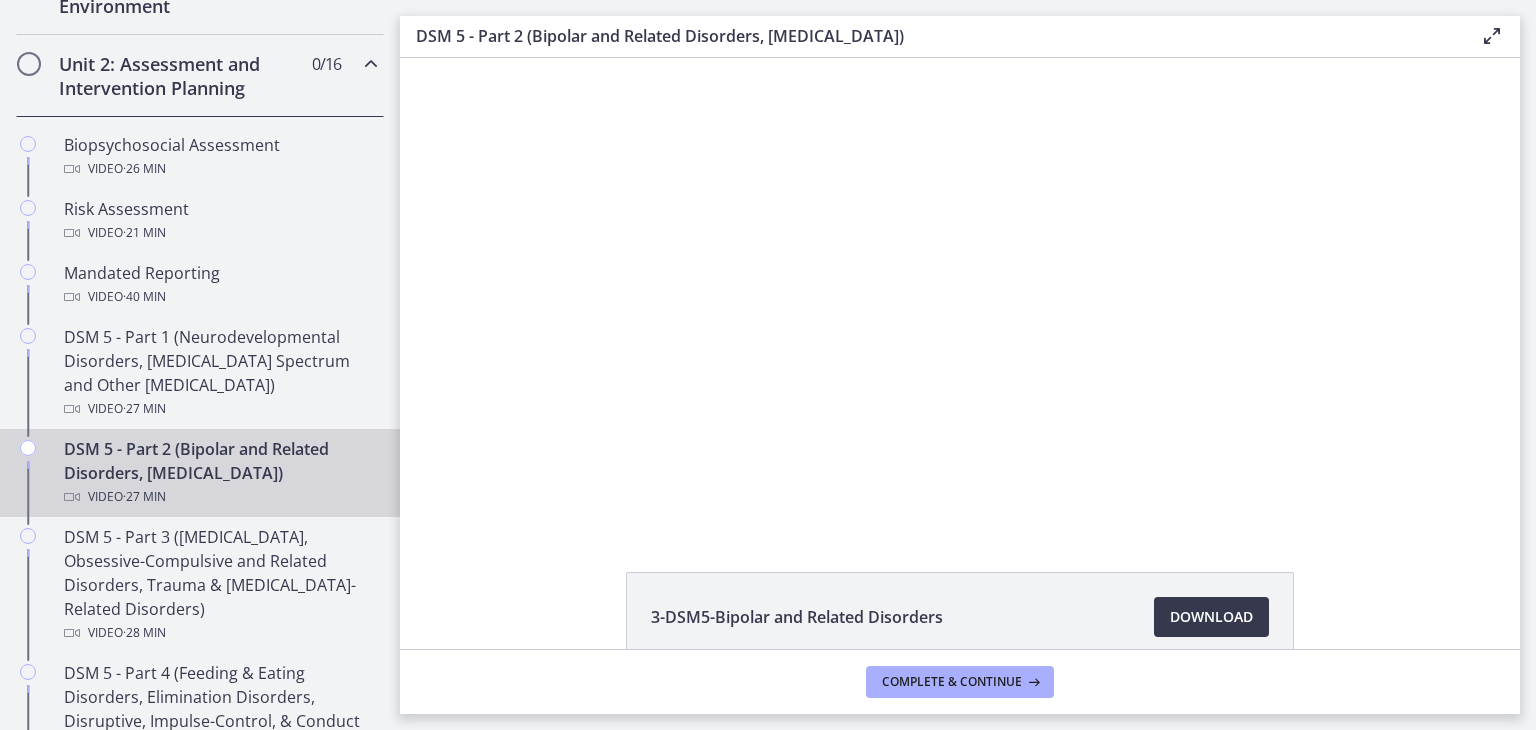scroll, scrollTop: 0, scrollLeft: 0, axis: both 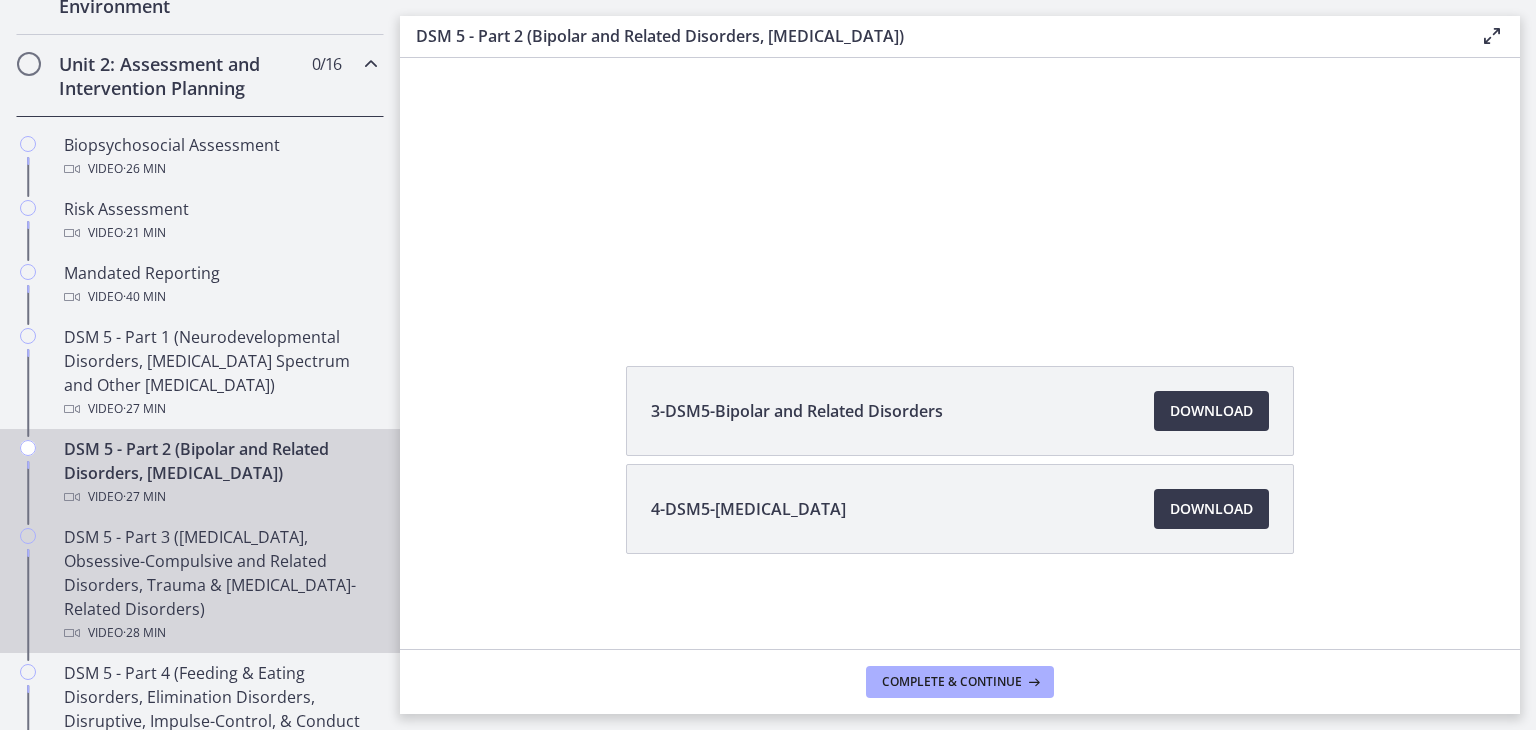 click on "DSM 5 - Part 3 ([MEDICAL_DATA], Obsessive-Compulsive and Related Disorders, Trauma & [MEDICAL_DATA]-Related Disorders)
Video
·  28 min" at bounding box center (220, 585) 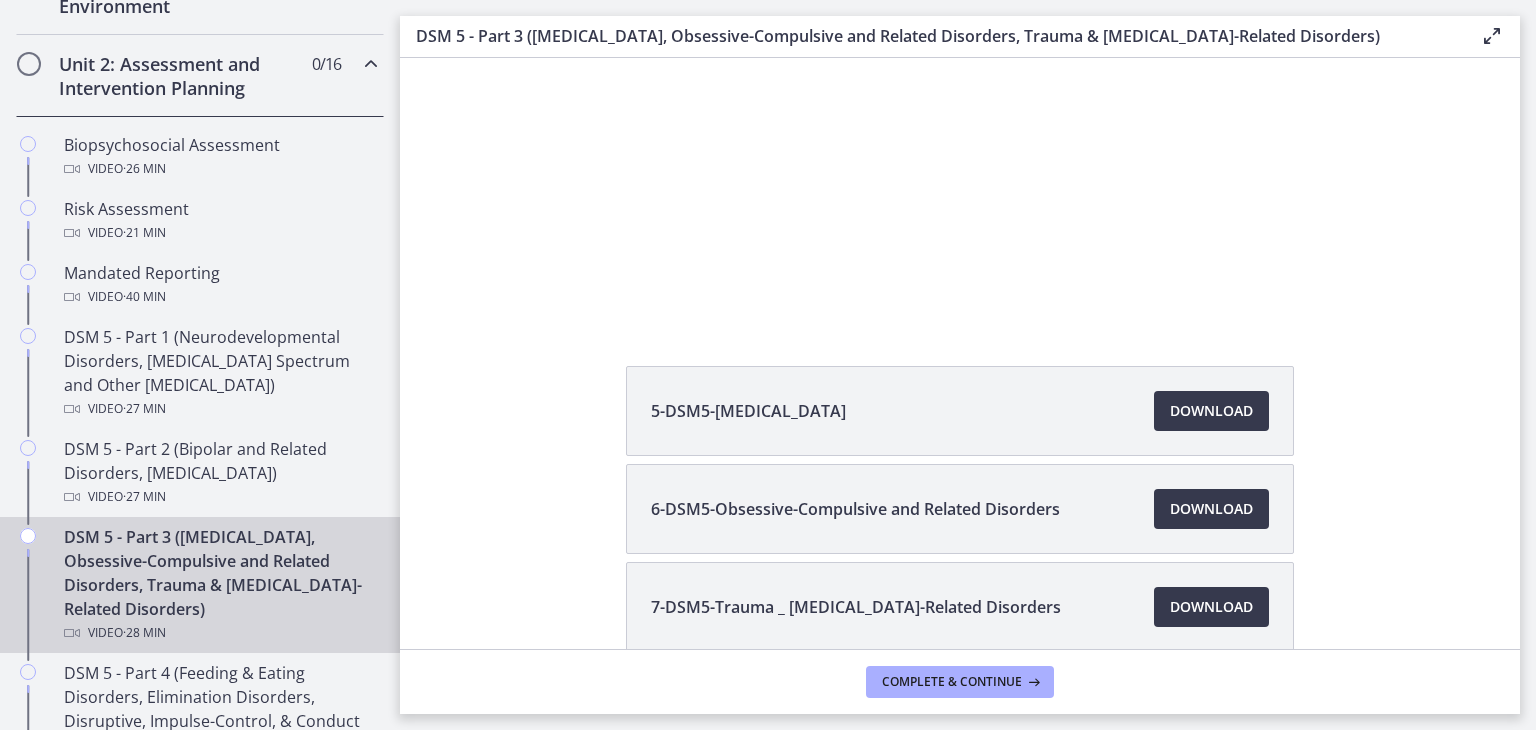 scroll, scrollTop: 0, scrollLeft: 0, axis: both 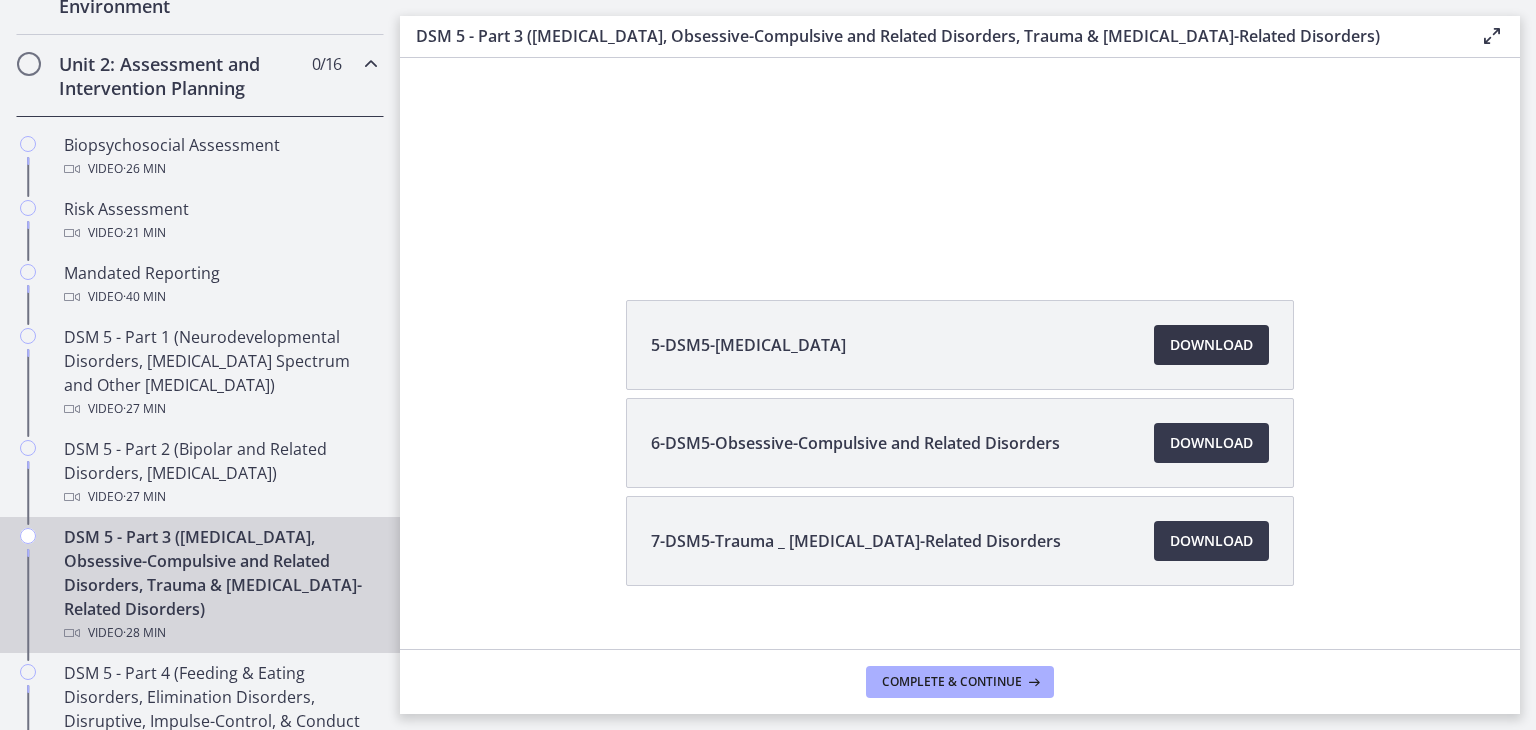 click on "Download
Opens in a new window" at bounding box center (1211, 345) 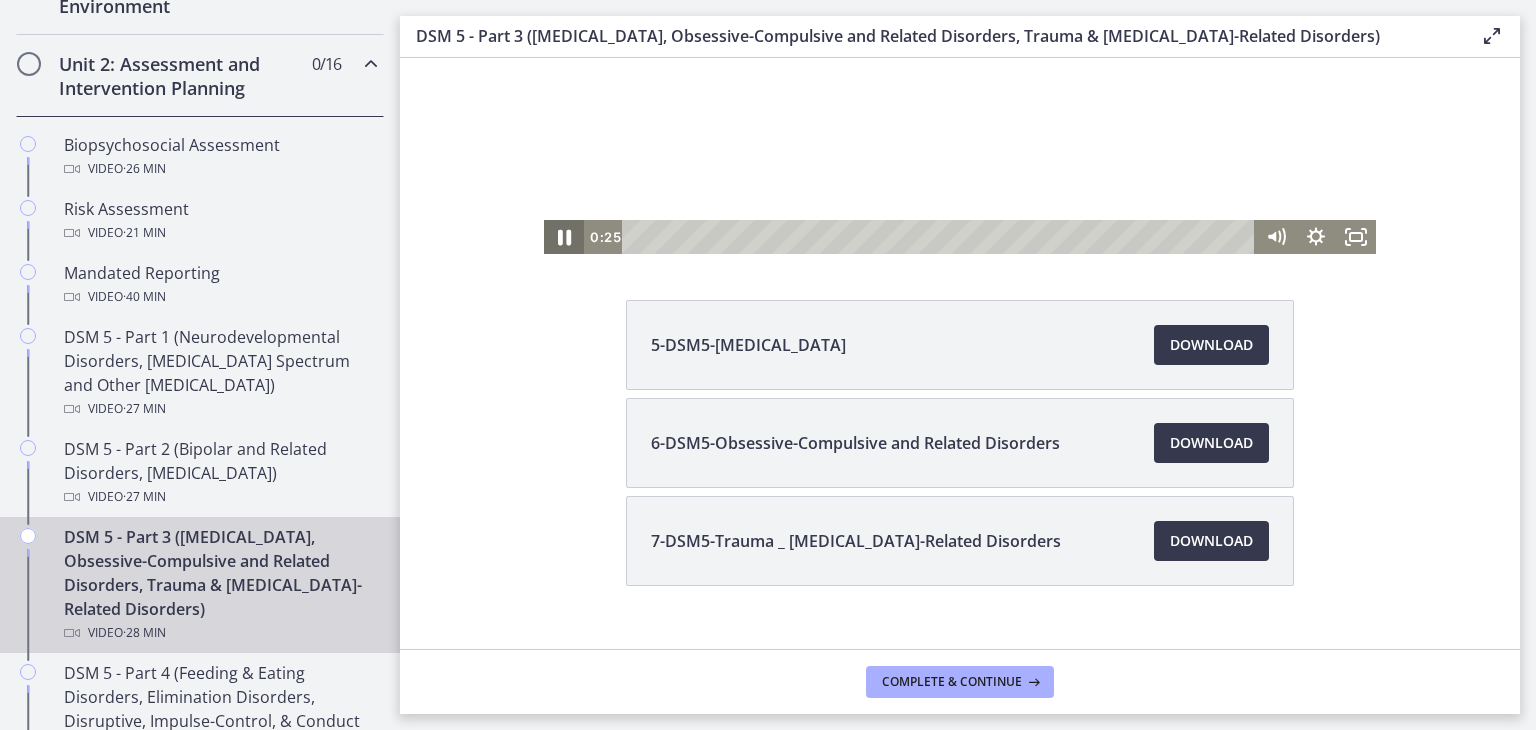 click 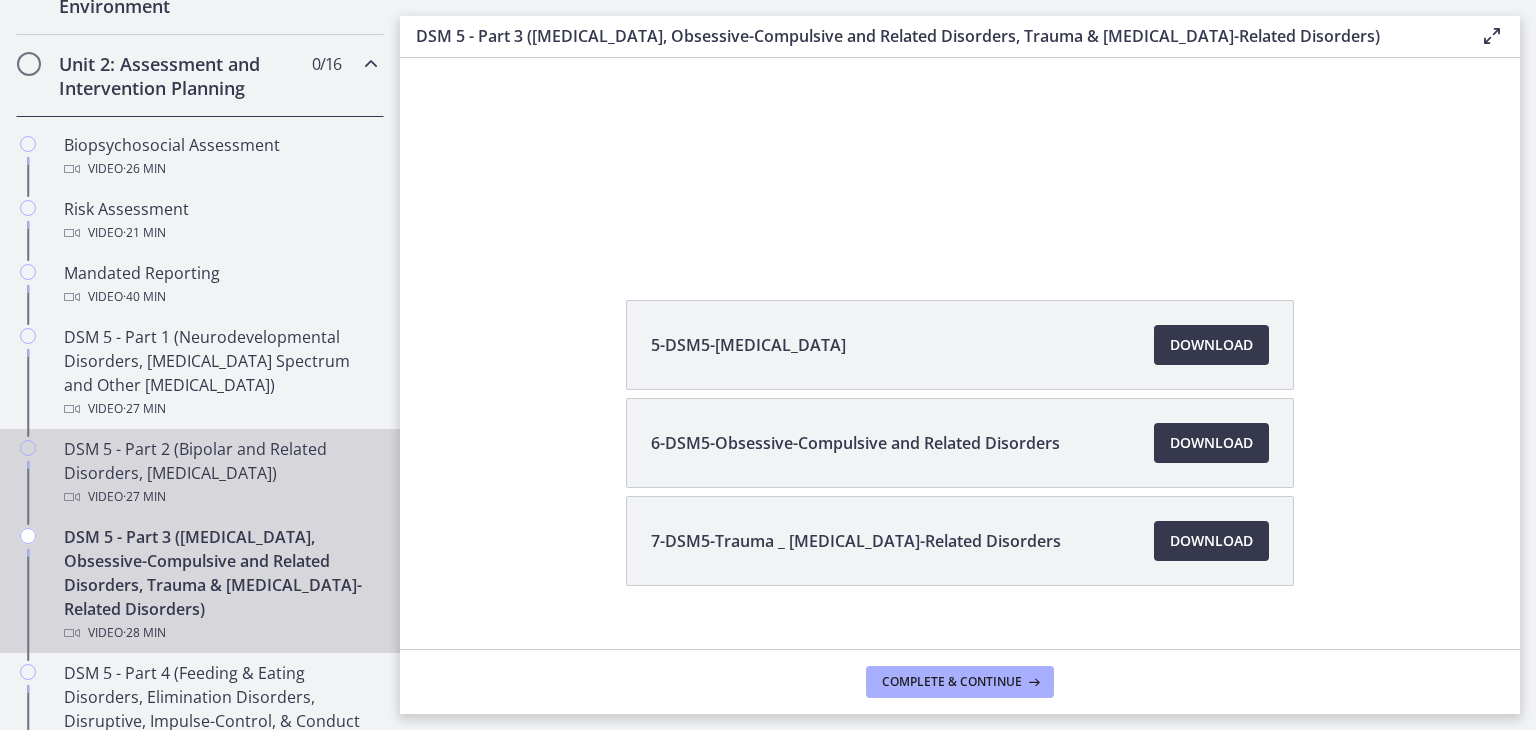 click on "DSM 5 - Part 2 (Bipolar and Related Disorders, [MEDICAL_DATA])
Video
·  27 min" at bounding box center (220, 473) 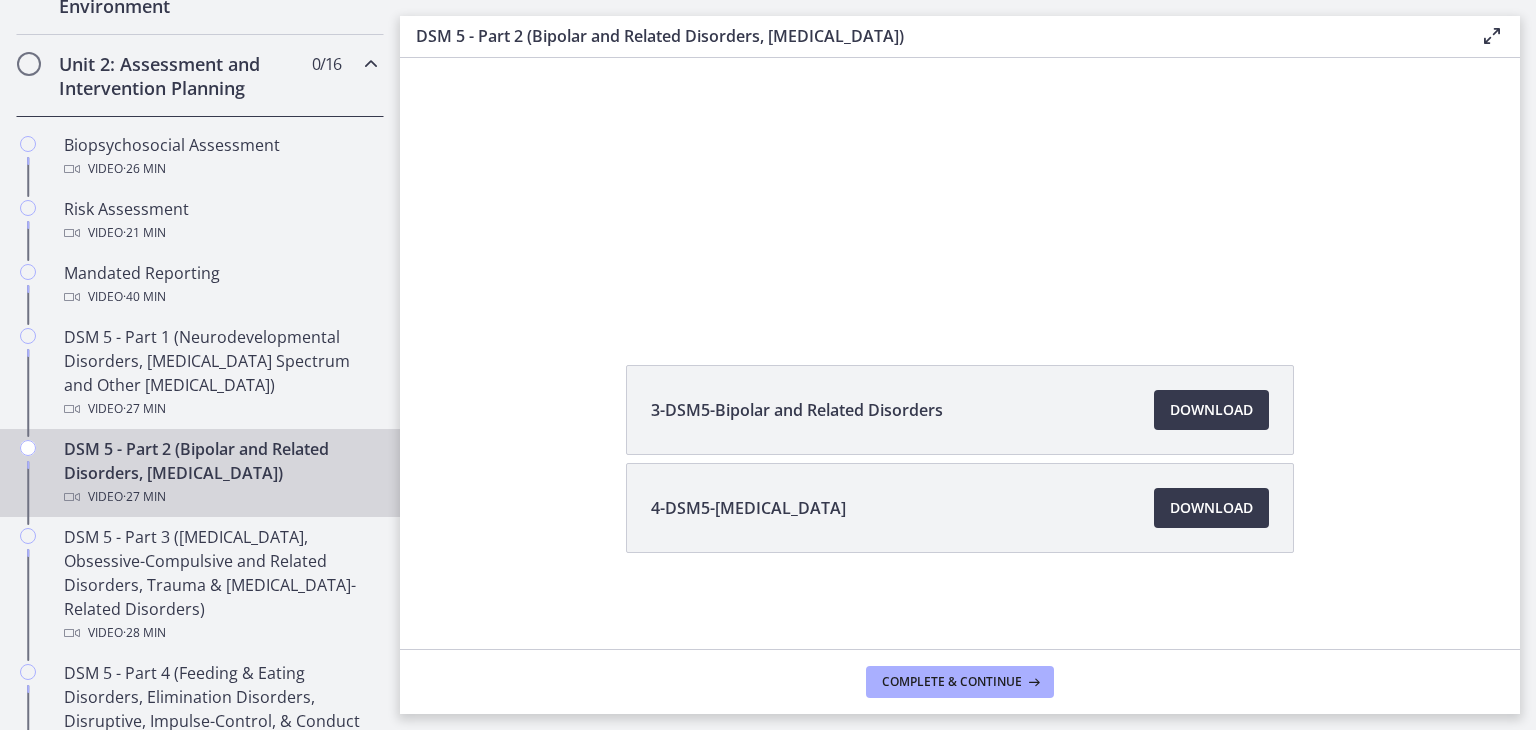scroll, scrollTop: 0, scrollLeft: 0, axis: both 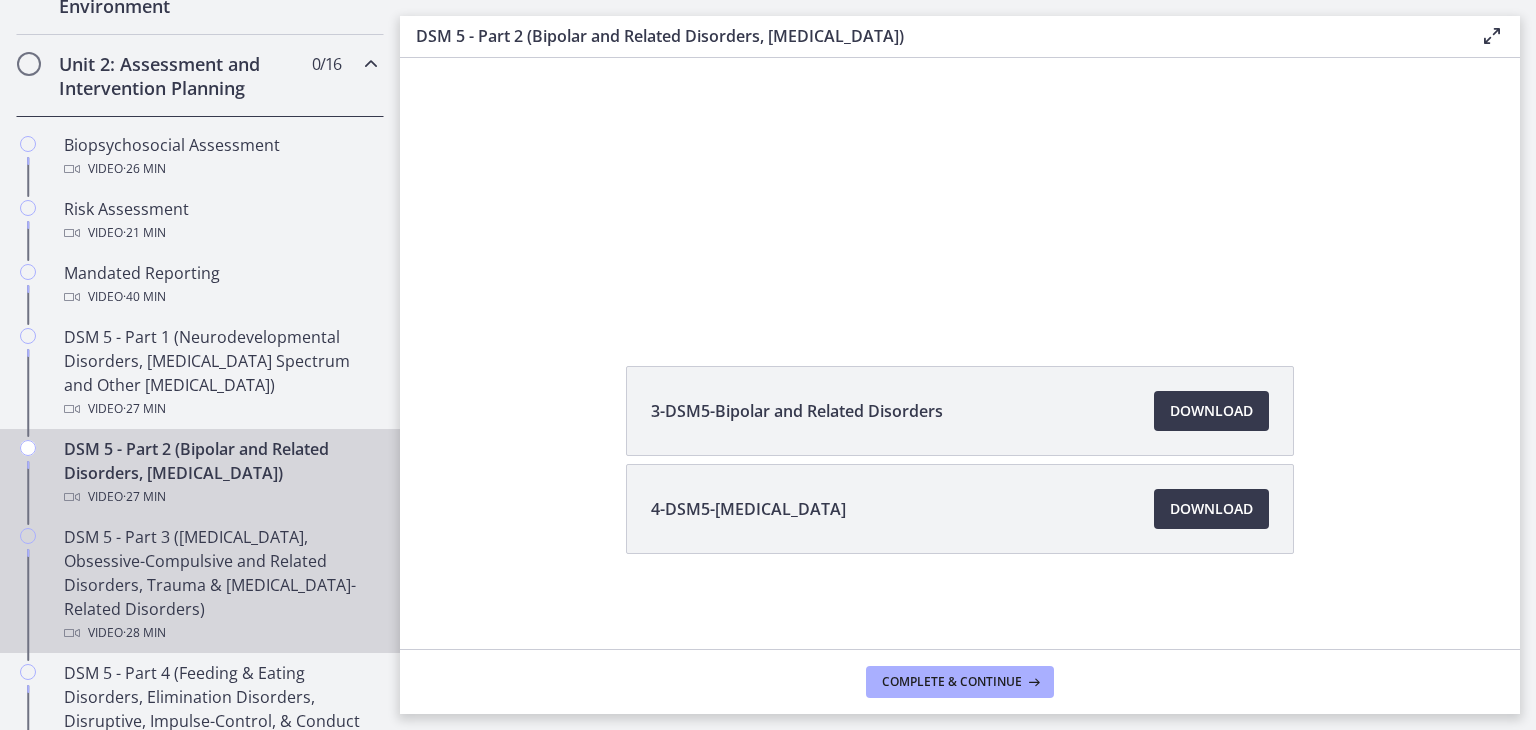 click on "DSM 5 - Part 3 ([MEDICAL_DATA], Obsessive-Compulsive and Related Disorders, Trauma & [MEDICAL_DATA]-Related Disorders)
Video
·  28 min" at bounding box center [220, 585] 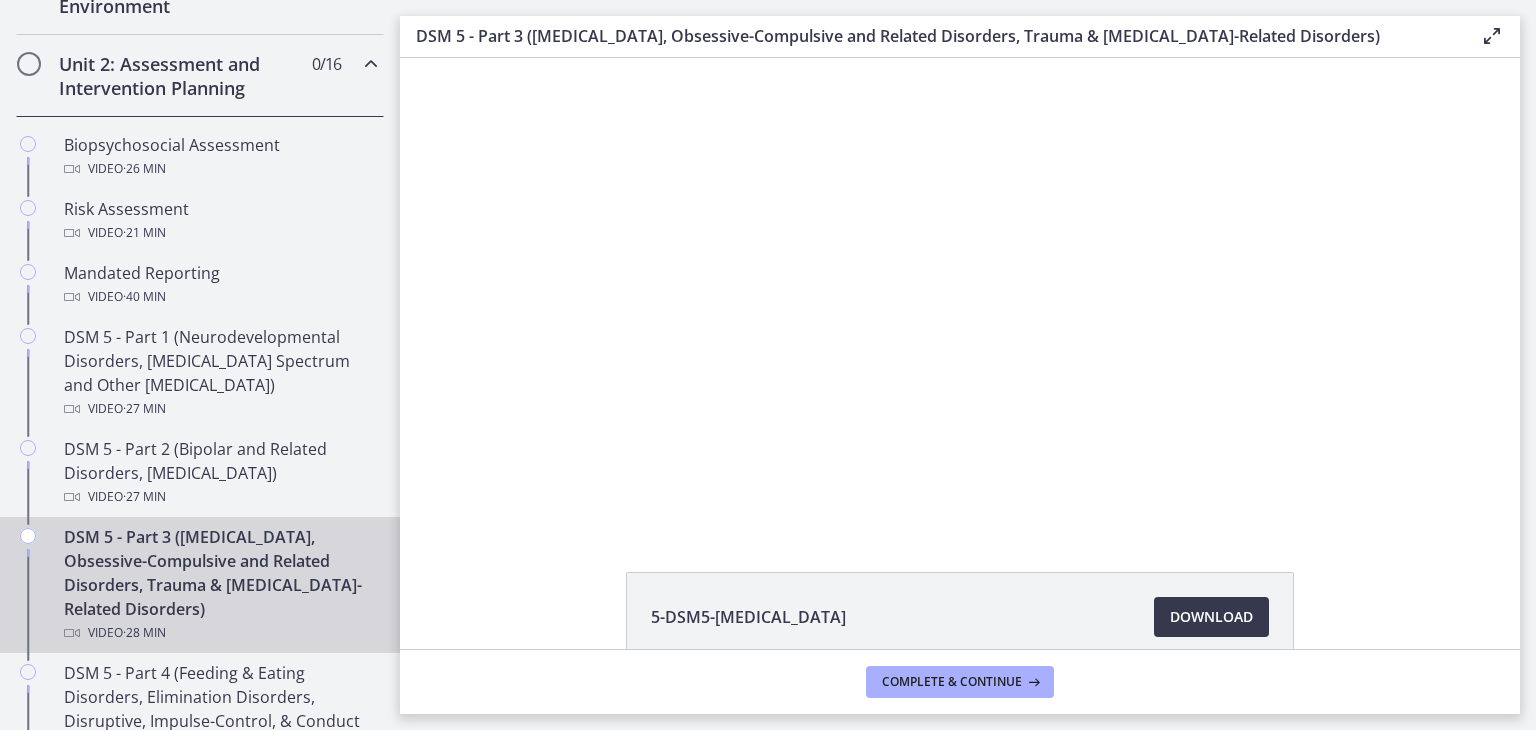 scroll, scrollTop: 0, scrollLeft: 0, axis: both 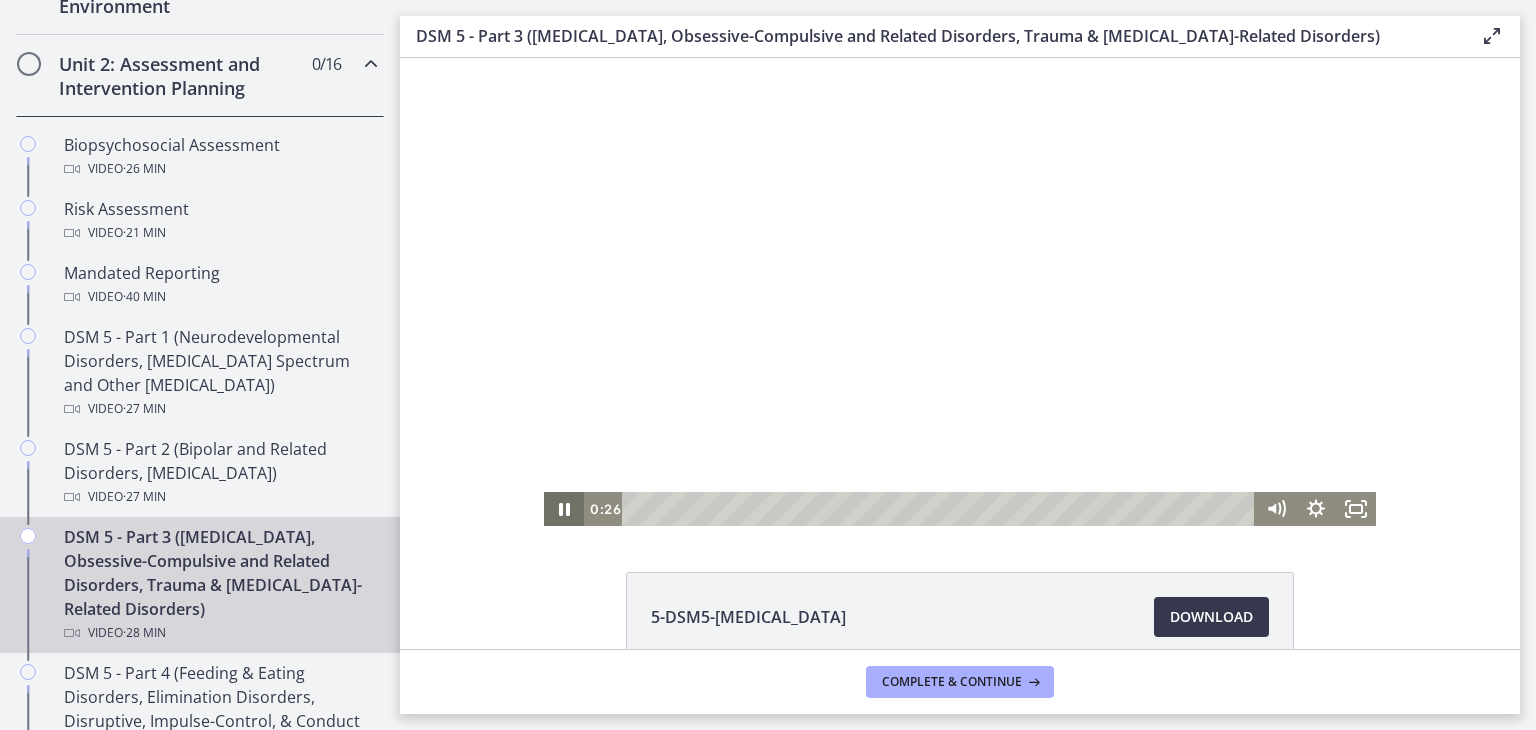 click 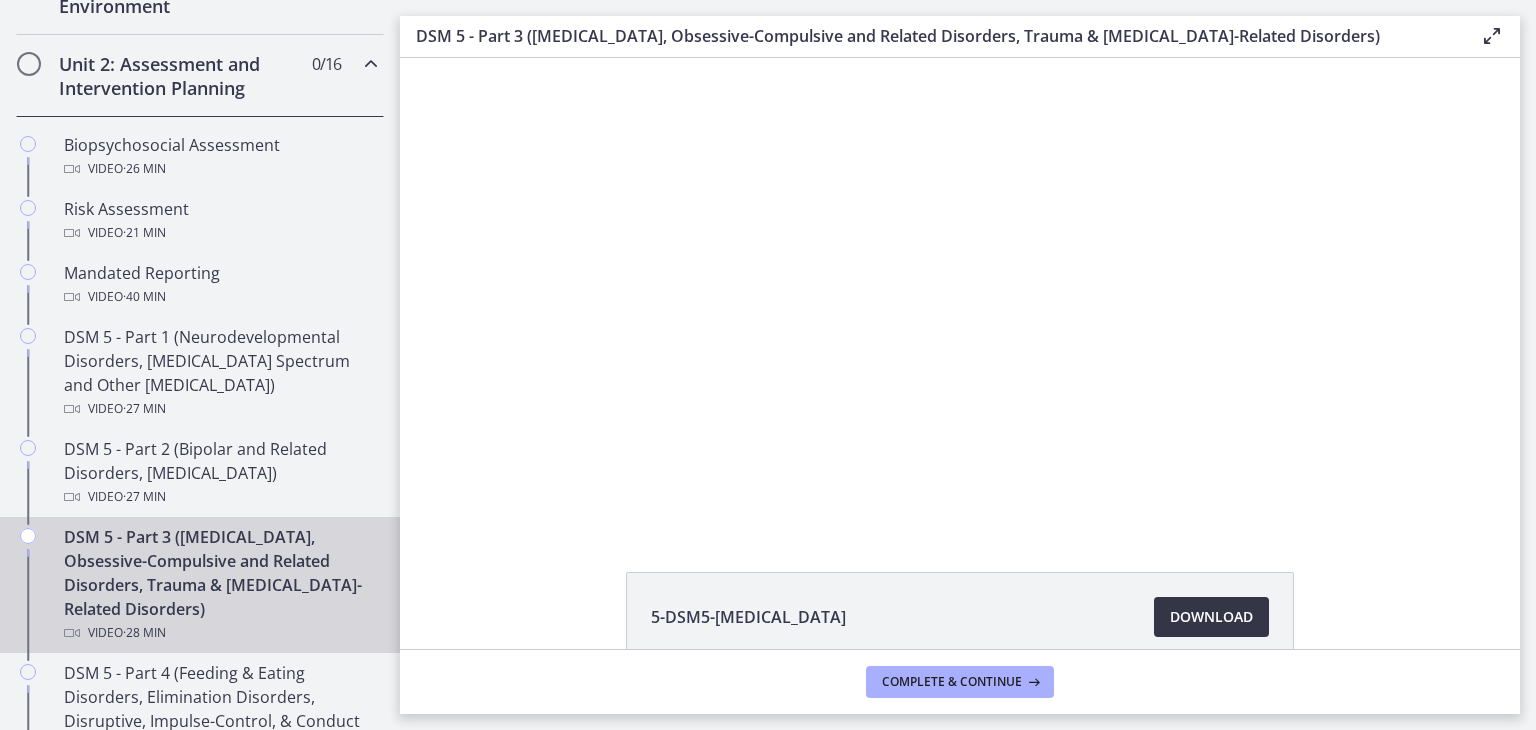 click on "Download
Opens in a new window" at bounding box center (1211, 617) 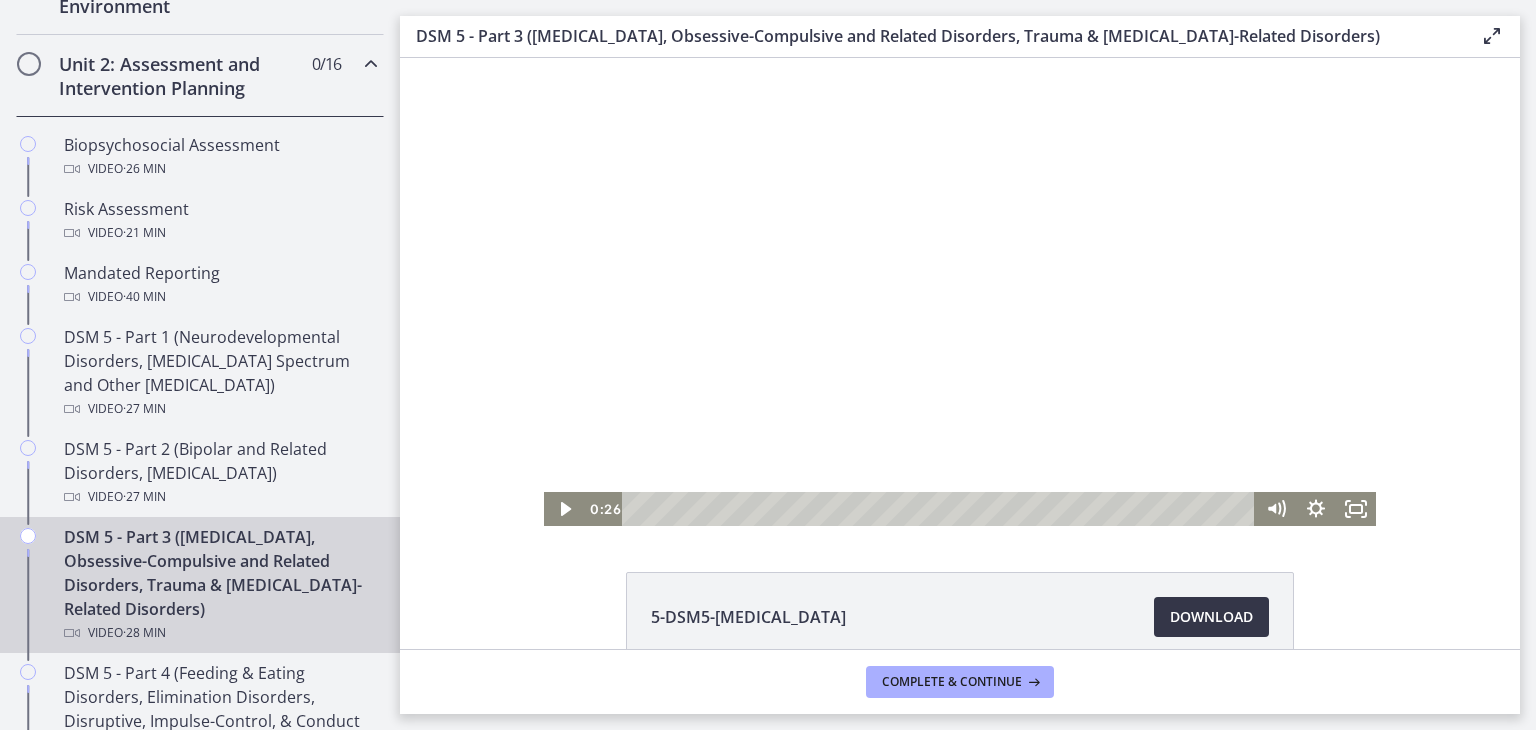 scroll, scrollTop: 304, scrollLeft: 0, axis: vertical 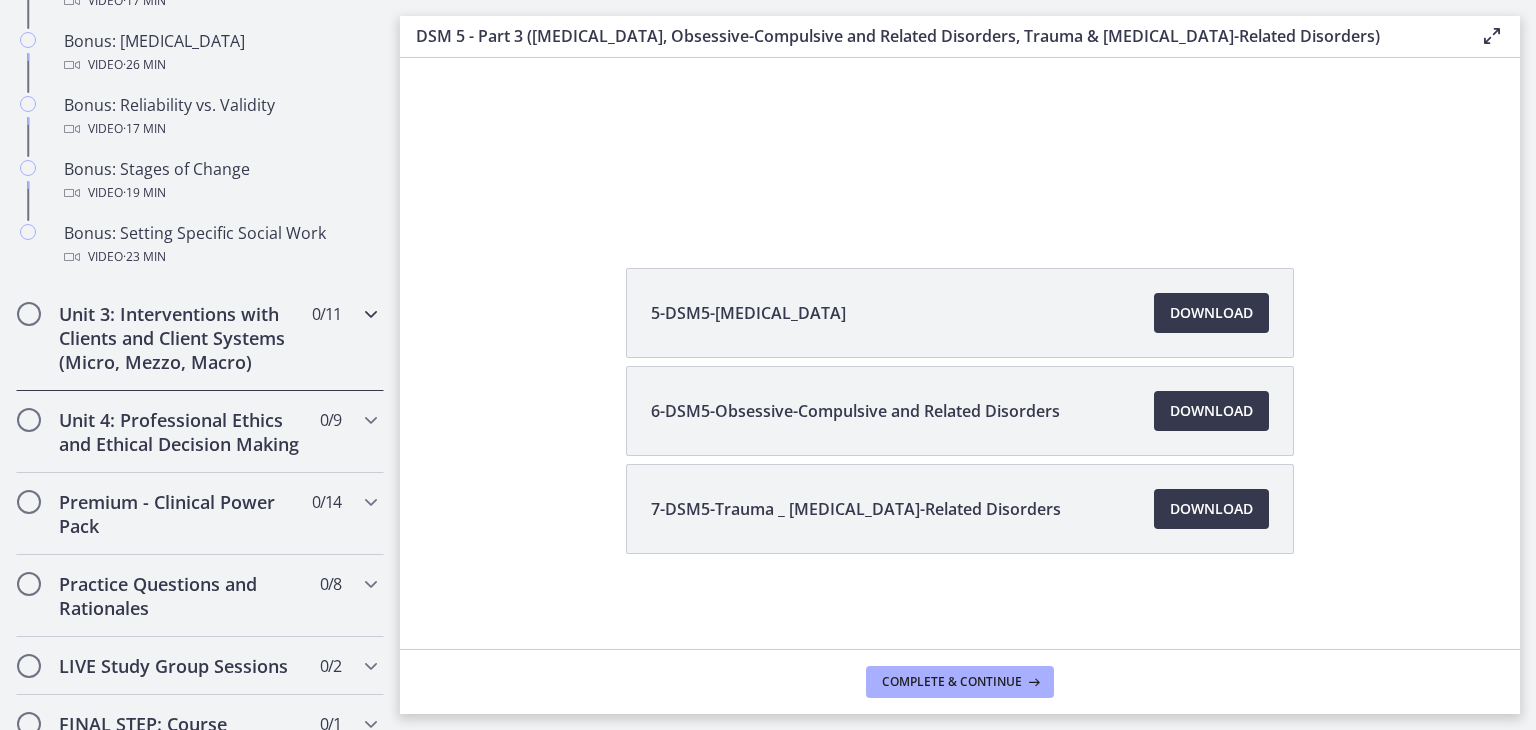 click on "Unit 3: Interventions with Clients and Client Systems (Micro, Mezzo, Macro)" at bounding box center (181, 338) 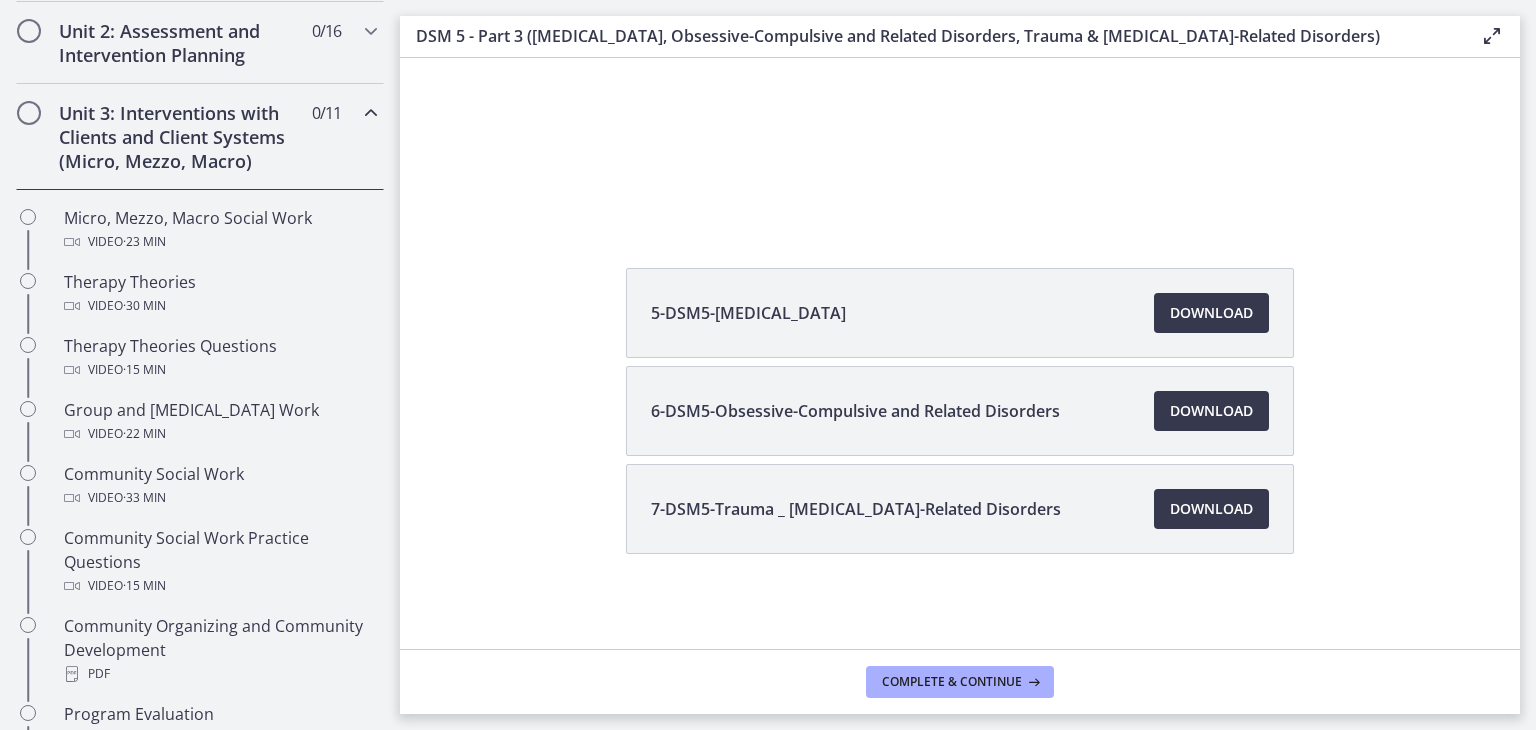 scroll, scrollTop: 696, scrollLeft: 0, axis: vertical 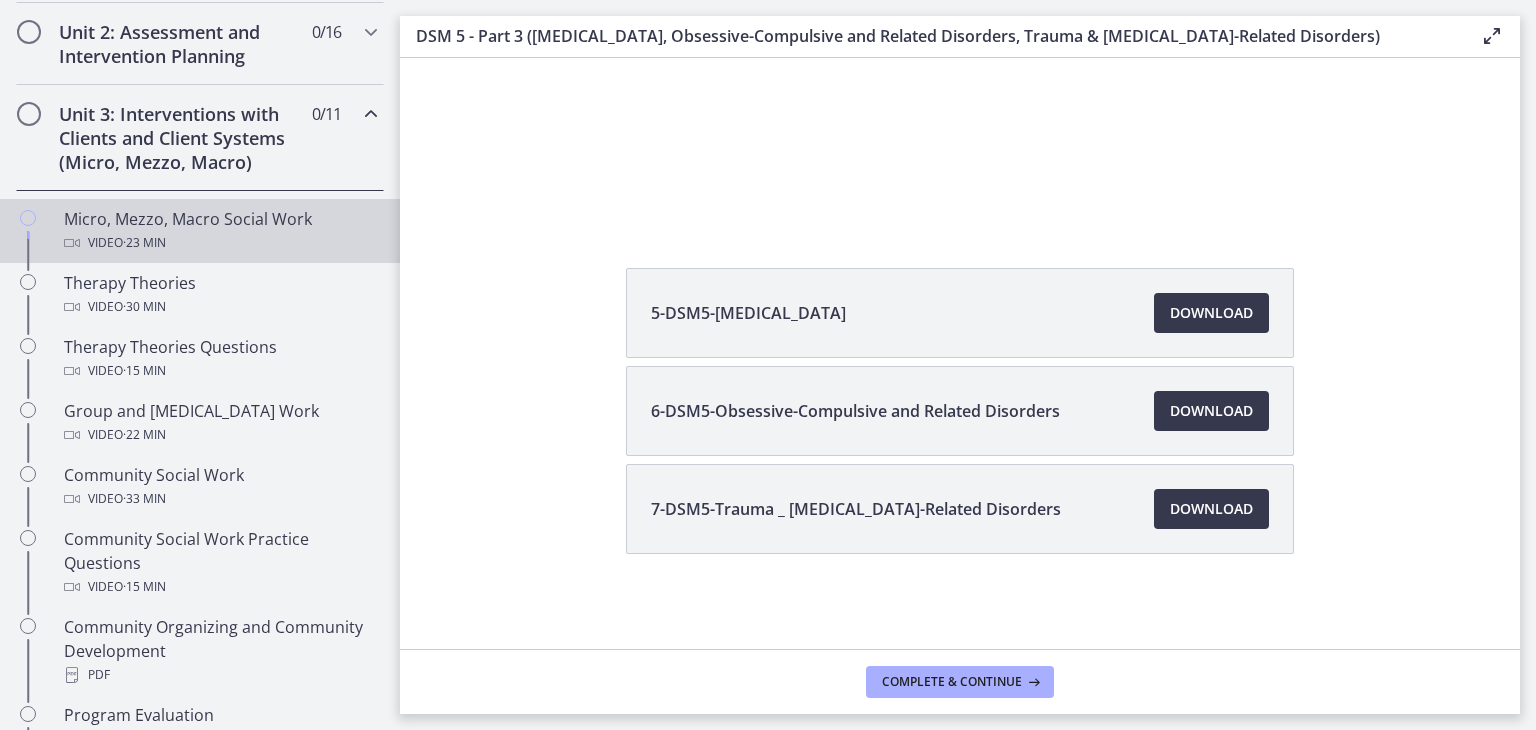 click on "Video
·  23 min" at bounding box center [220, 243] 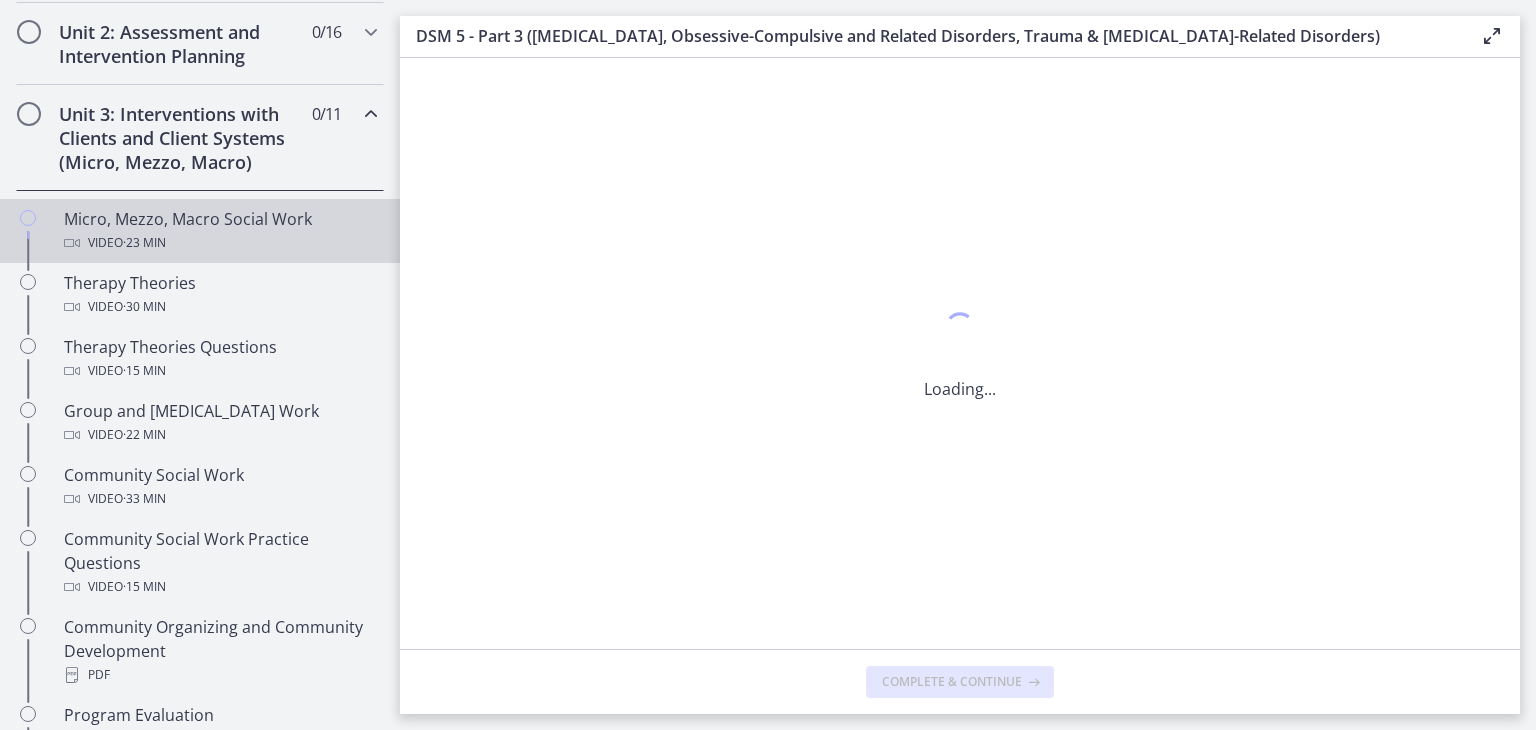 scroll, scrollTop: 0, scrollLeft: 0, axis: both 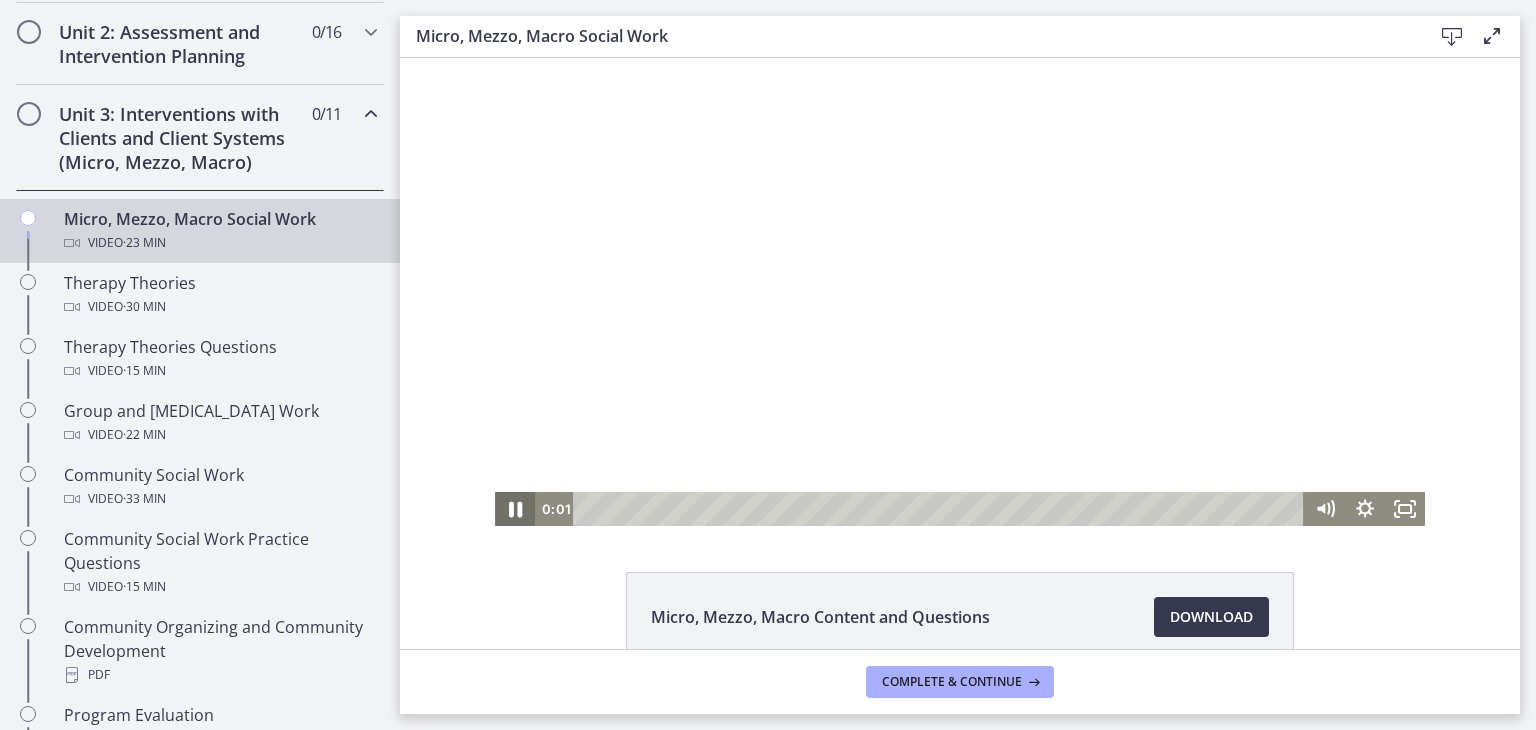 click 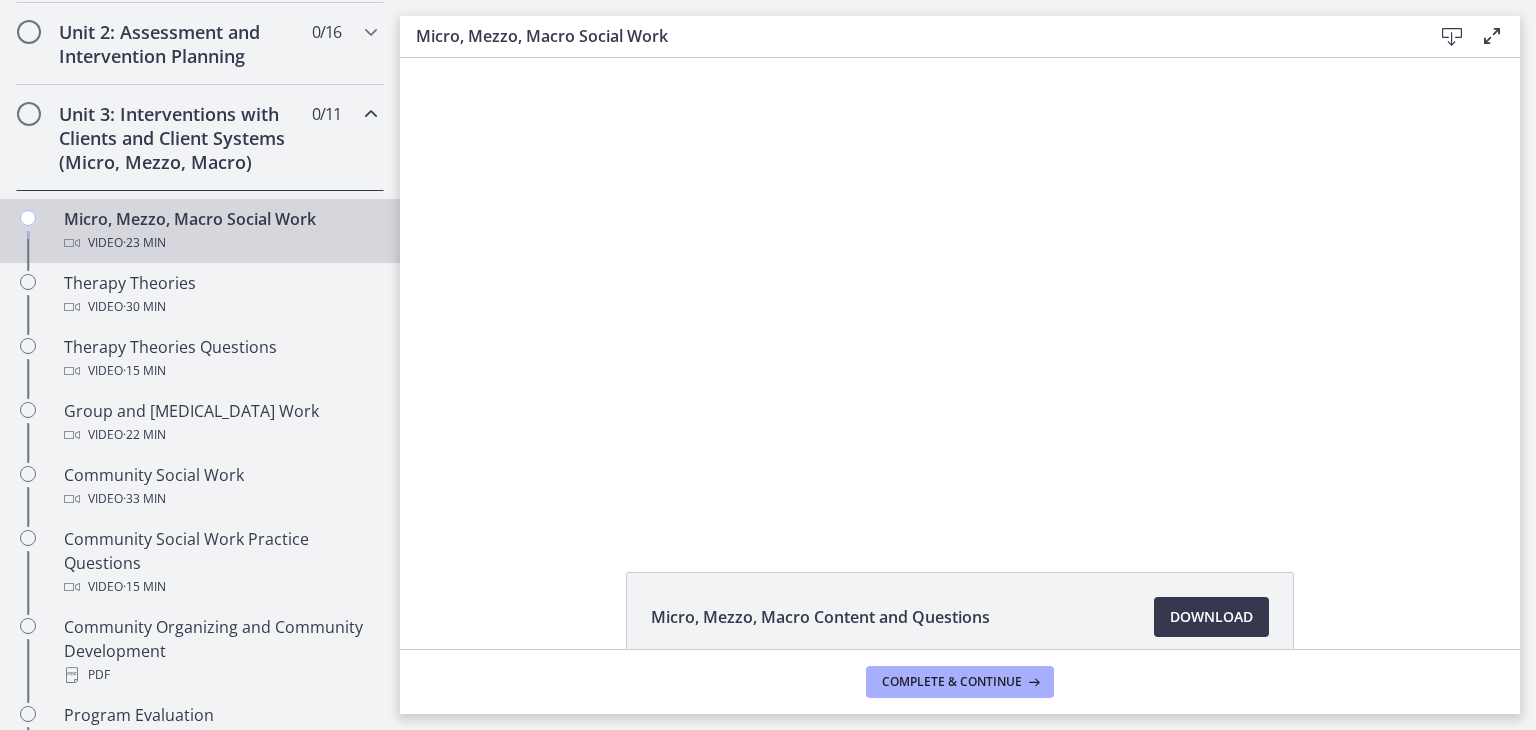 scroll, scrollTop: 108, scrollLeft: 0, axis: vertical 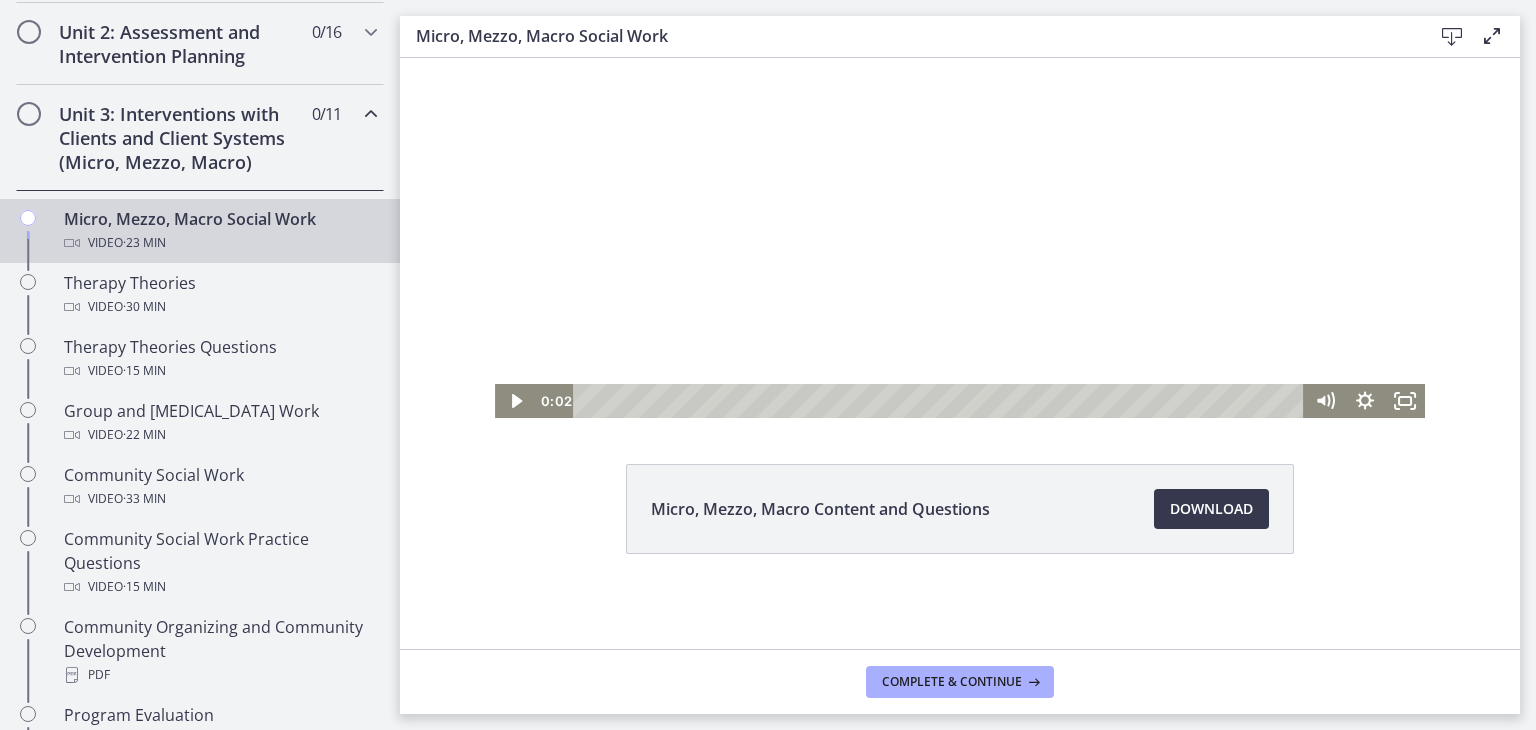 click at bounding box center [960, 184] 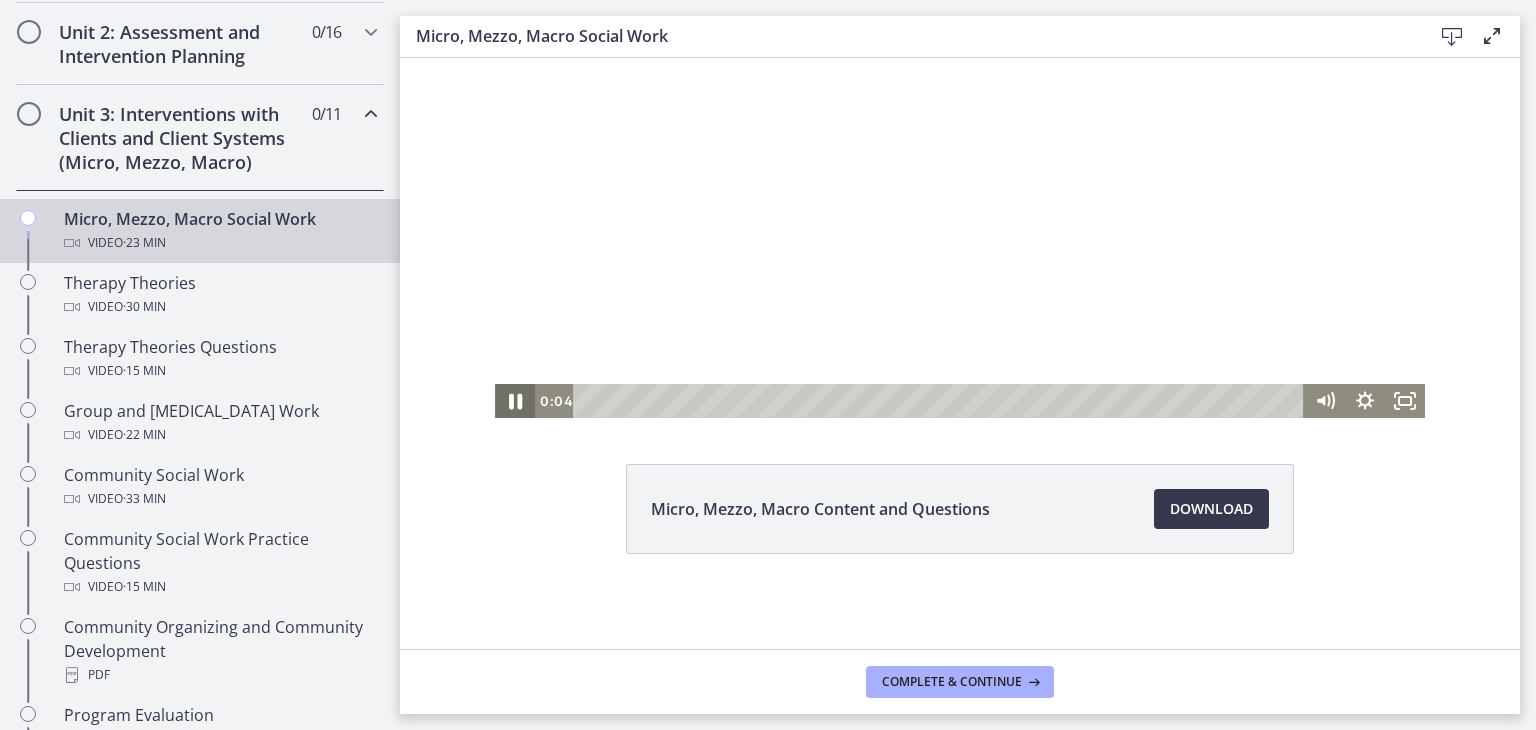 click 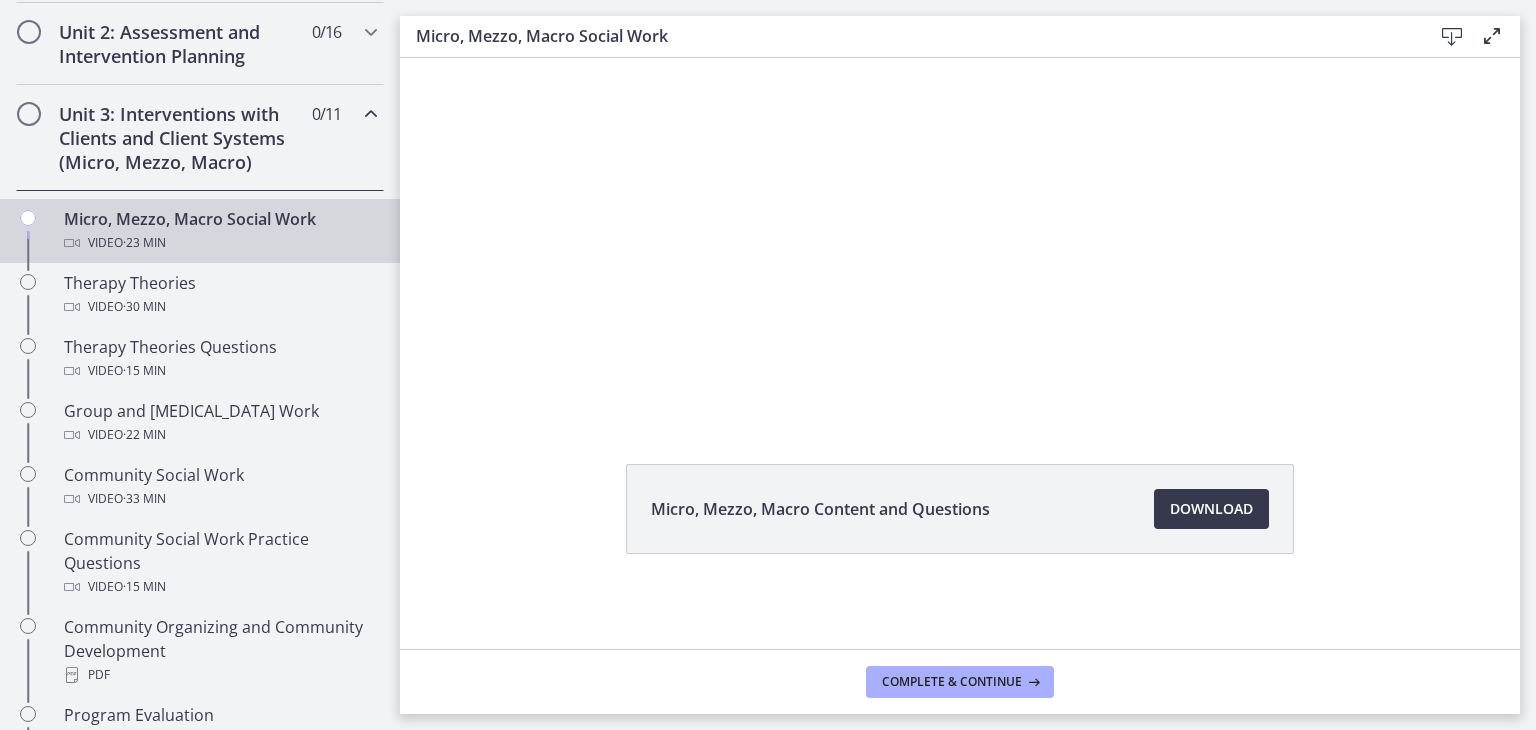 click on "Micro, Mezzo, Macro Content and Questions
Download
Opens in a new window" at bounding box center (960, 509) 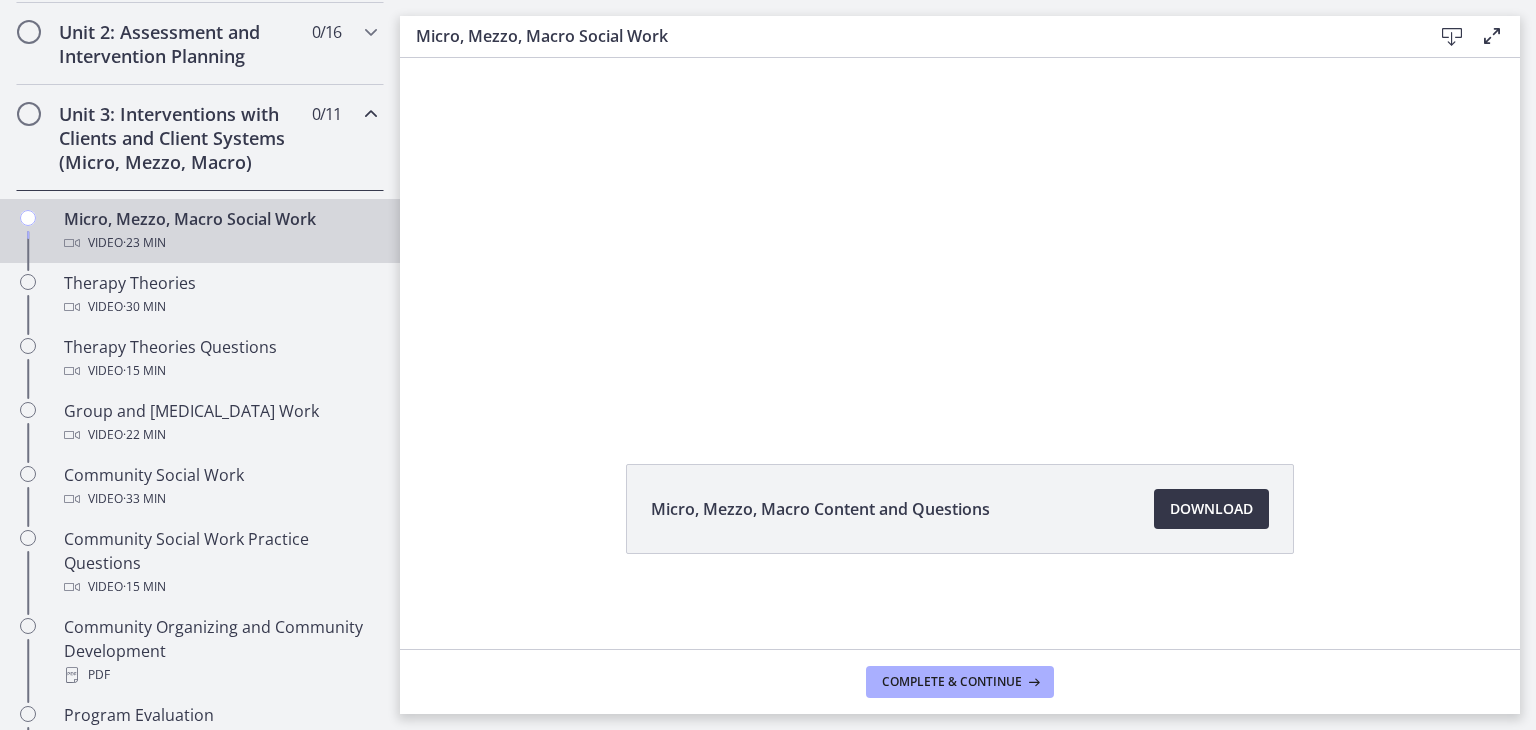 click on "Download
Opens in a new window" at bounding box center [1211, 509] 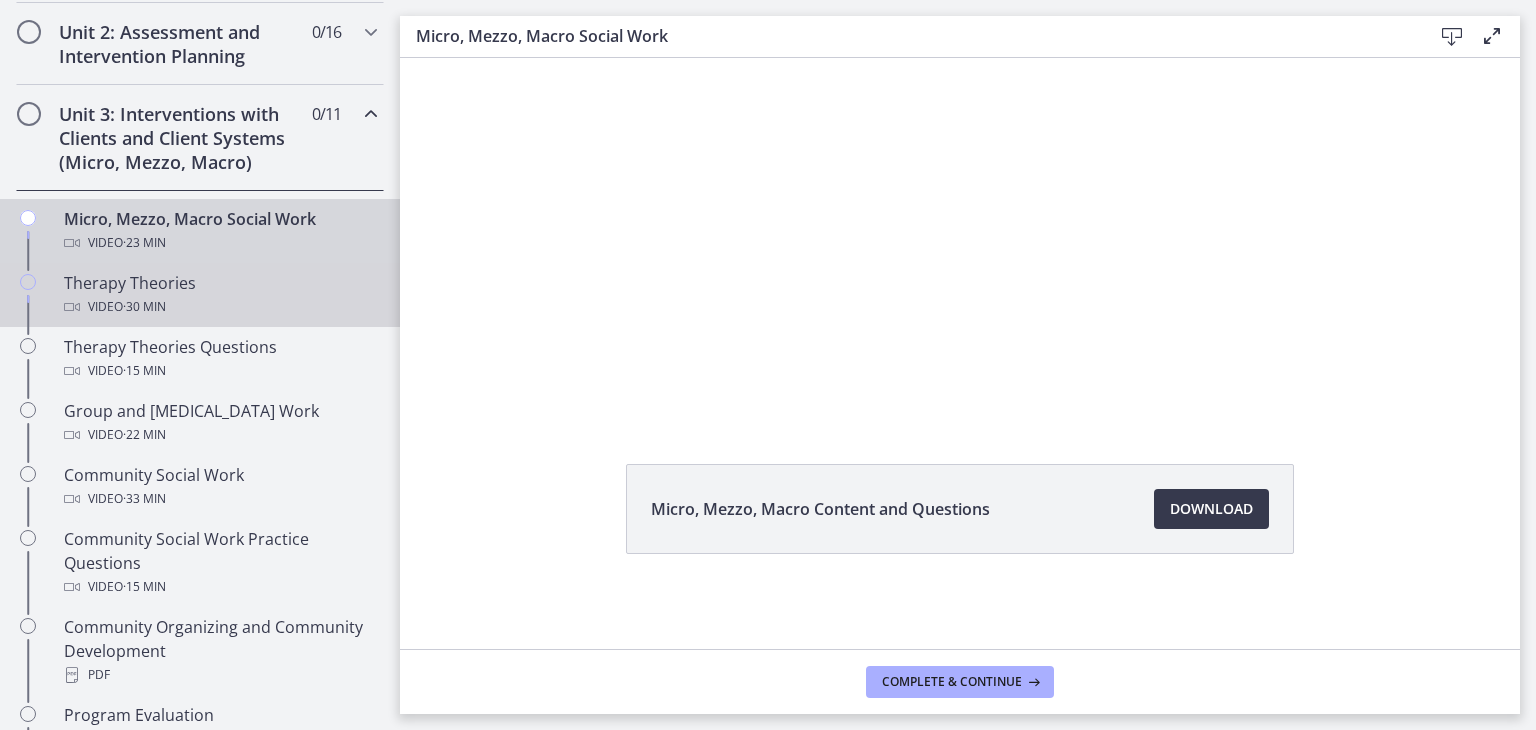 click on "Therapy Theories
Video
·  30 min" at bounding box center [220, 295] 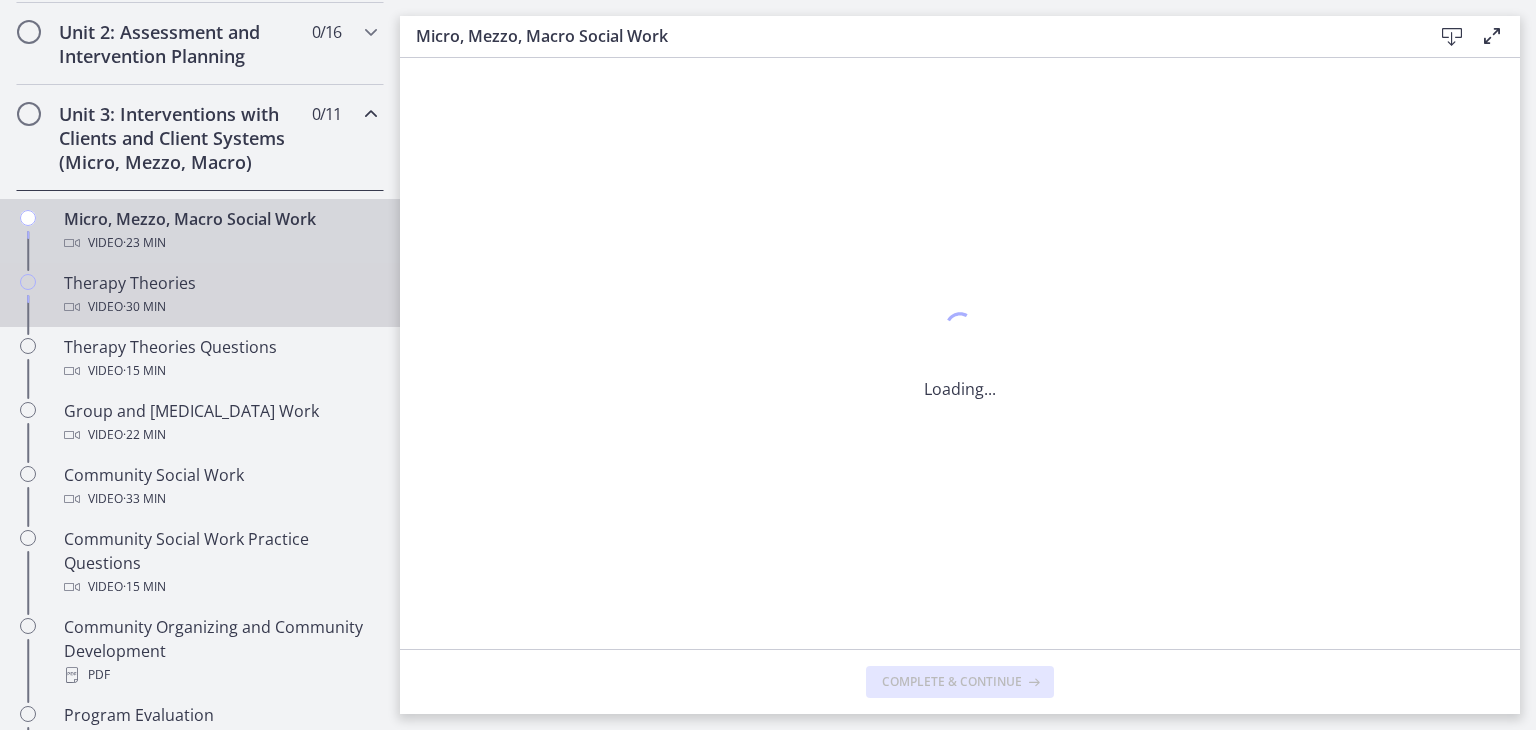 scroll, scrollTop: 0, scrollLeft: 0, axis: both 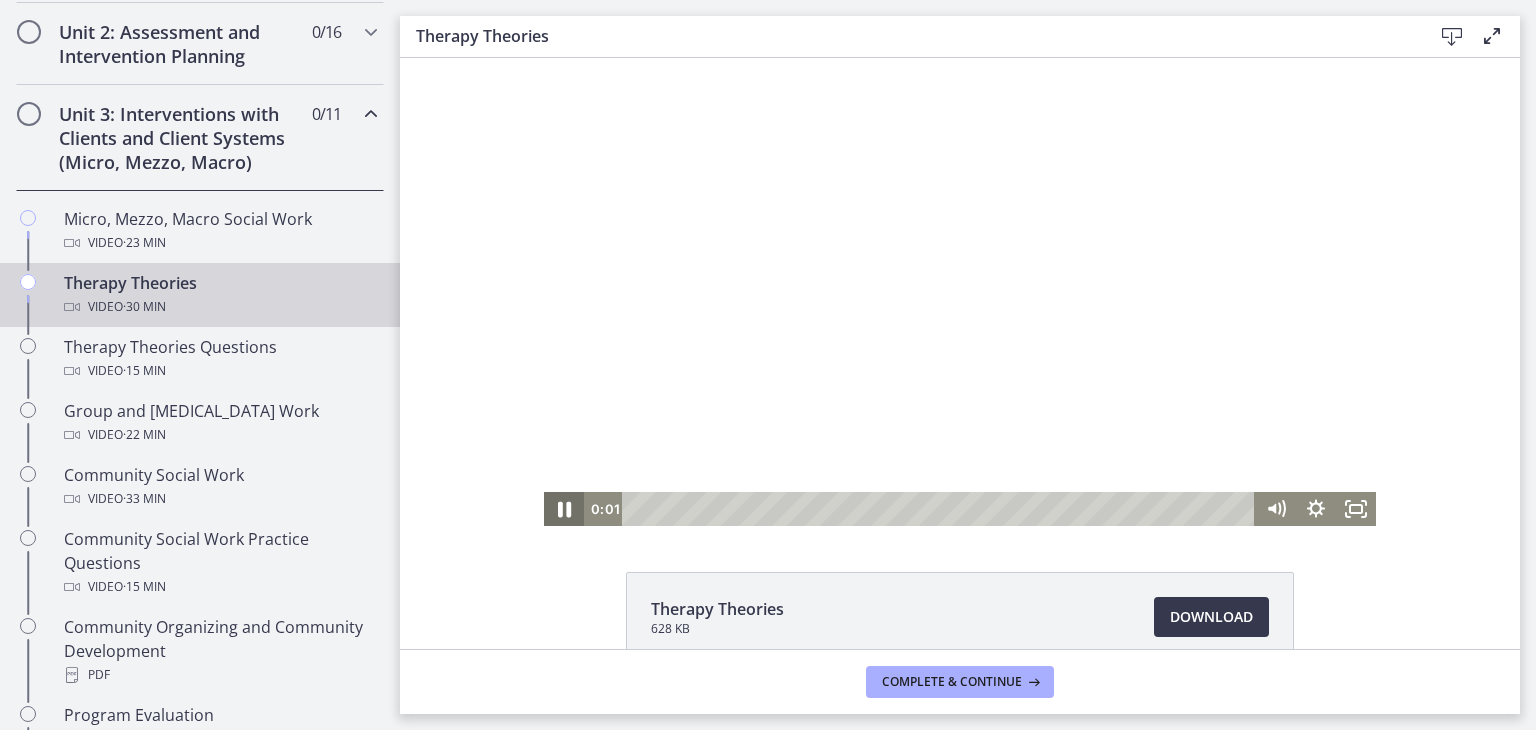 click 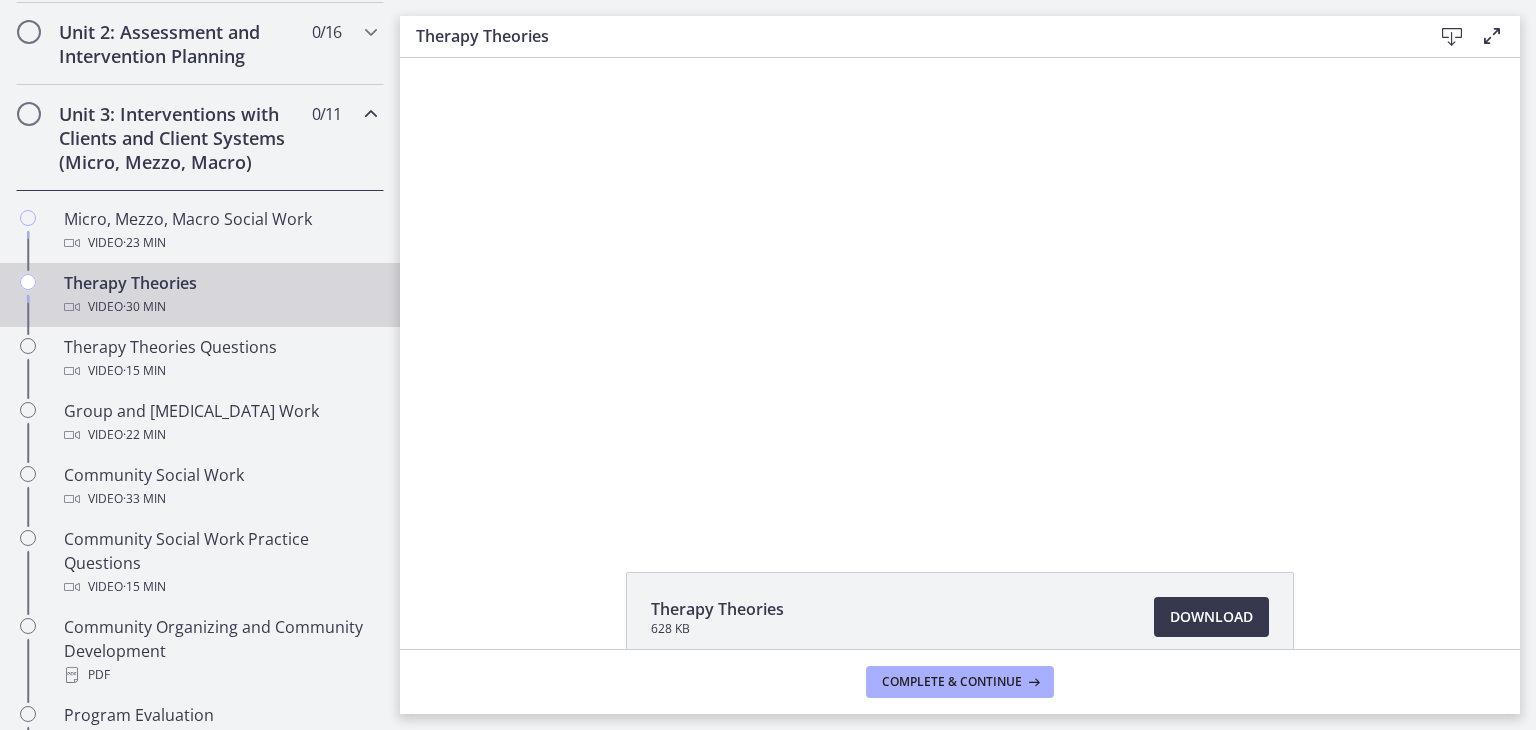scroll, scrollTop: 108, scrollLeft: 0, axis: vertical 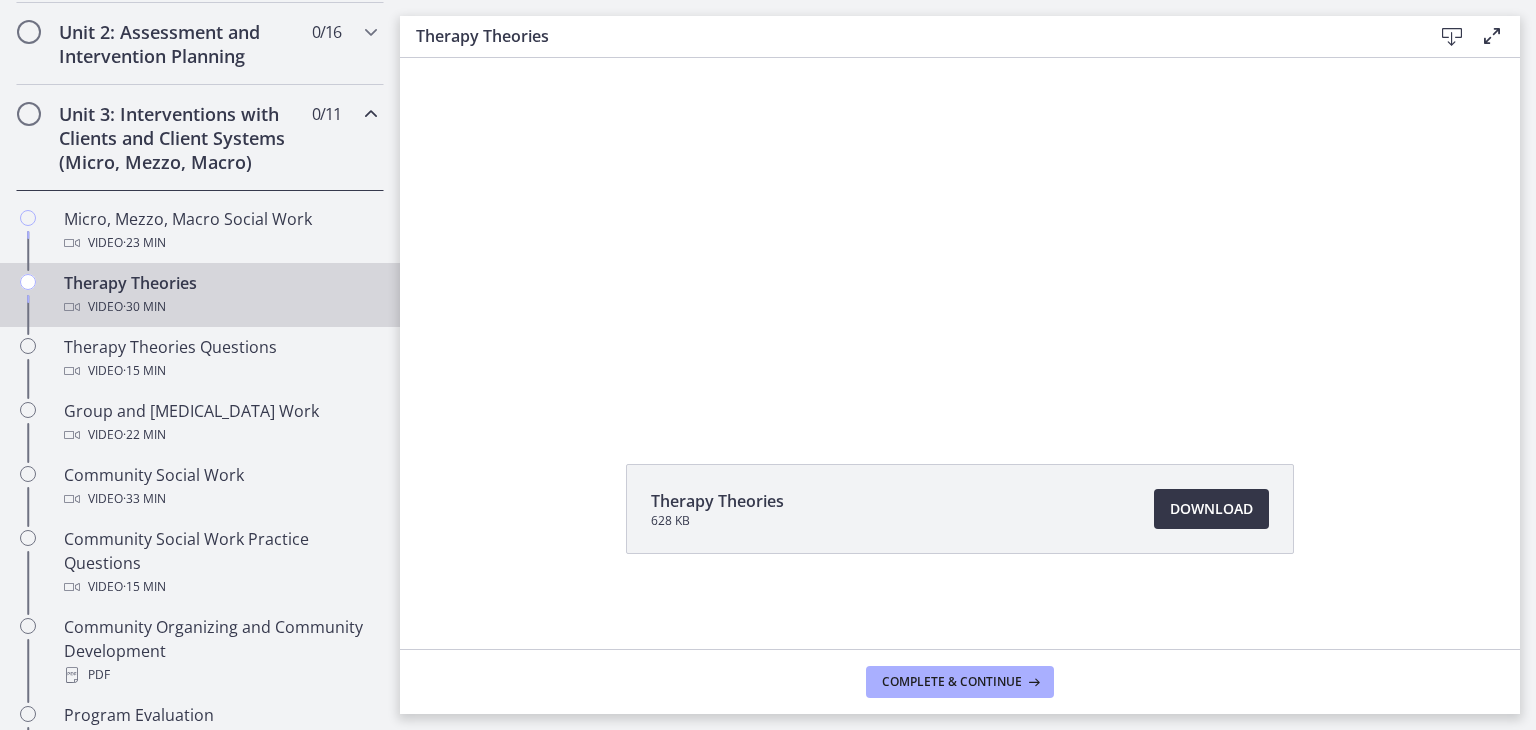 click on "Download
Opens in a new window" at bounding box center [1211, 509] 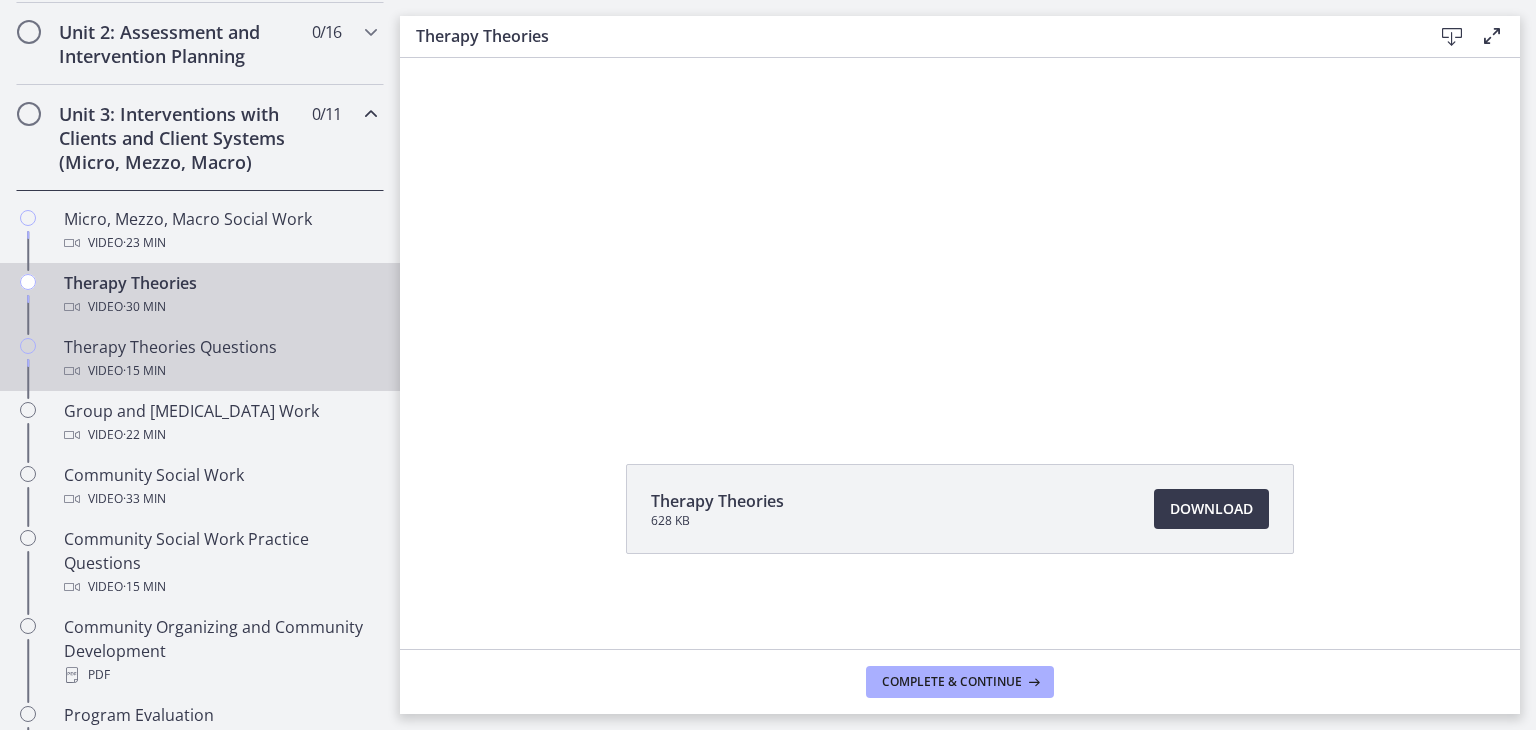 click on "Video
·  15 min" at bounding box center [220, 371] 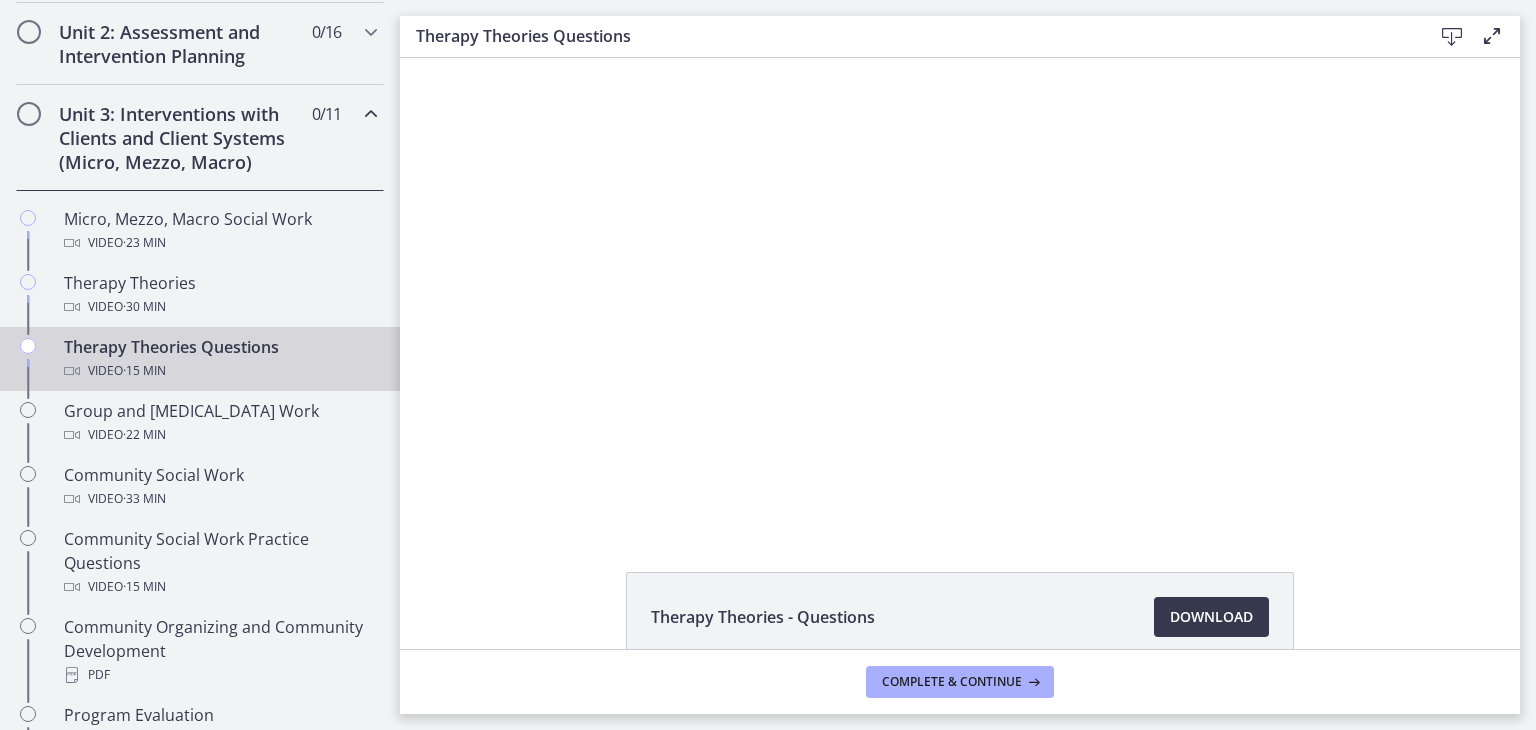 scroll, scrollTop: 0, scrollLeft: 0, axis: both 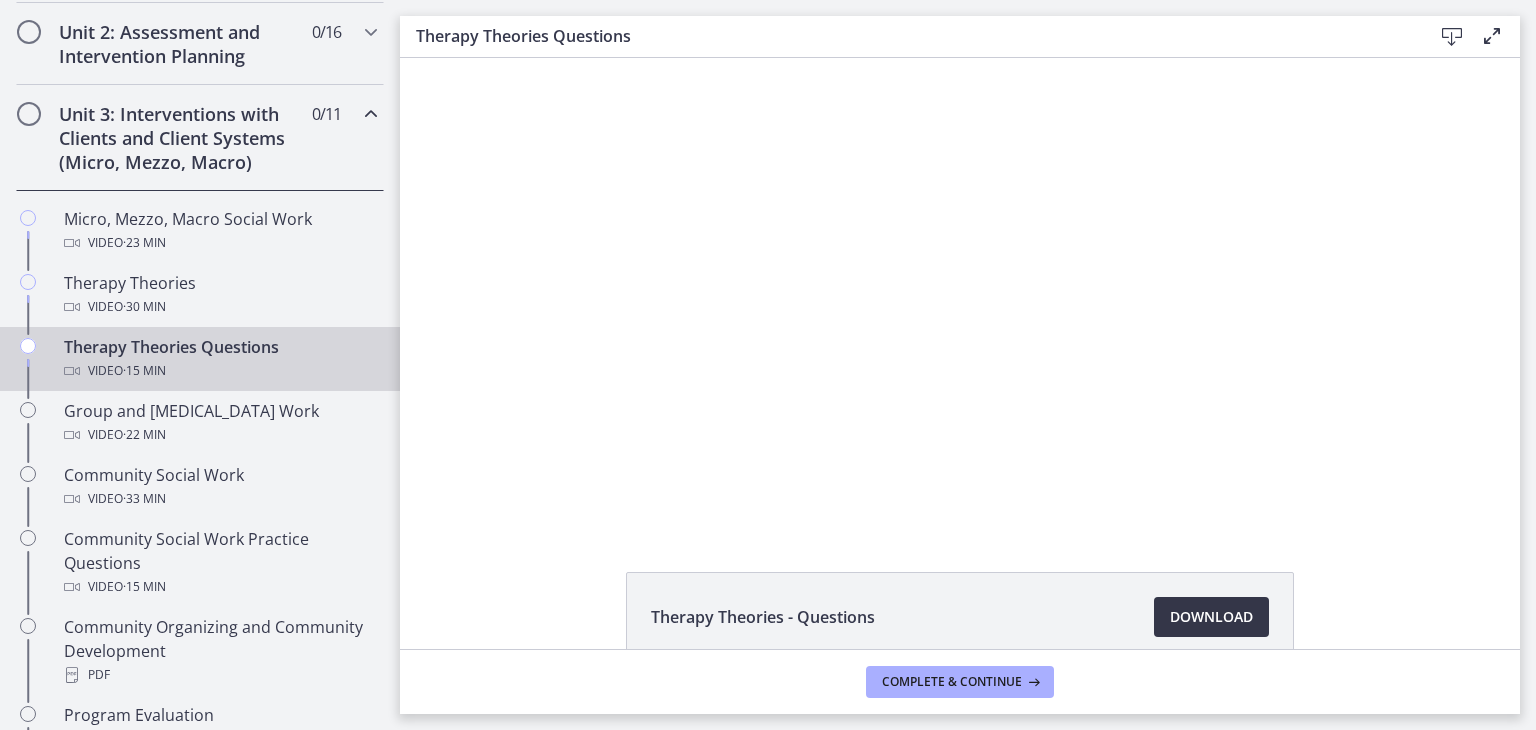 click on "Download
Opens in a new window" at bounding box center [1211, 617] 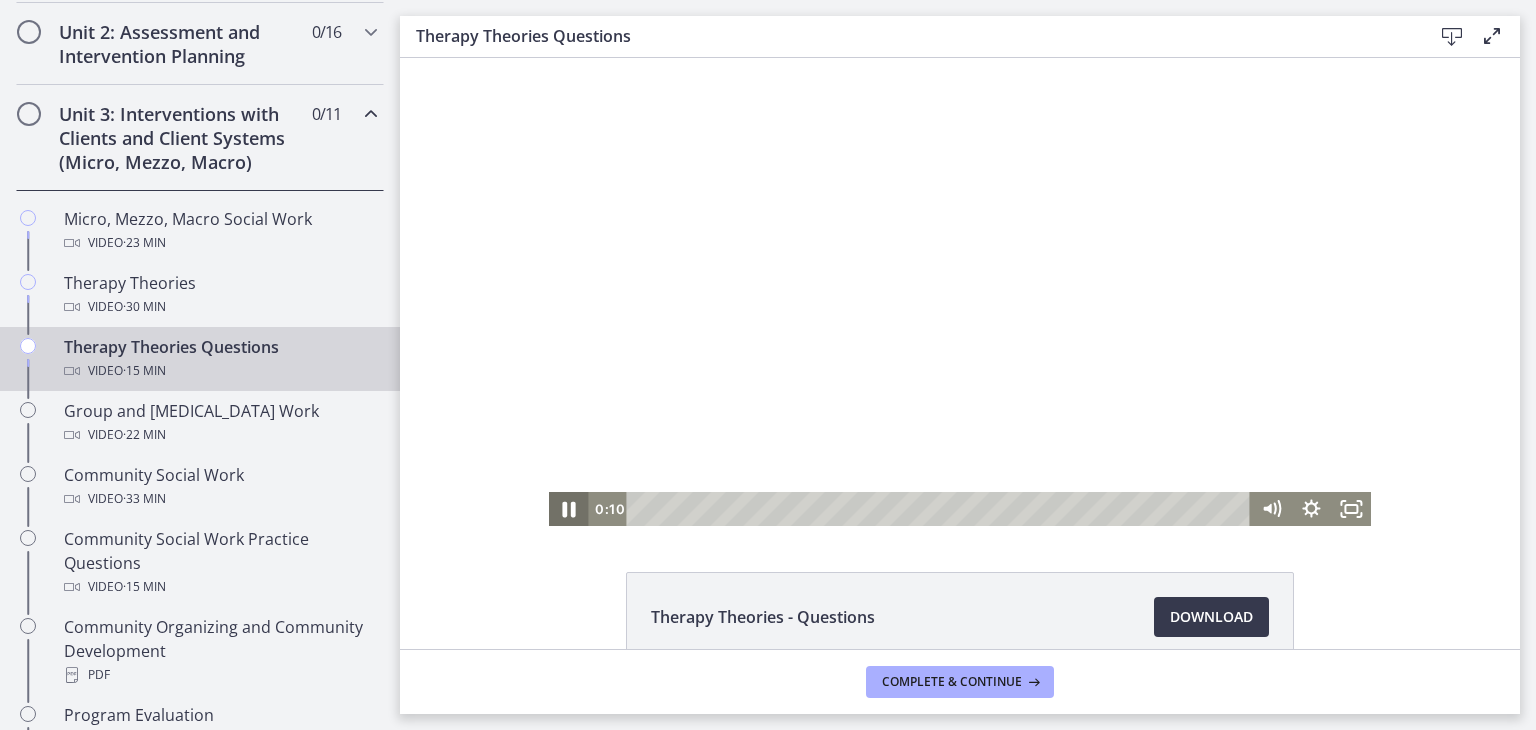 click 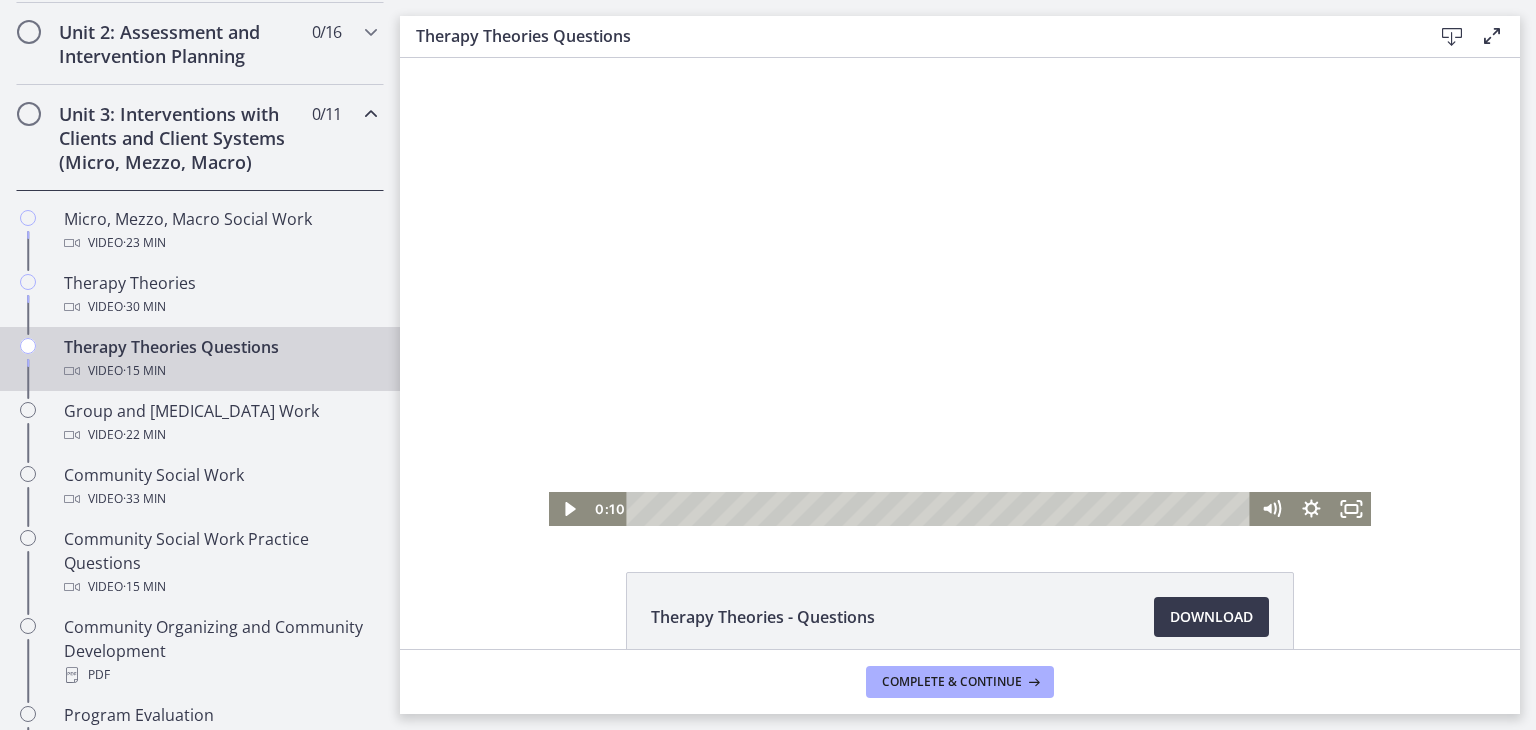 scroll, scrollTop: 108, scrollLeft: 0, axis: vertical 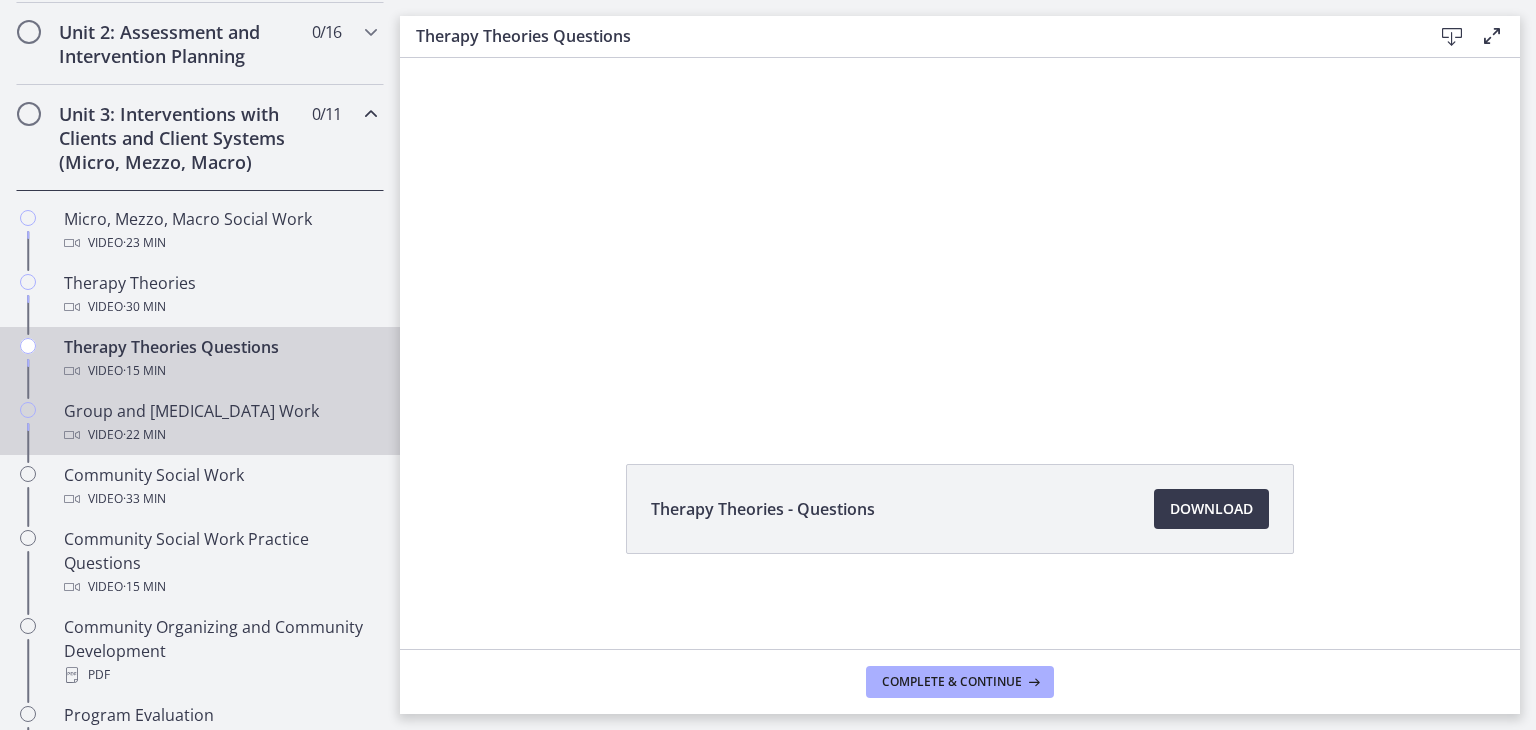click on "Video
·  22 min" at bounding box center (220, 435) 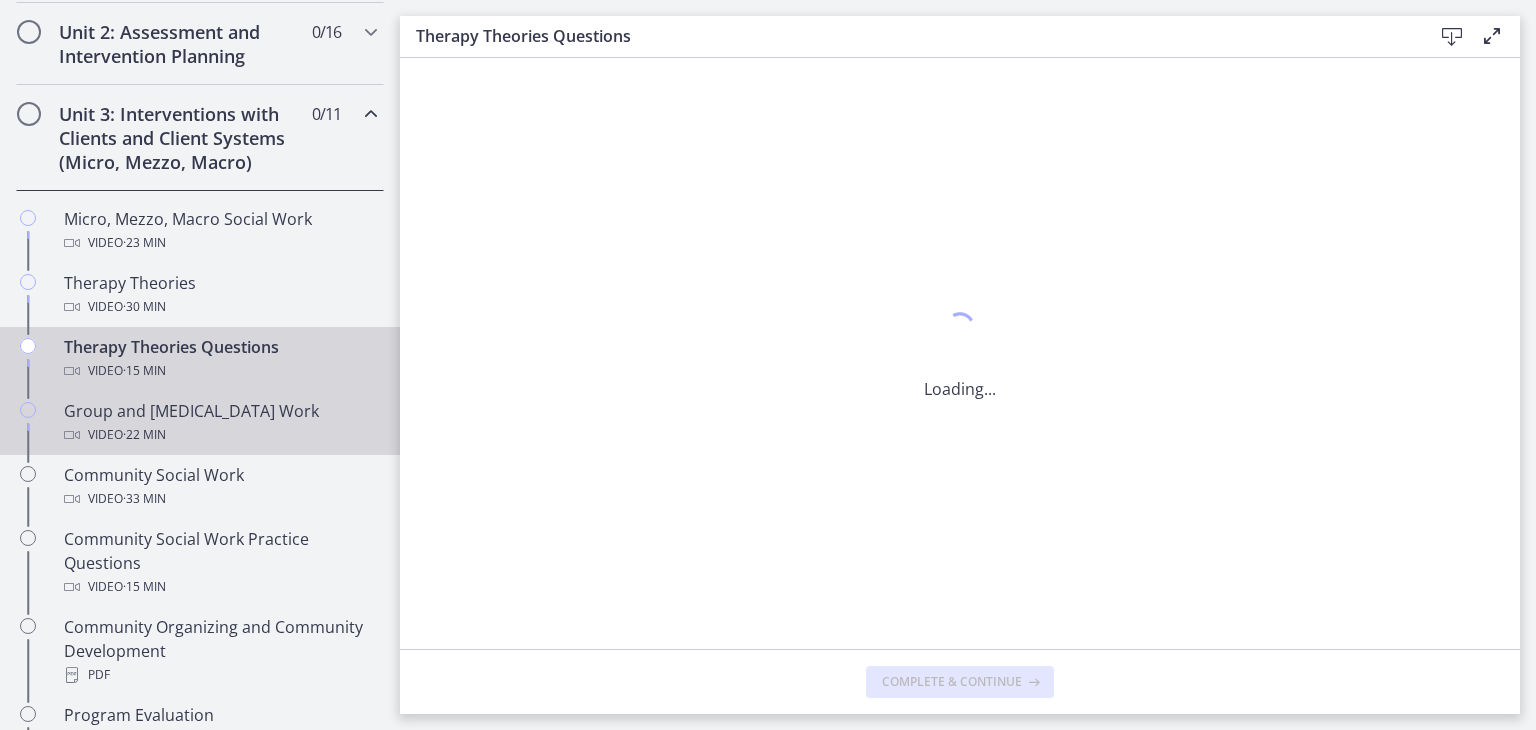 scroll, scrollTop: 0, scrollLeft: 0, axis: both 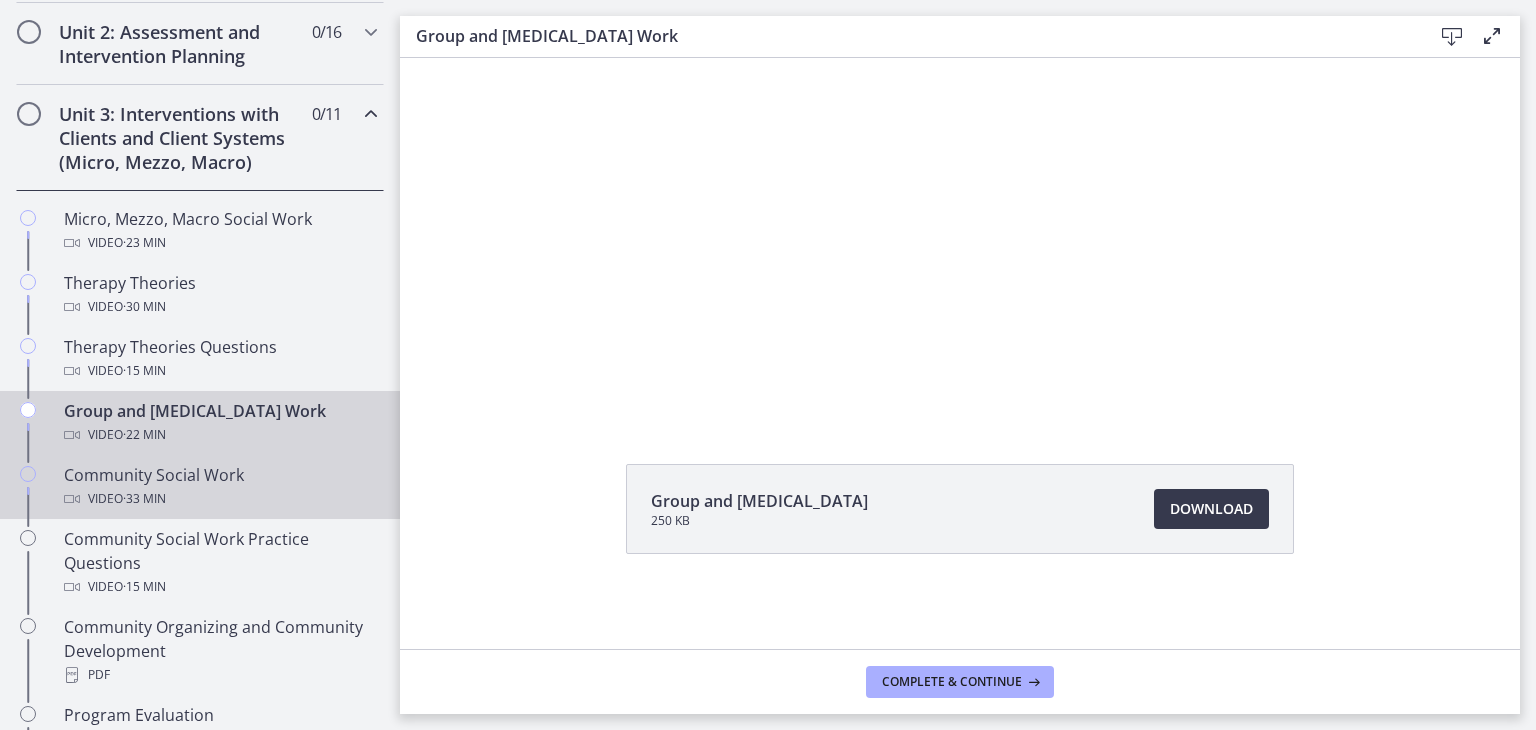 click on "Community Social Work
Video
·  33 min" at bounding box center [220, 487] 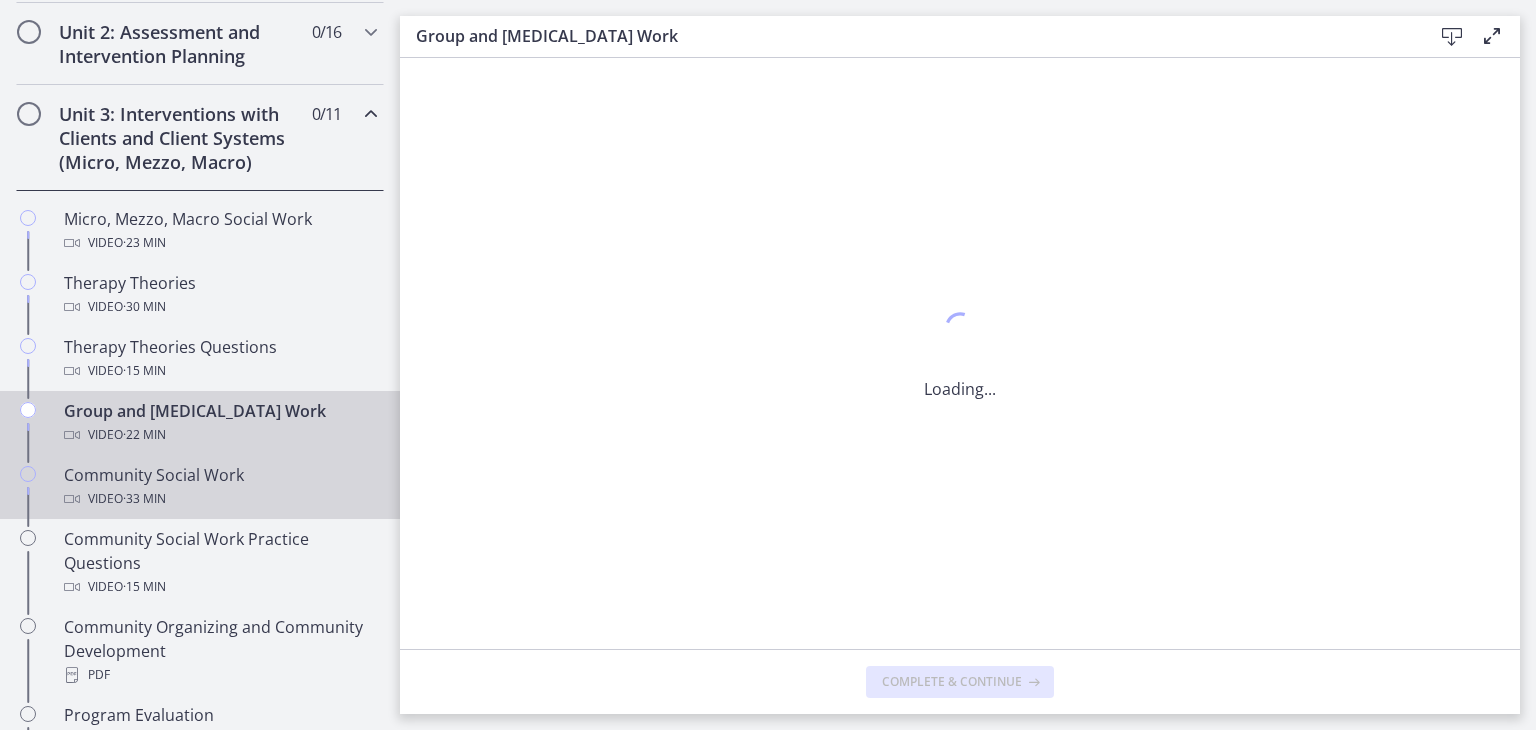scroll, scrollTop: 0, scrollLeft: 0, axis: both 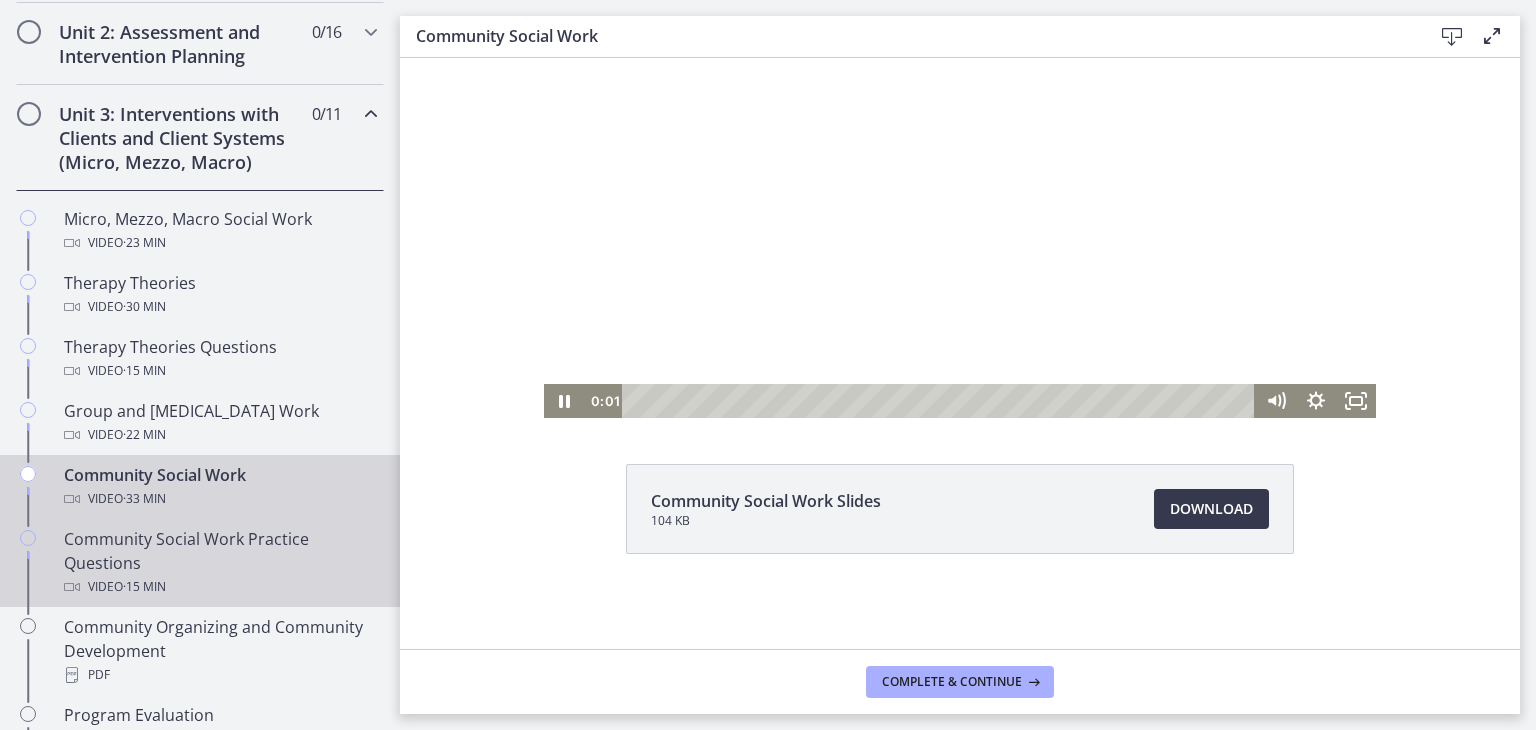 click on "Community Social Work Practice Questions
Video
·  15 min" at bounding box center [220, 563] 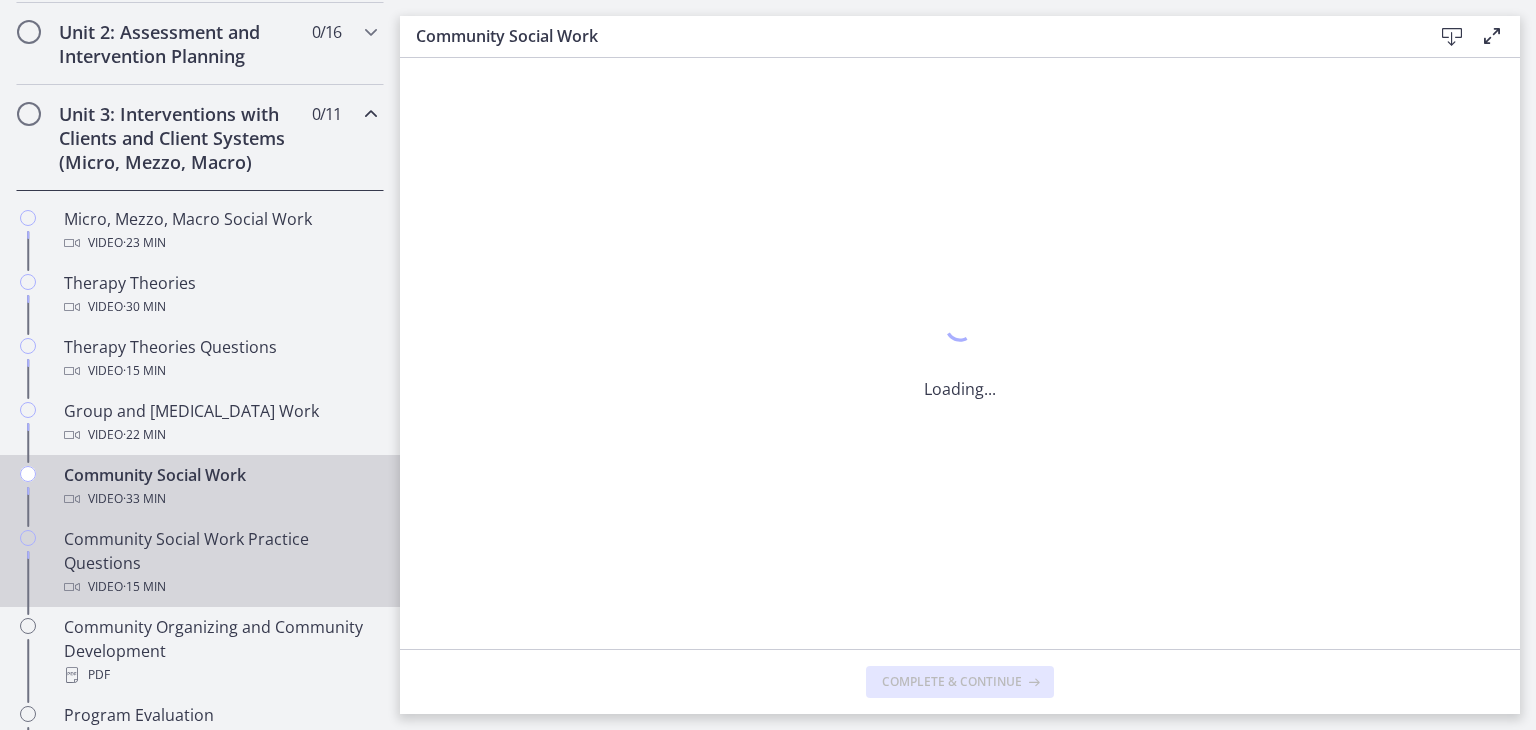 scroll, scrollTop: 0, scrollLeft: 0, axis: both 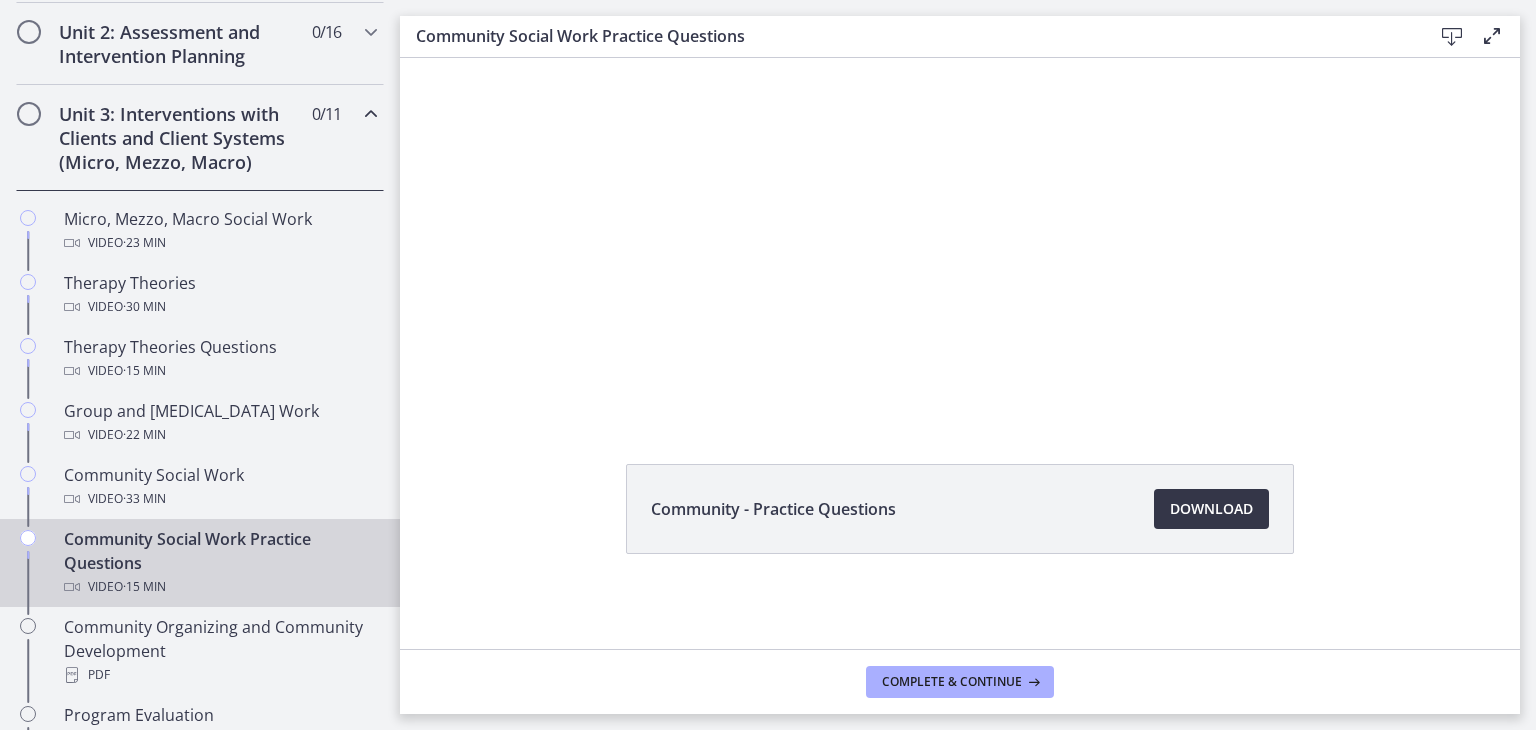 click on "Download
Opens in a new window" at bounding box center (1211, 509) 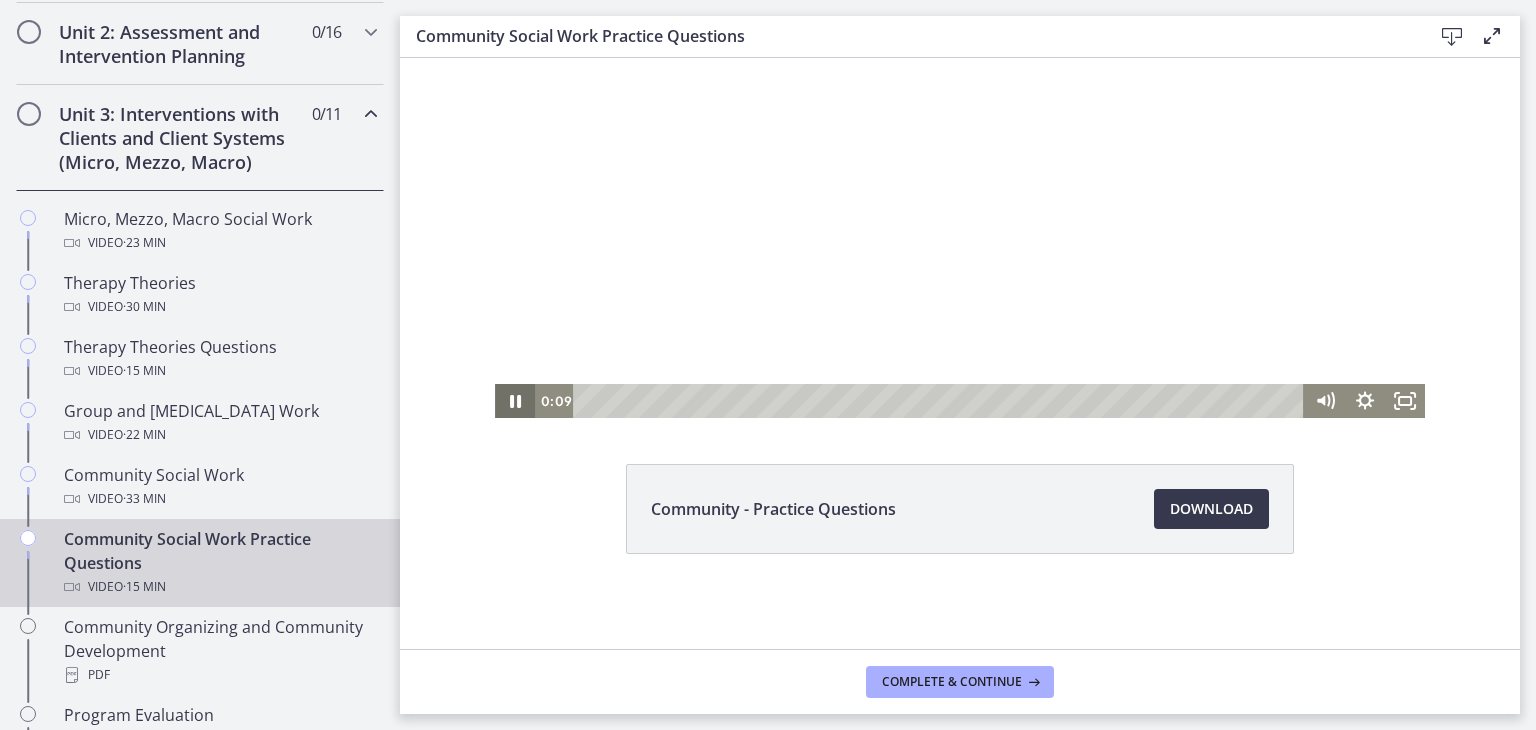 click 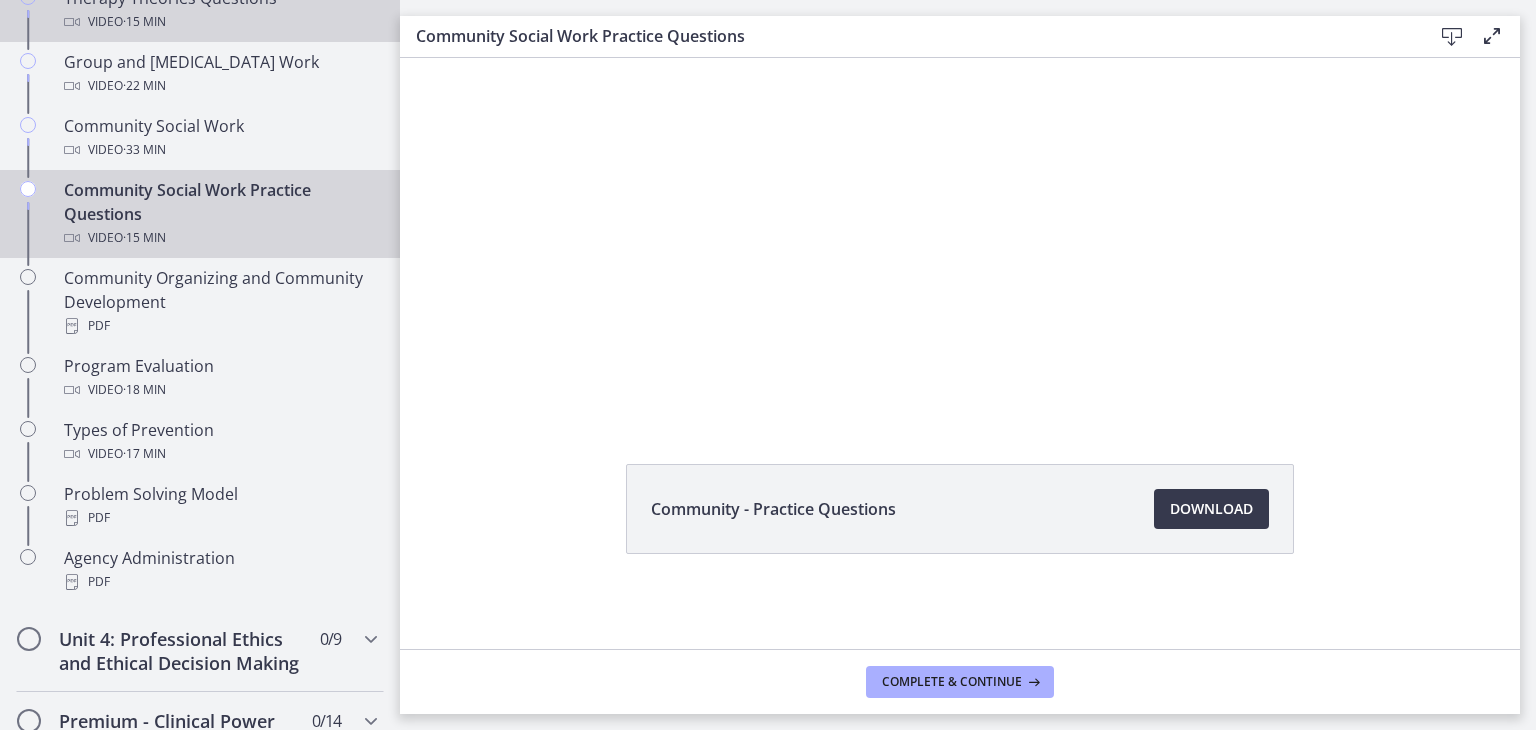 scroll, scrollTop: 1054, scrollLeft: 0, axis: vertical 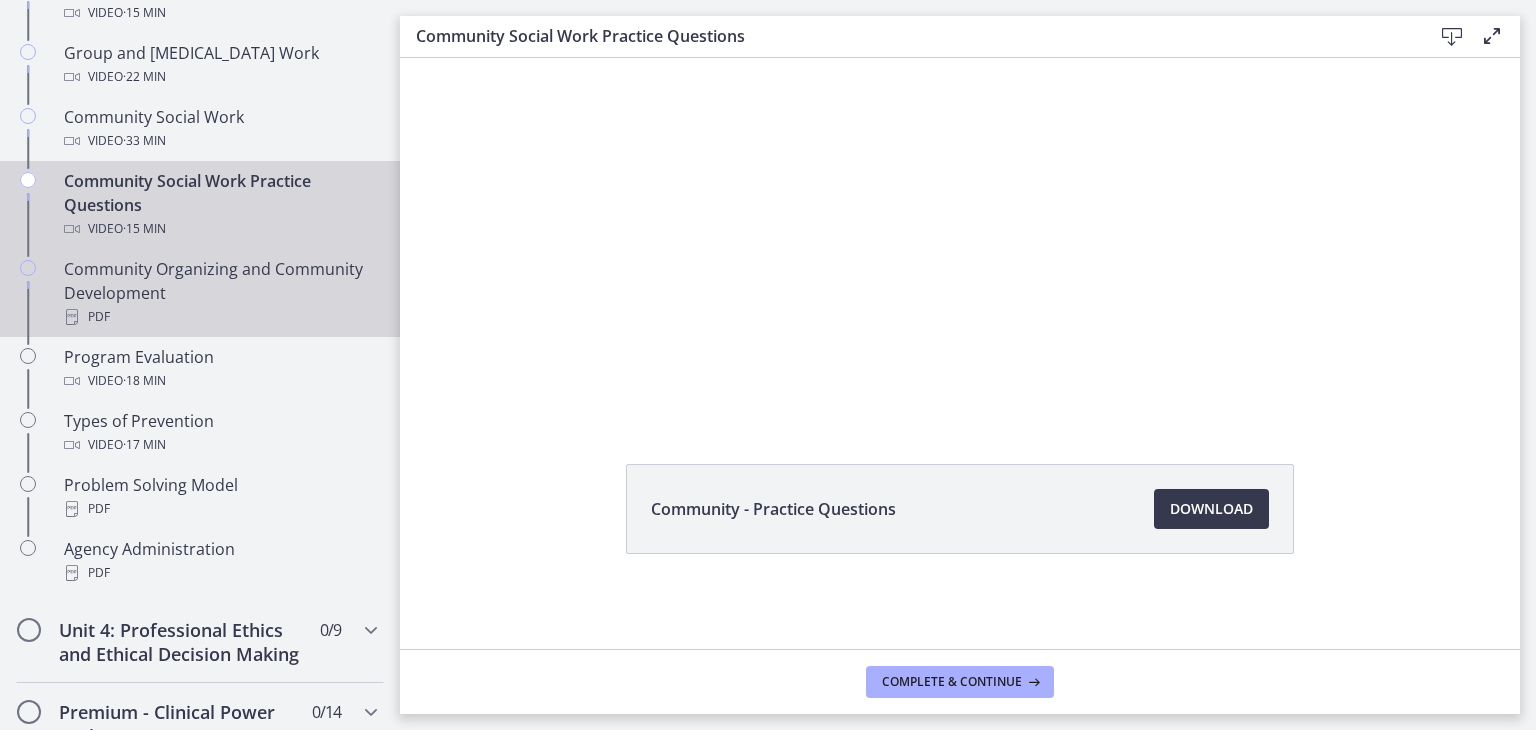click on "Community Organizing and Community Development
PDF" at bounding box center (220, 293) 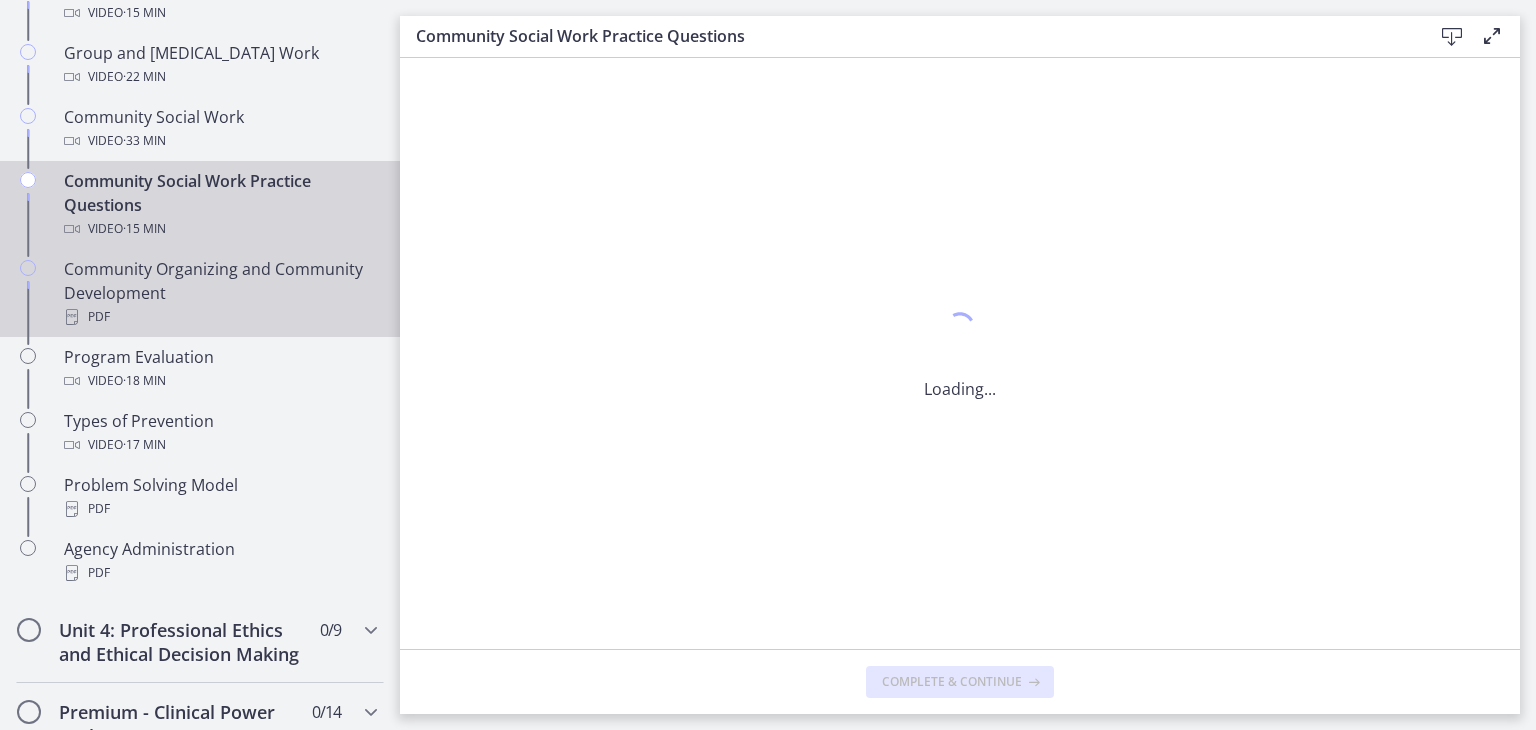 scroll, scrollTop: 0, scrollLeft: 0, axis: both 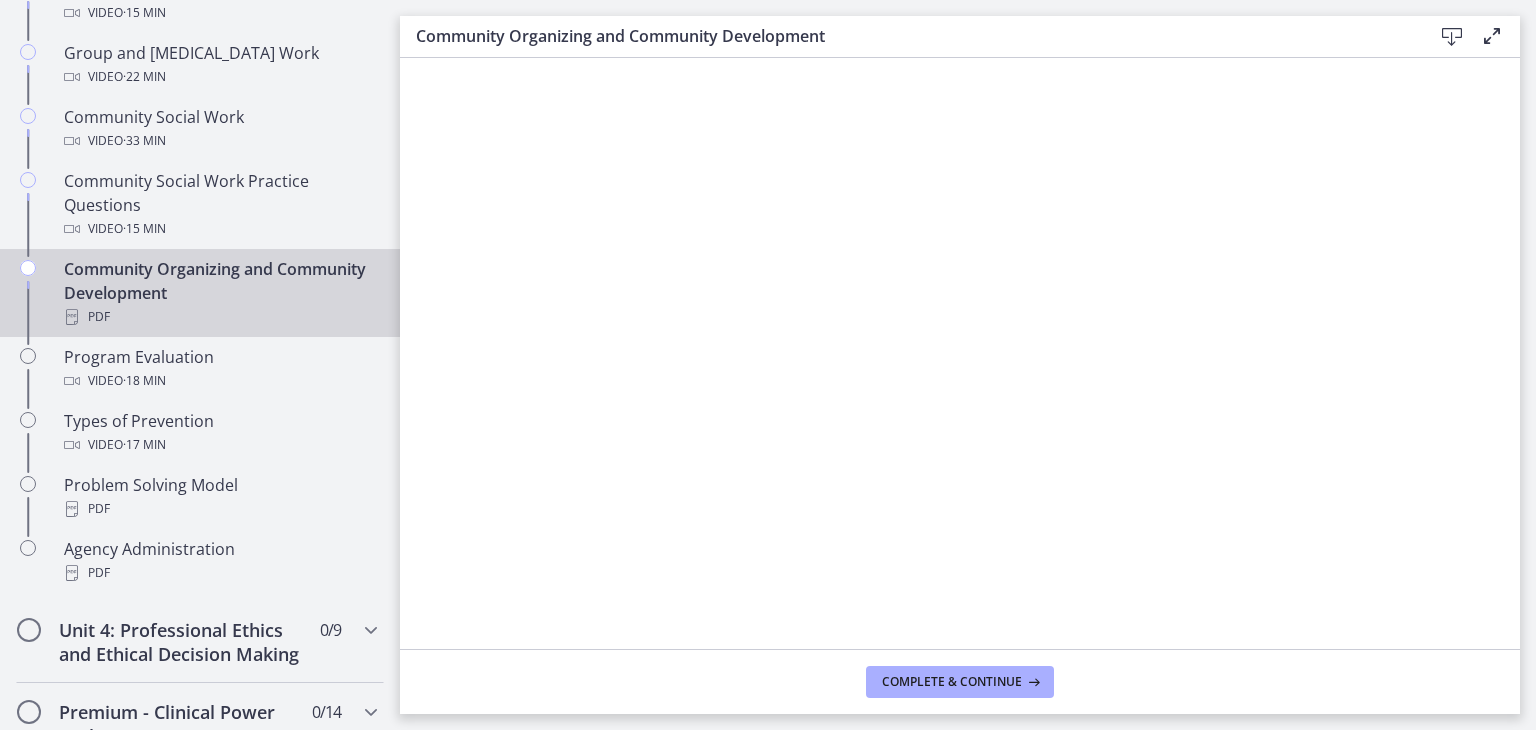 click at bounding box center (1452, 37) 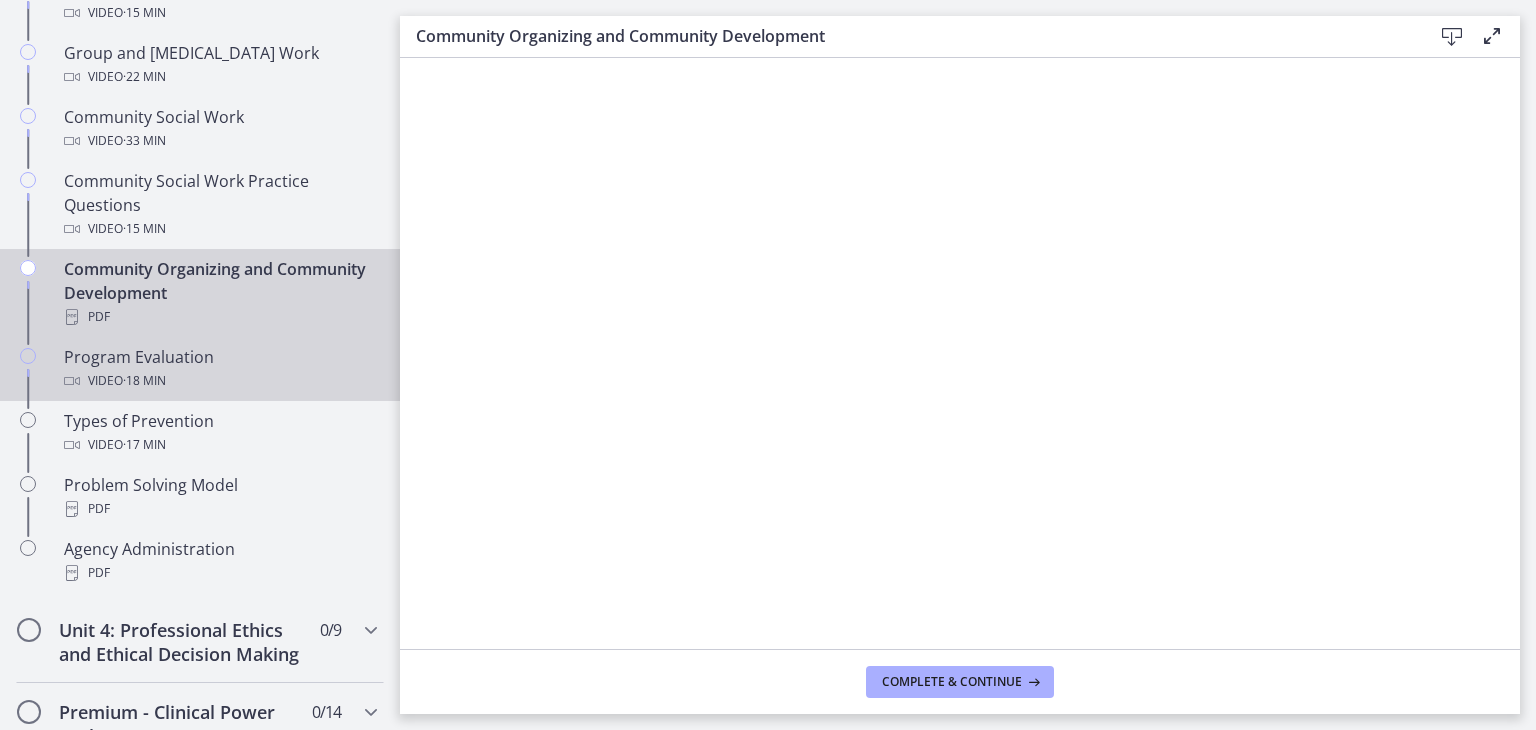 click on "Video
·  18 min" at bounding box center [220, 381] 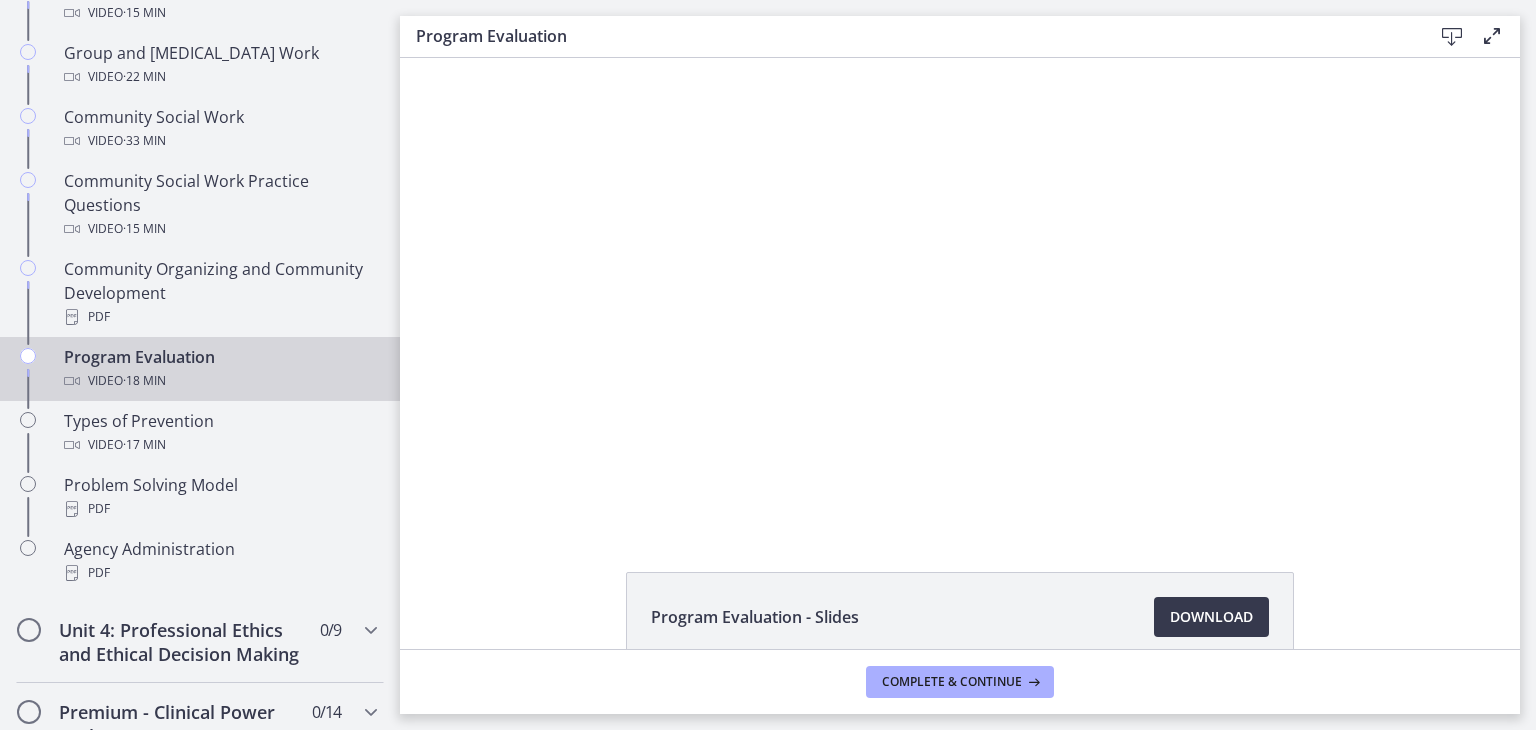 scroll, scrollTop: 0, scrollLeft: 0, axis: both 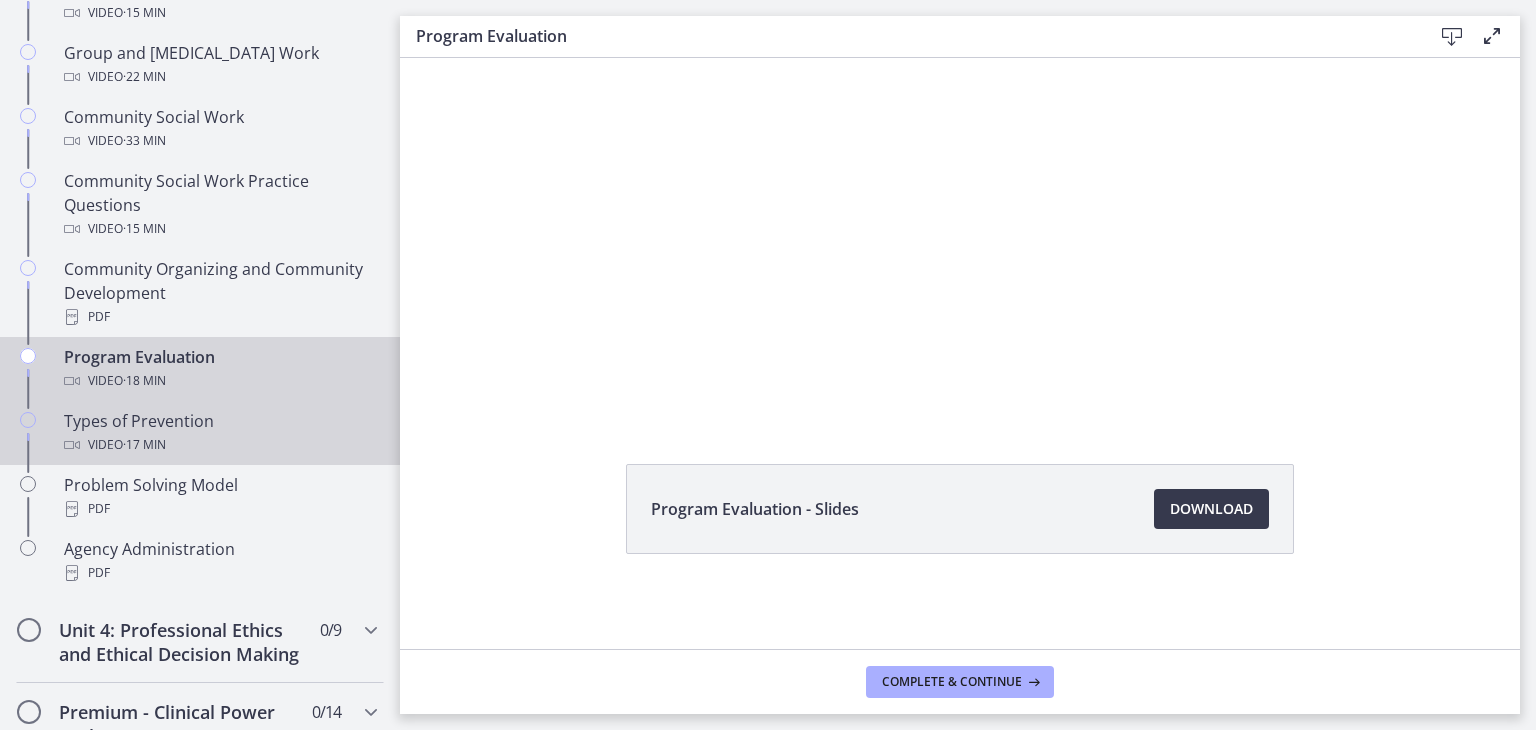 click on "Types of Prevention
Video
·  17 min" at bounding box center (220, 433) 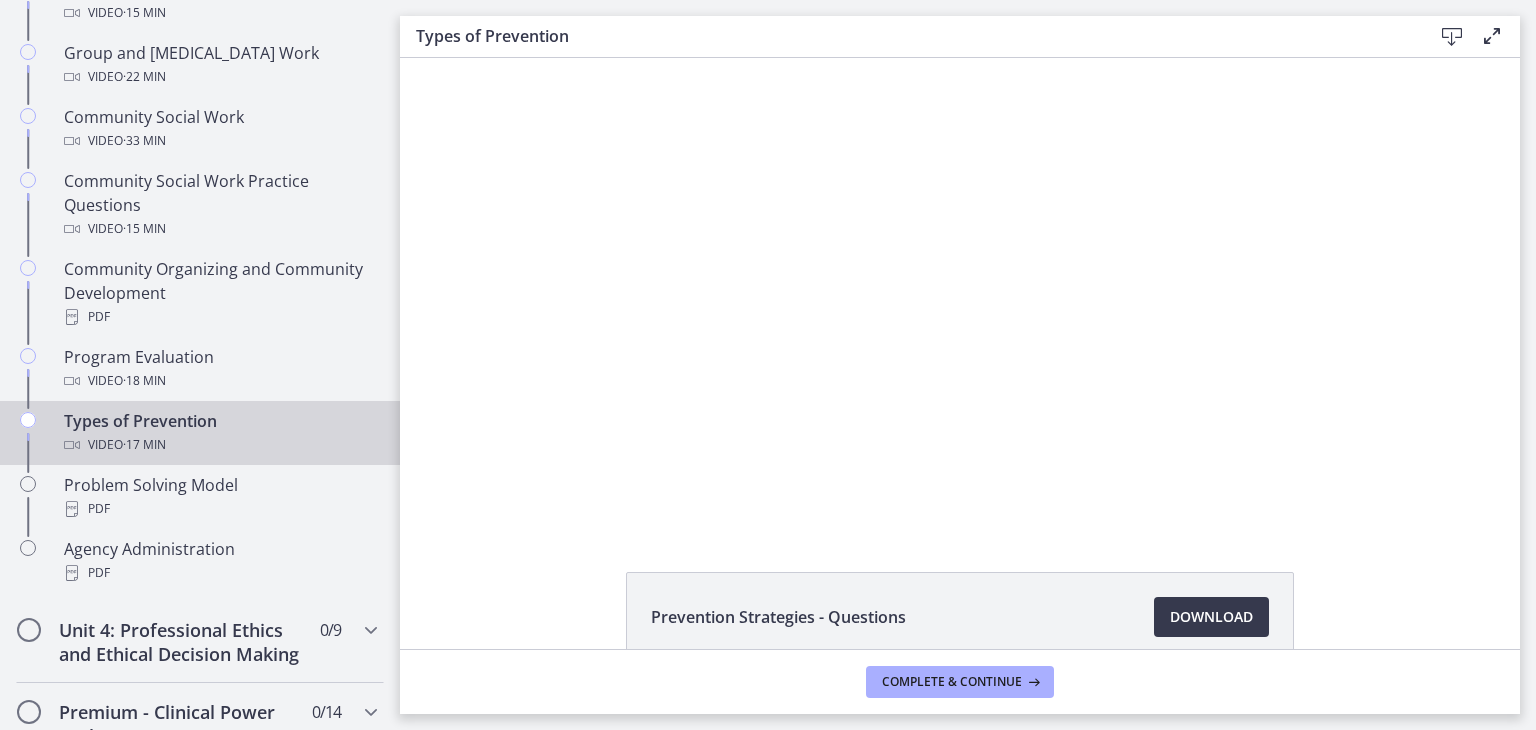 scroll, scrollTop: 0, scrollLeft: 0, axis: both 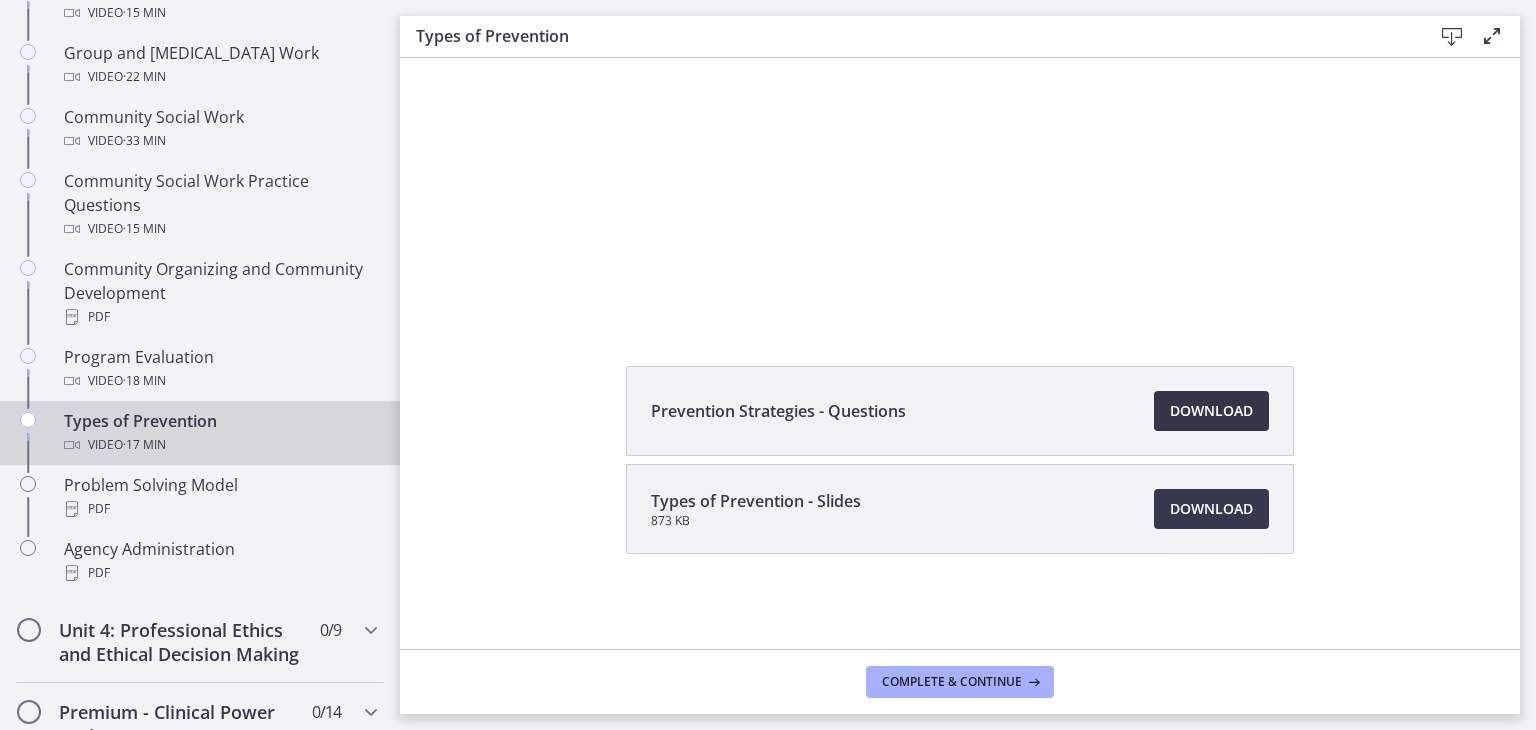 click on "Download
Opens in a new window" at bounding box center (1211, 411) 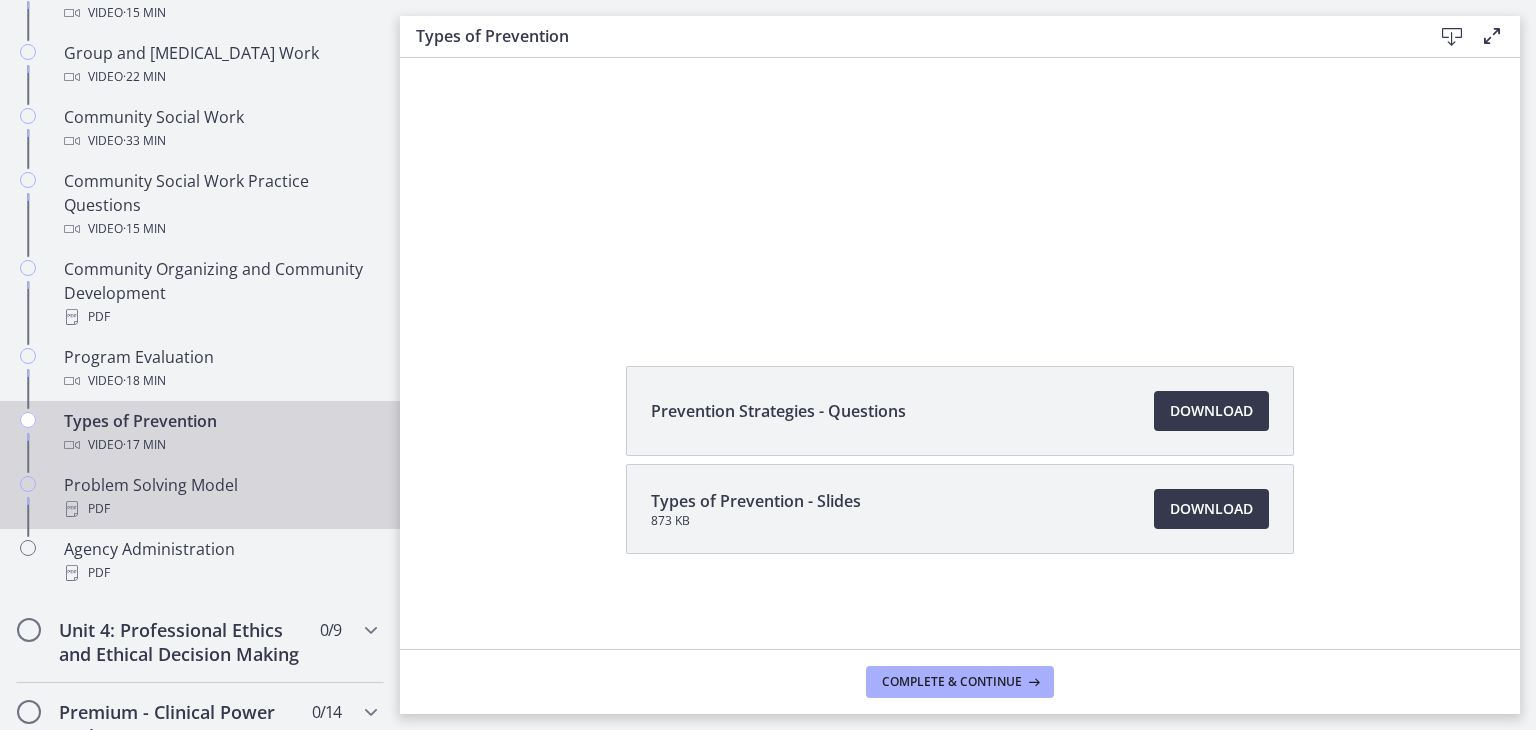 click on "Problem Solving Model
PDF" at bounding box center (220, 497) 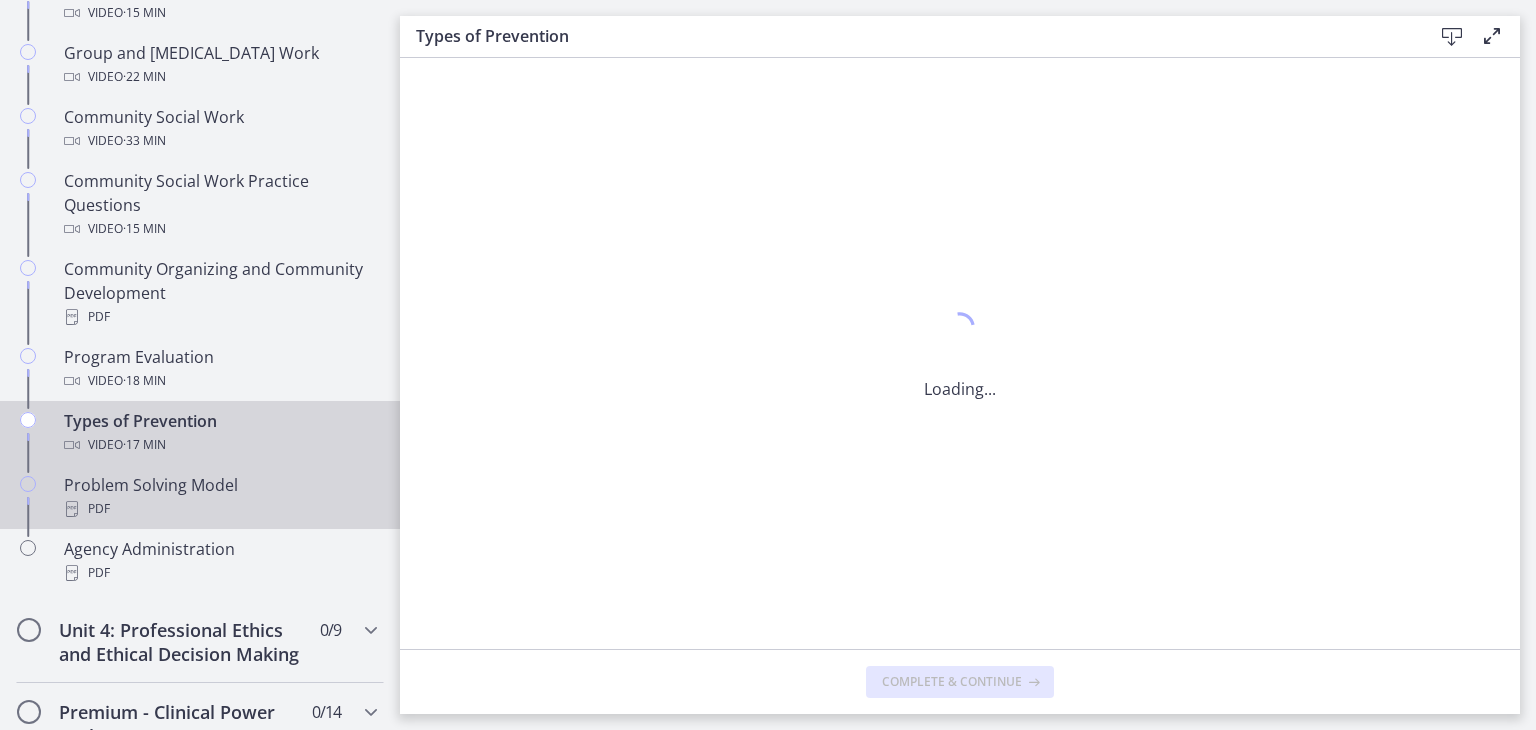 scroll, scrollTop: 0, scrollLeft: 0, axis: both 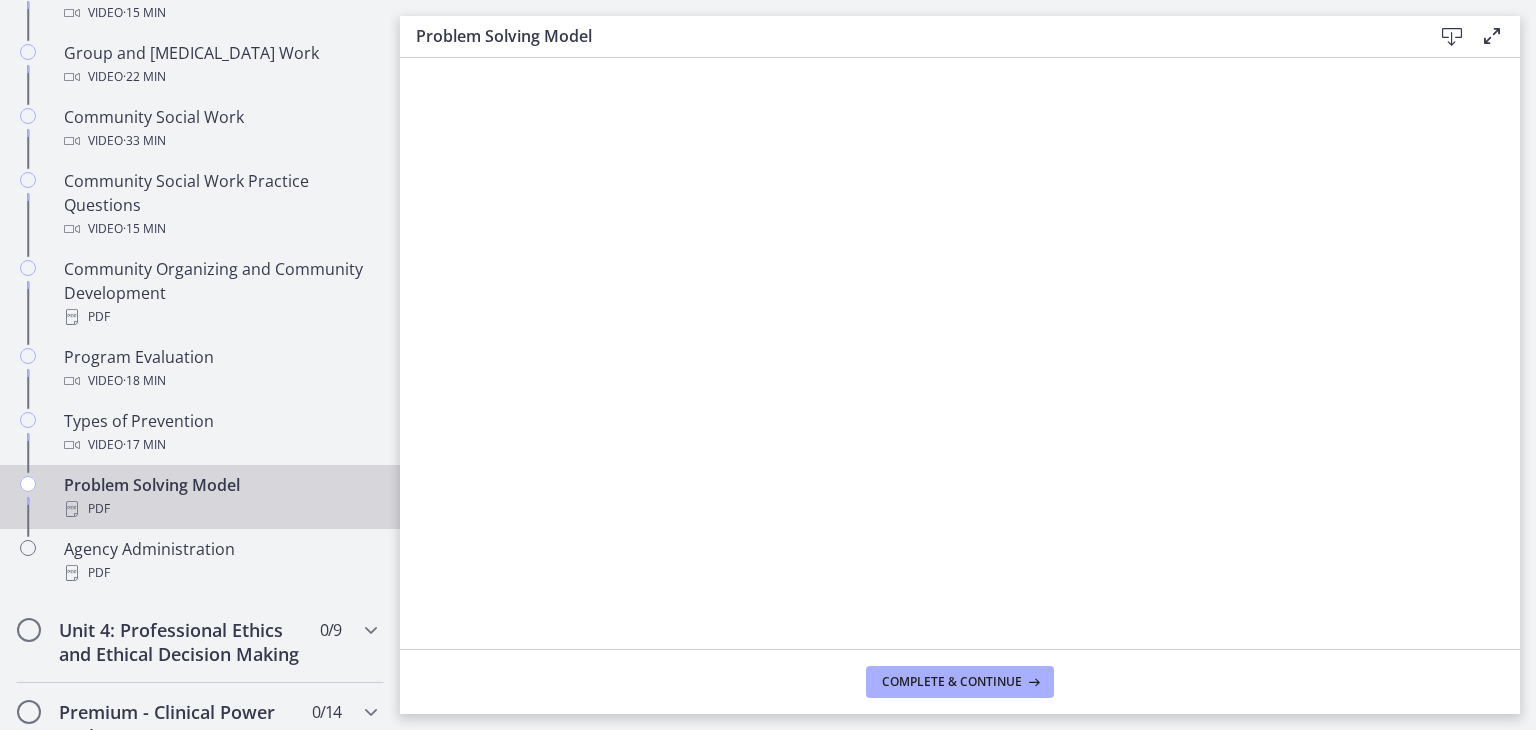 click at bounding box center [1452, 37] 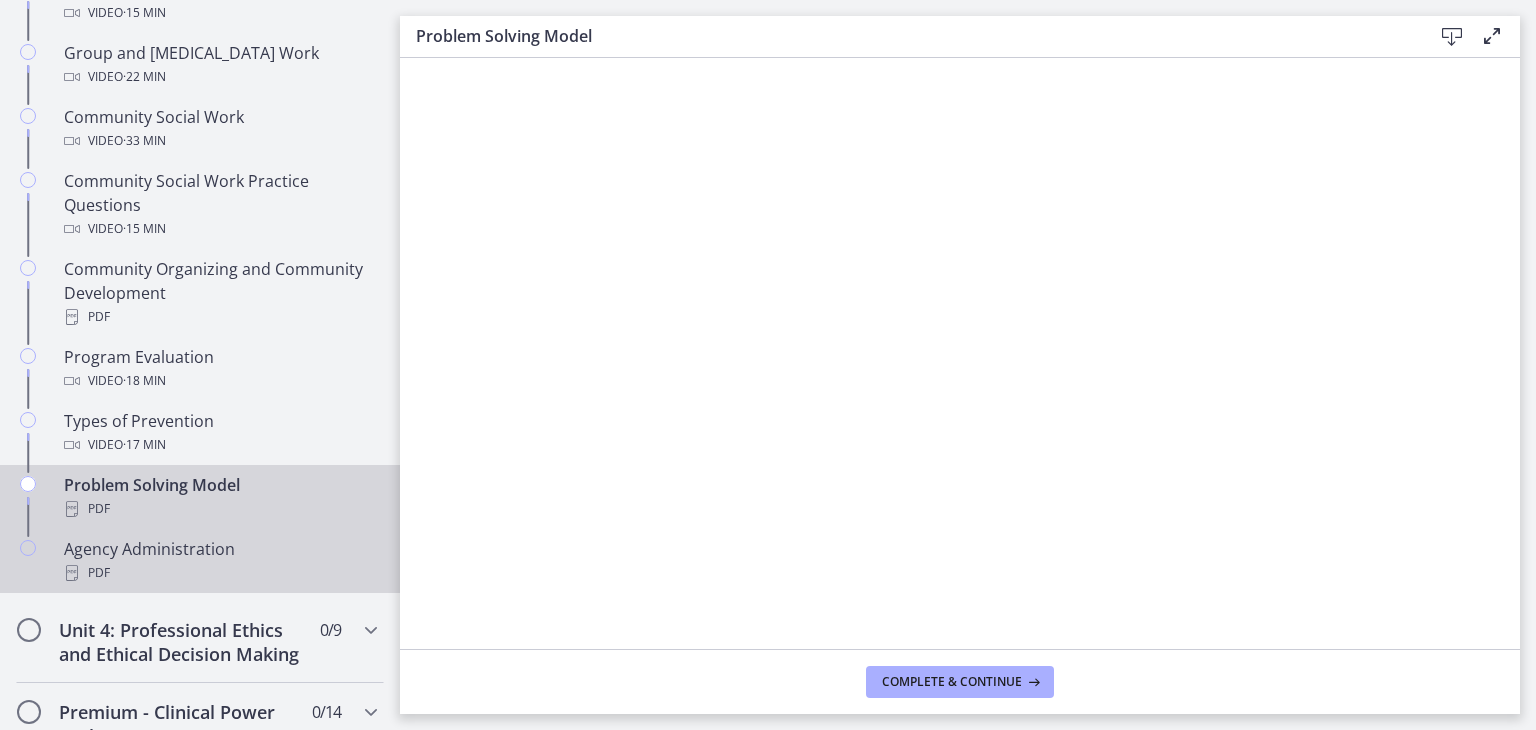 click on "Agency Administration
PDF" at bounding box center [220, 561] 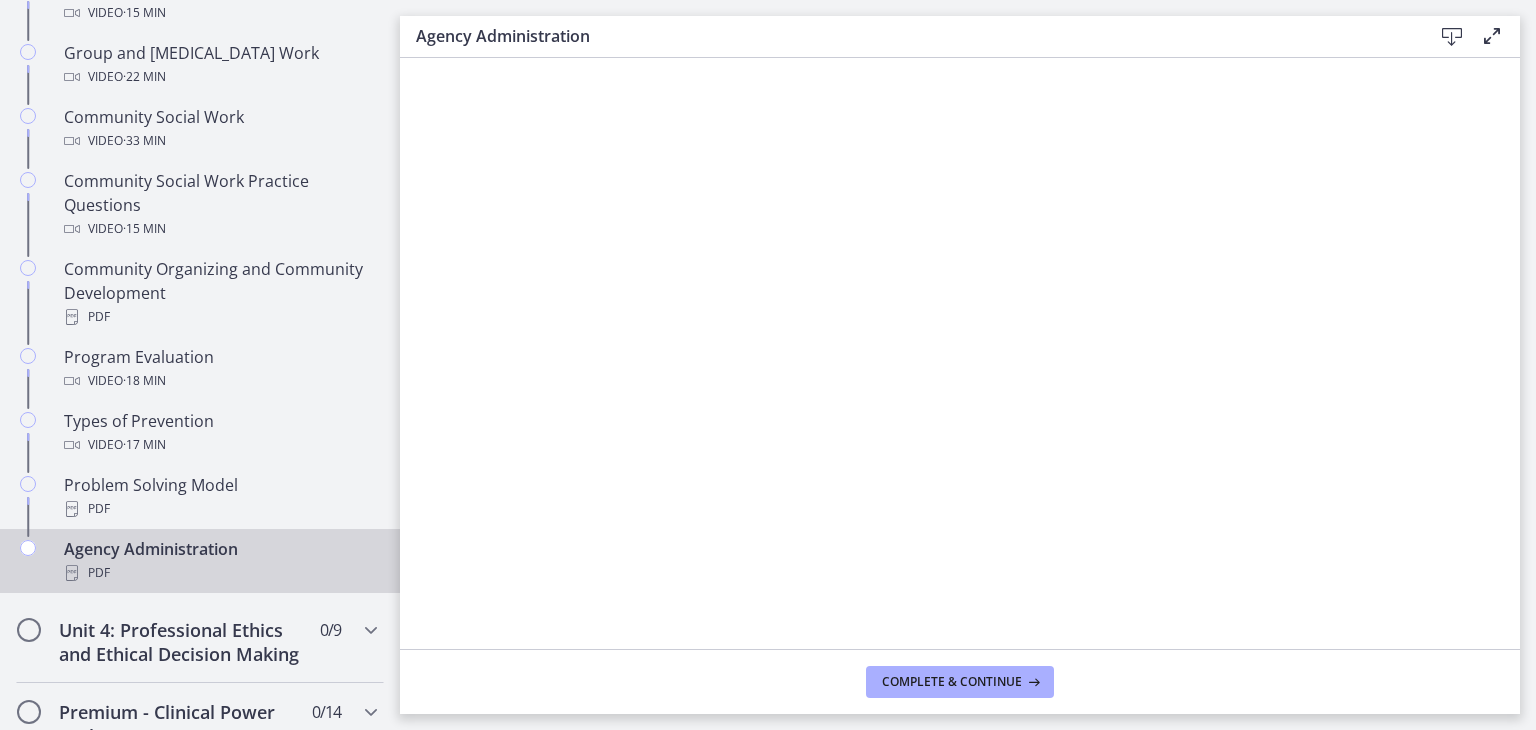 click at bounding box center [1452, 37] 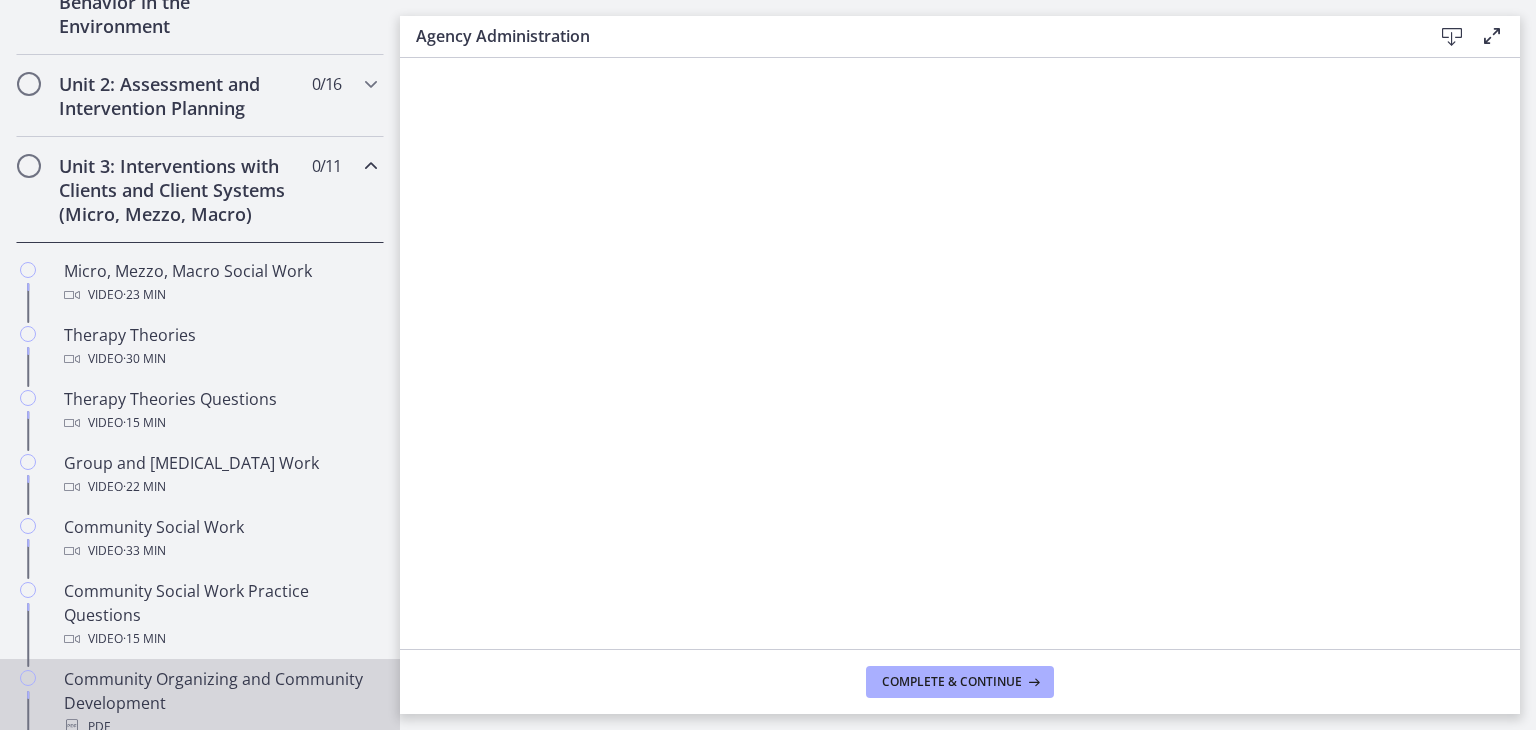scroll, scrollTop: 651, scrollLeft: 0, axis: vertical 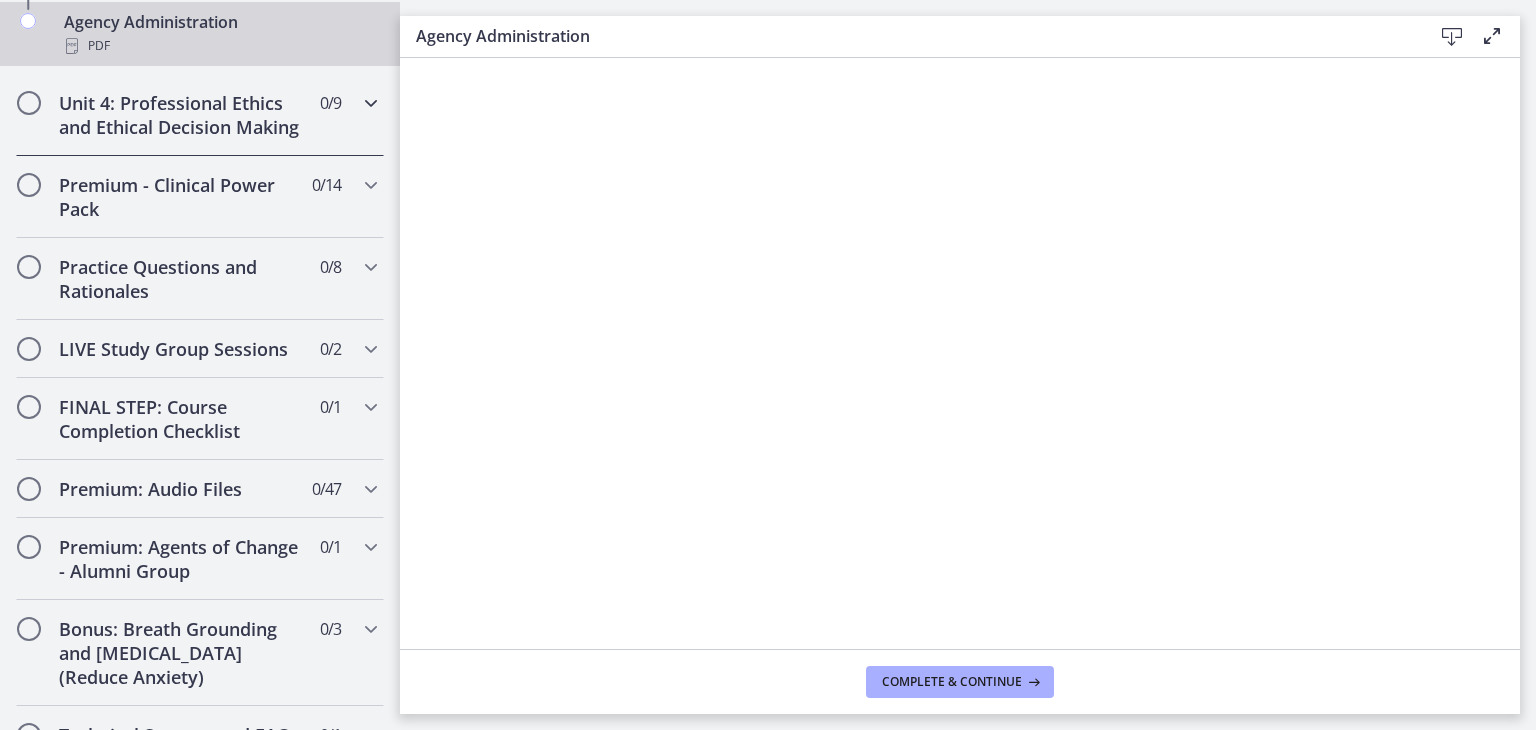 click on "Unit 4: Professional Ethics and Ethical Decision Making" at bounding box center (181, 115) 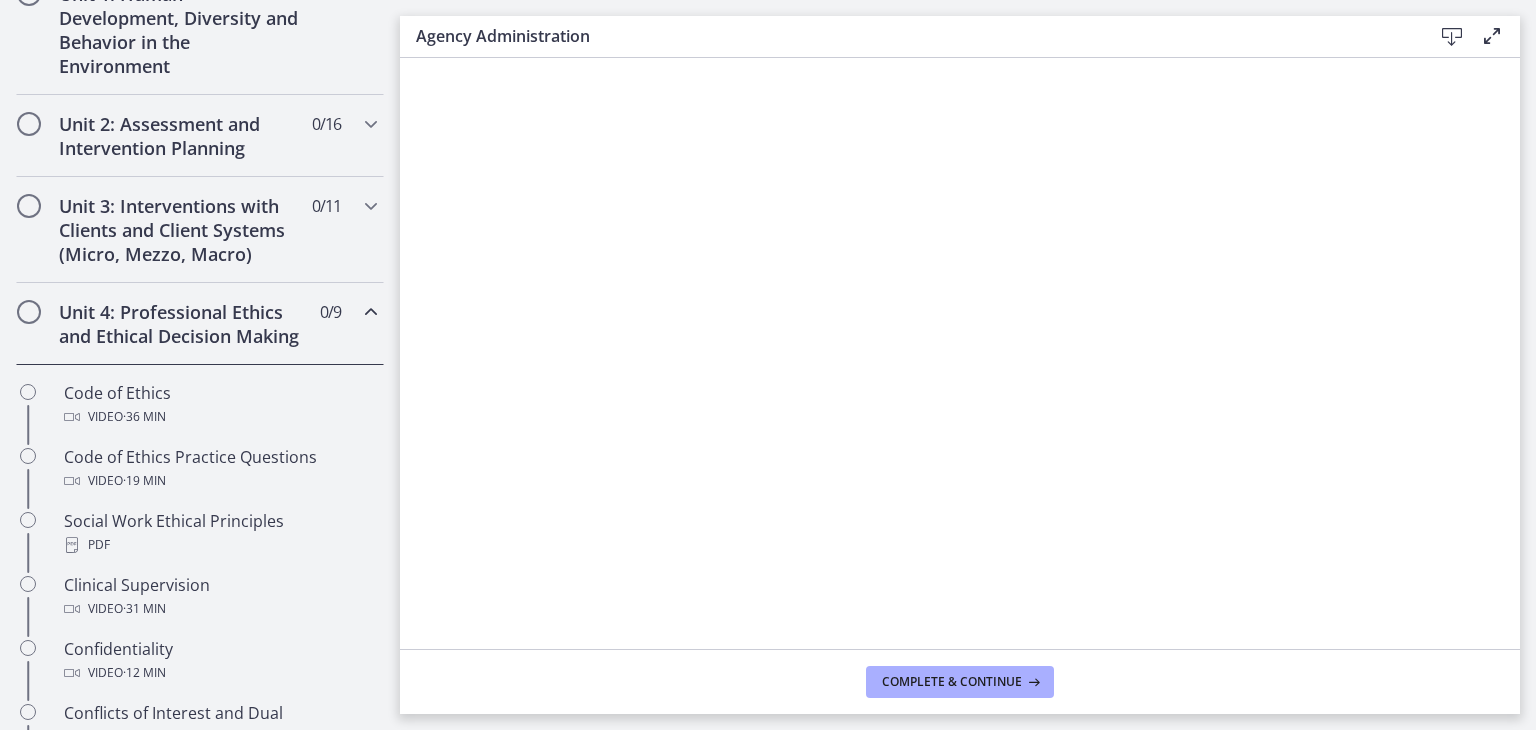 scroll, scrollTop: 603, scrollLeft: 0, axis: vertical 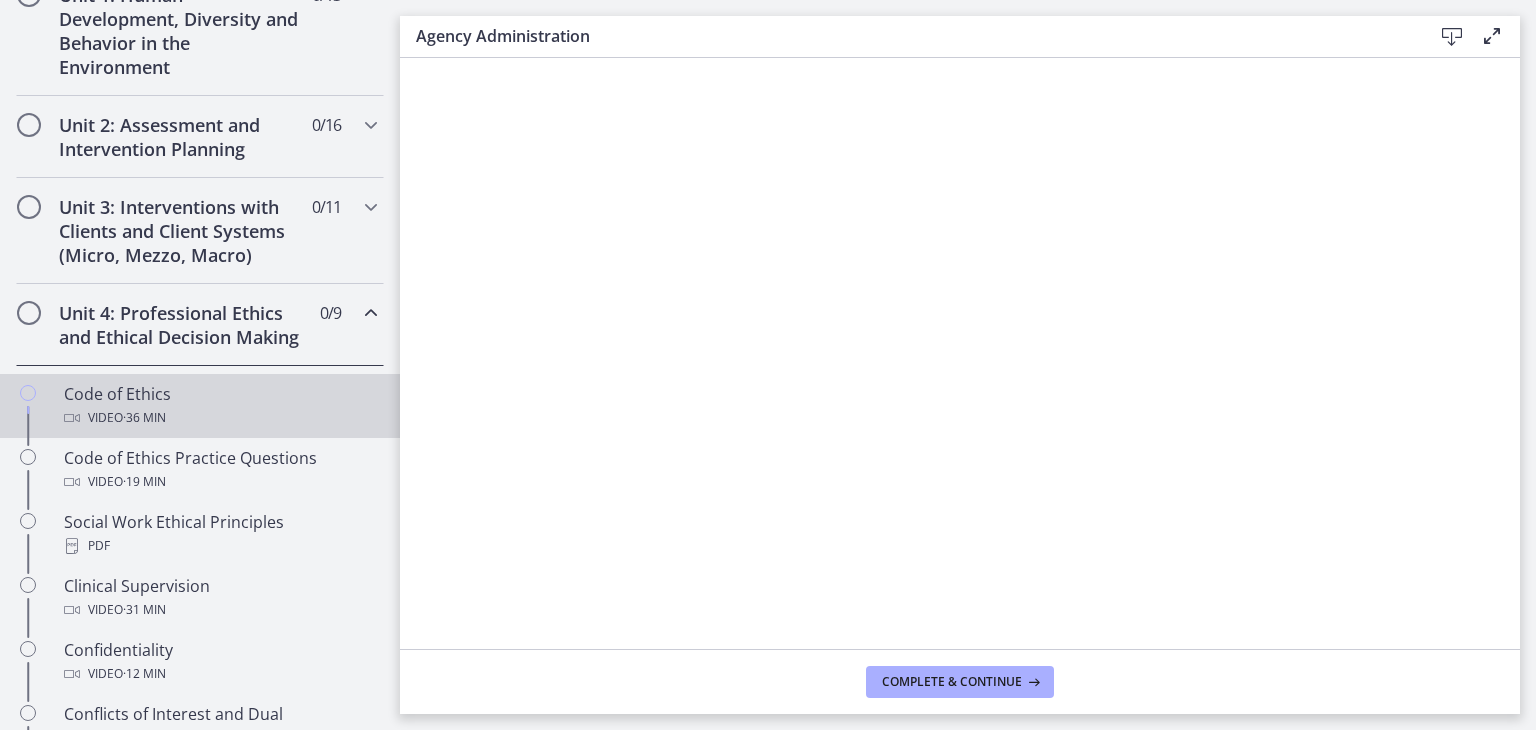 click on "Video
·  36 min" at bounding box center [220, 418] 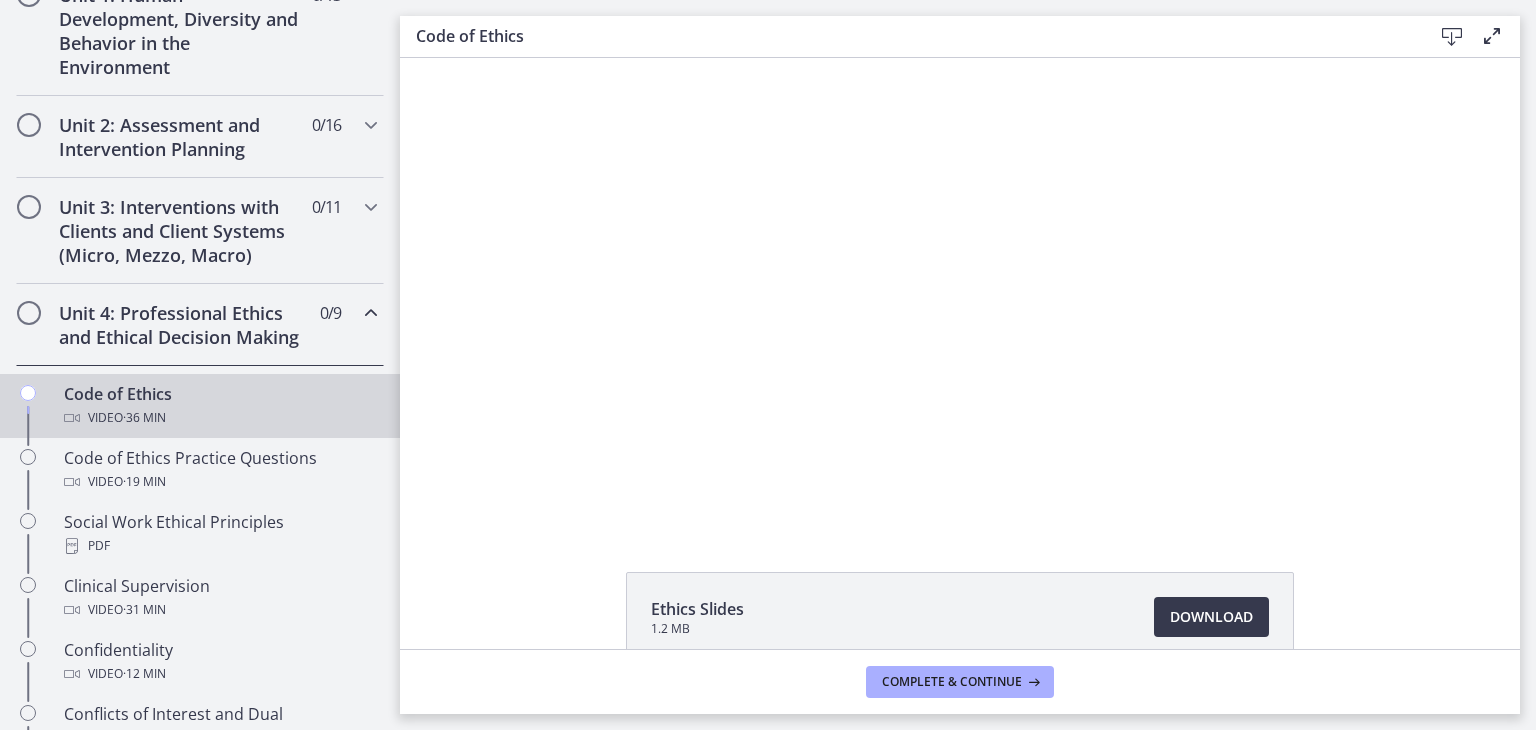 scroll, scrollTop: 0, scrollLeft: 0, axis: both 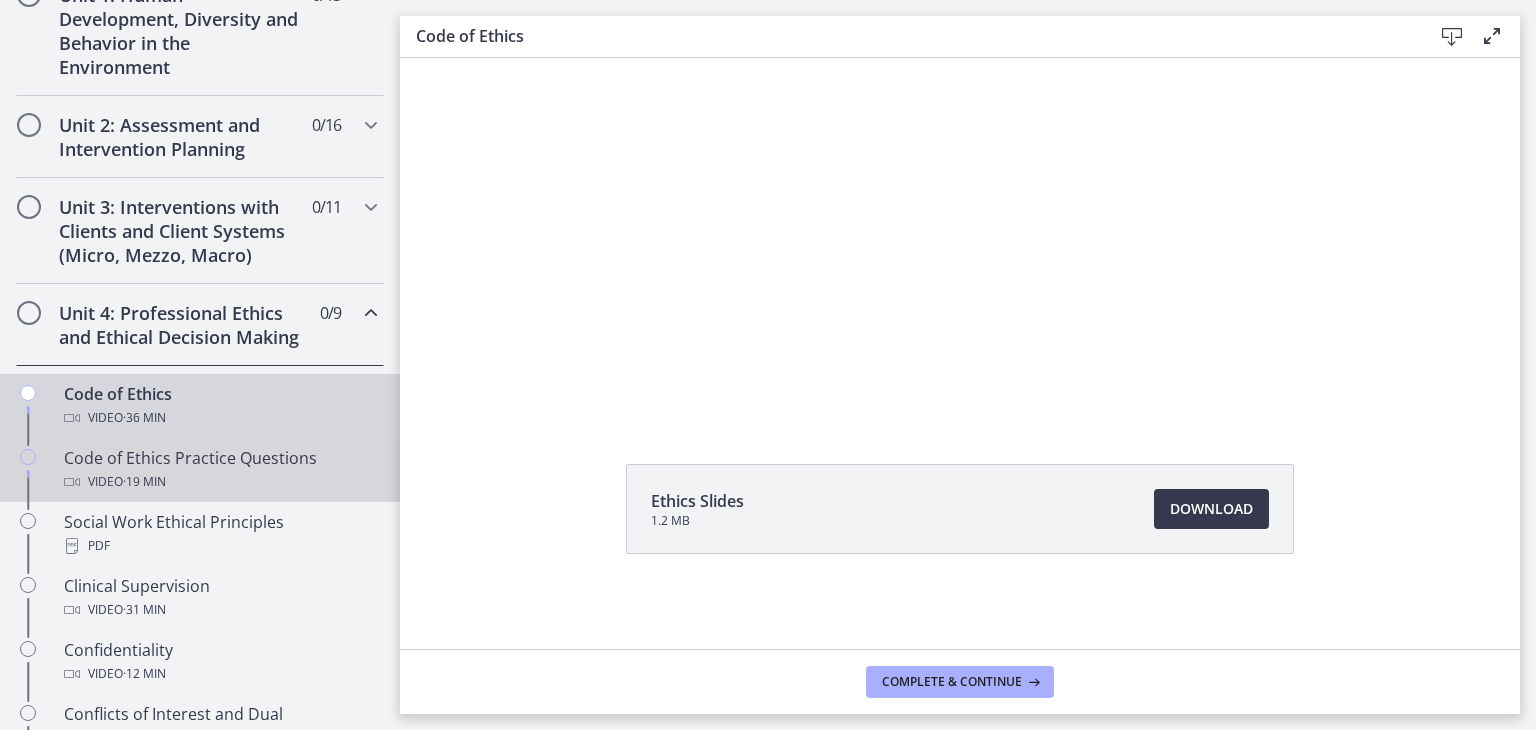 click on "Code of Ethics Practice Questions
Video
·  19 min" at bounding box center [220, 470] 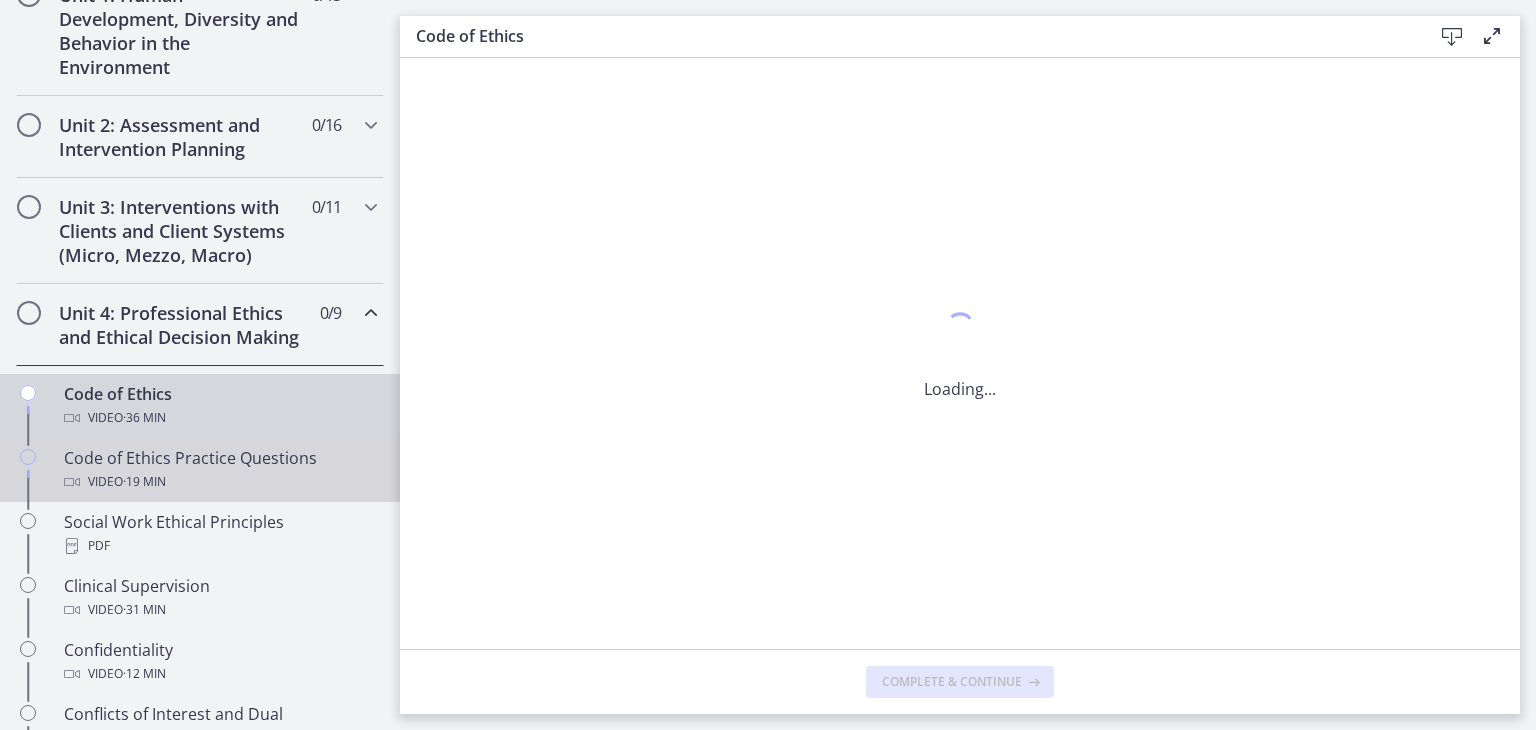 scroll, scrollTop: 0, scrollLeft: 0, axis: both 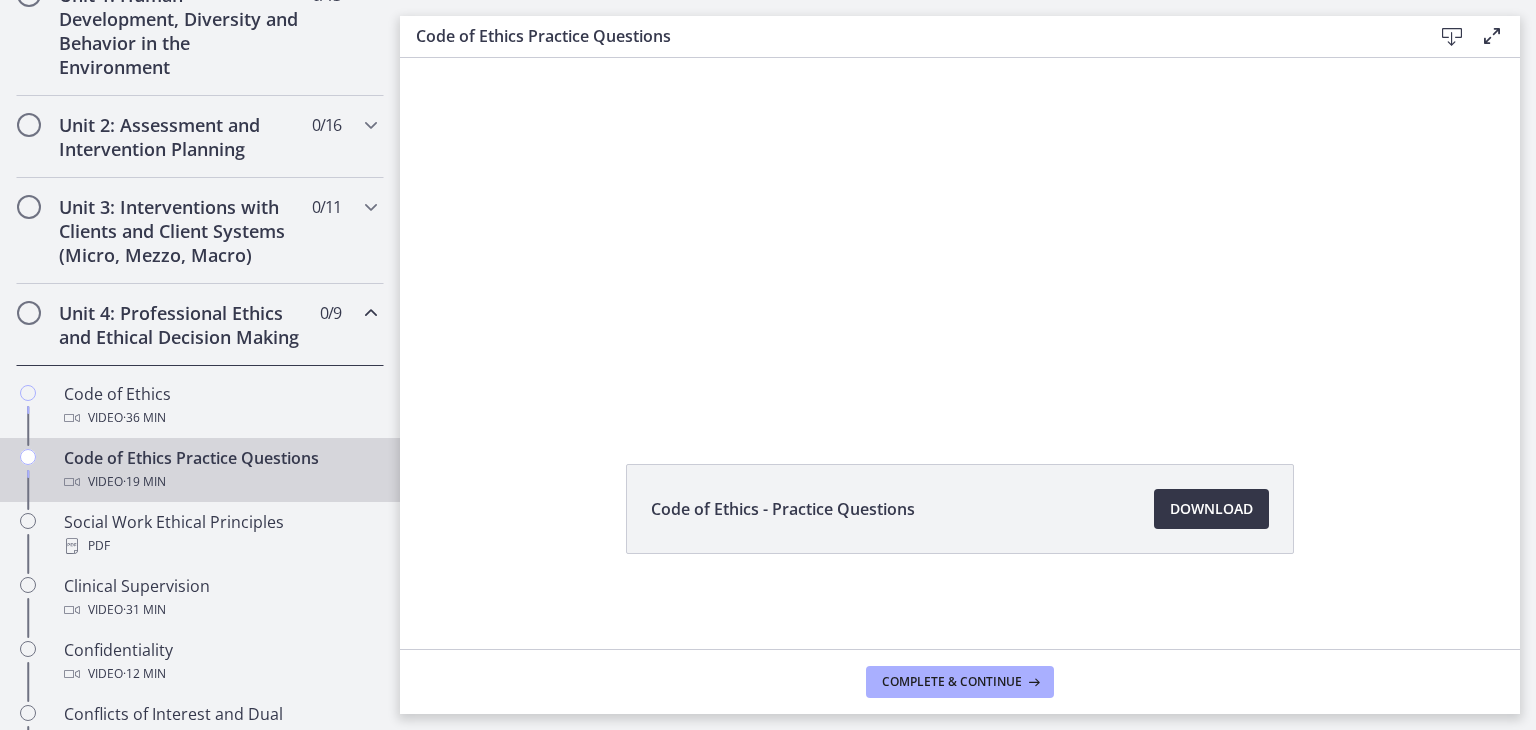 click on "Download
Opens in a new window" at bounding box center (1211, 509) 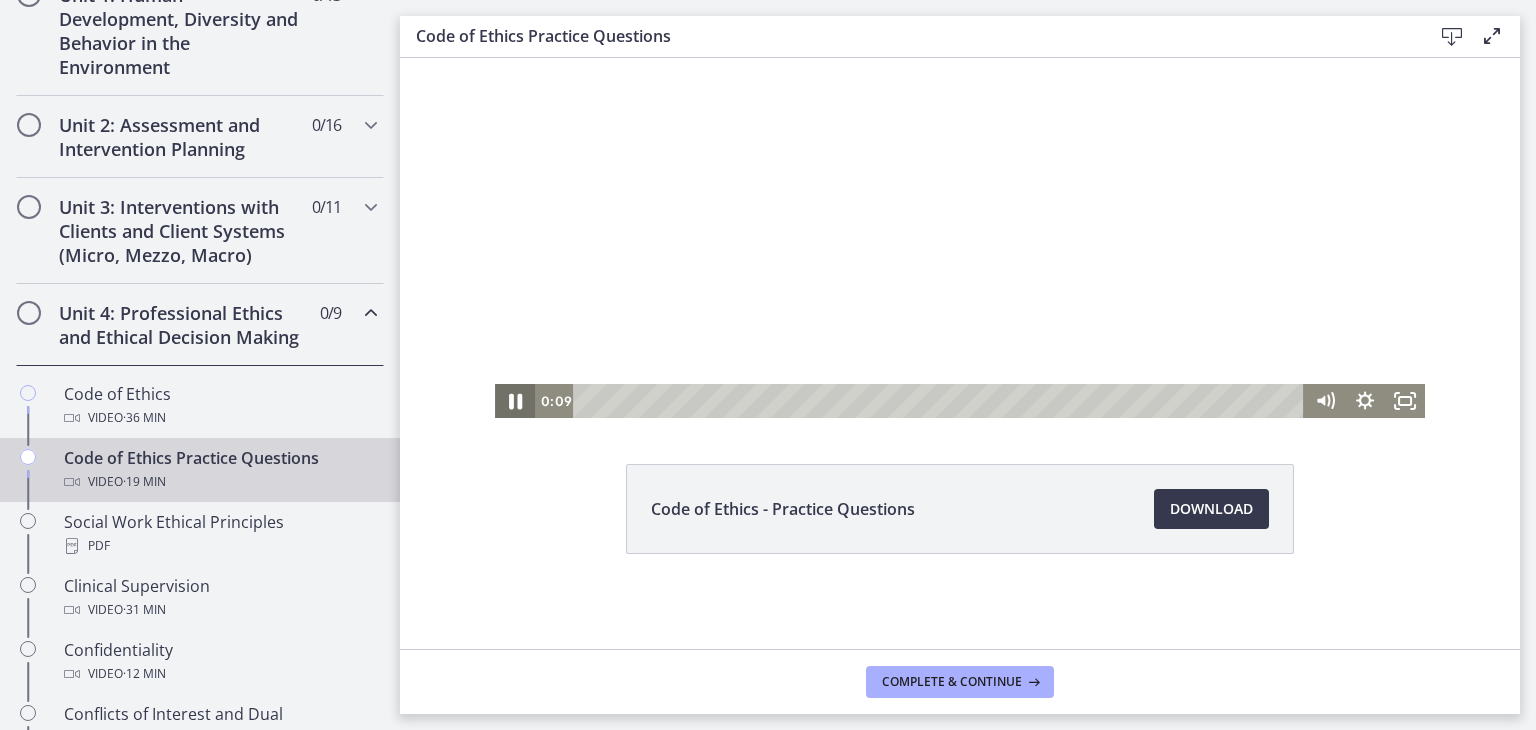 click 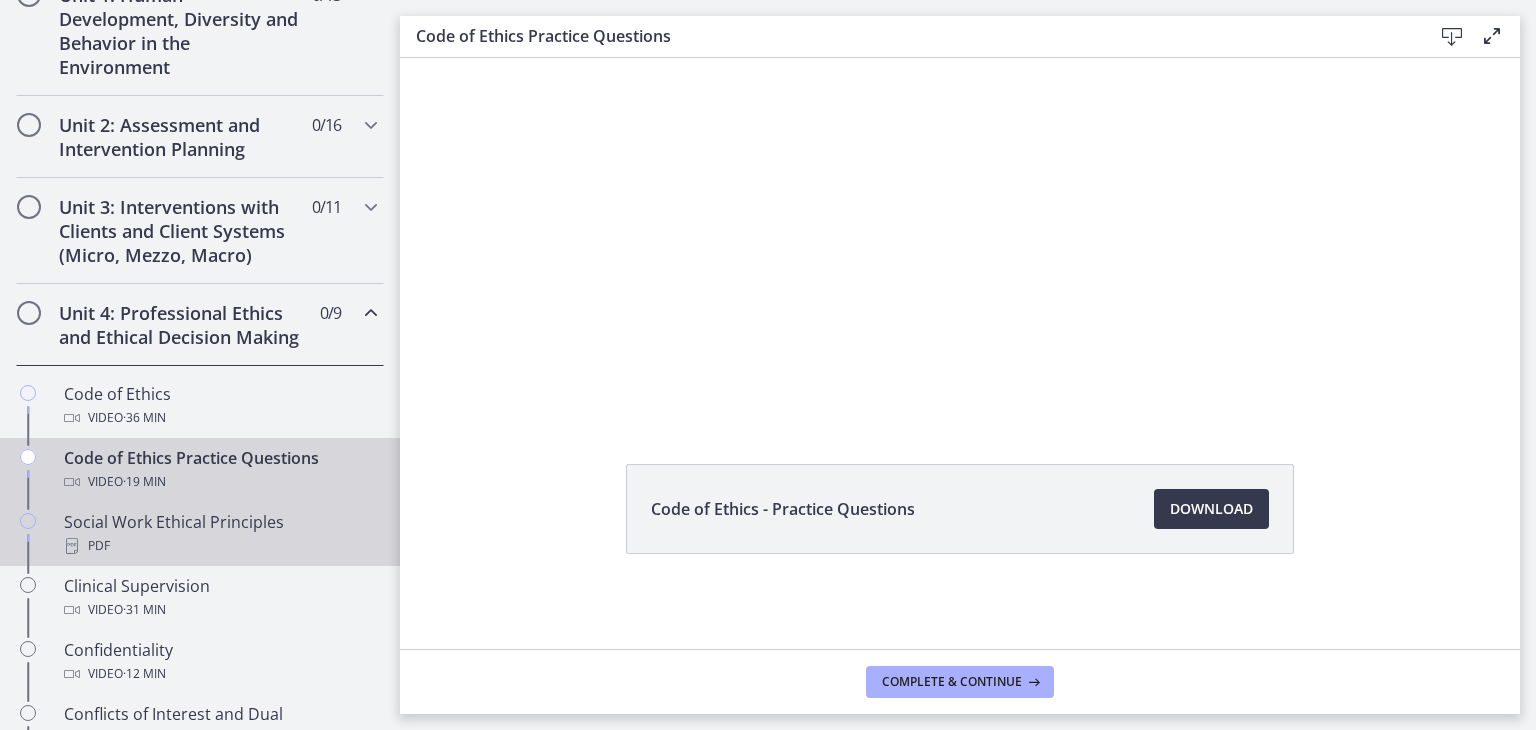 click on "PDF" at bounding box center (220, 546) 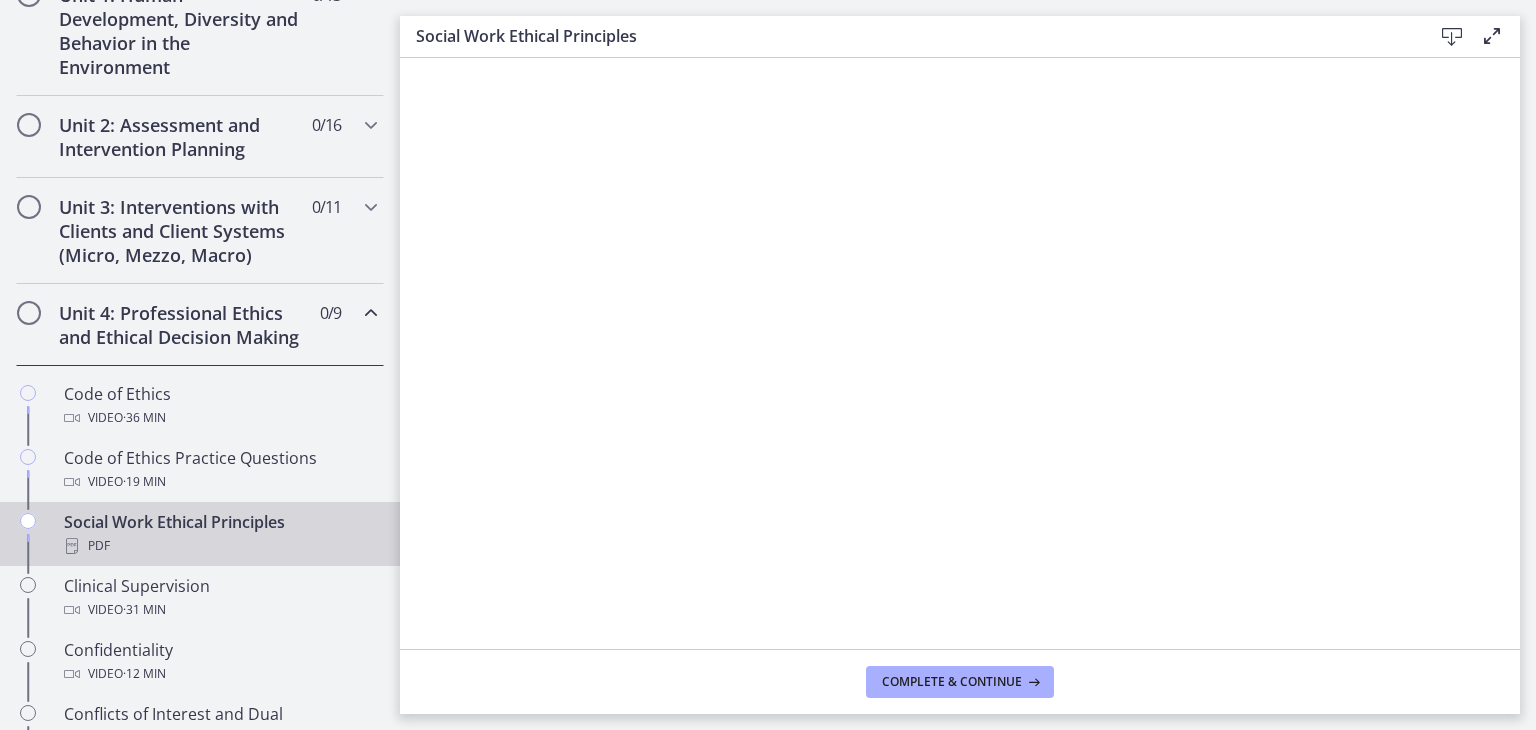 click at bounding box center (1452, 37) 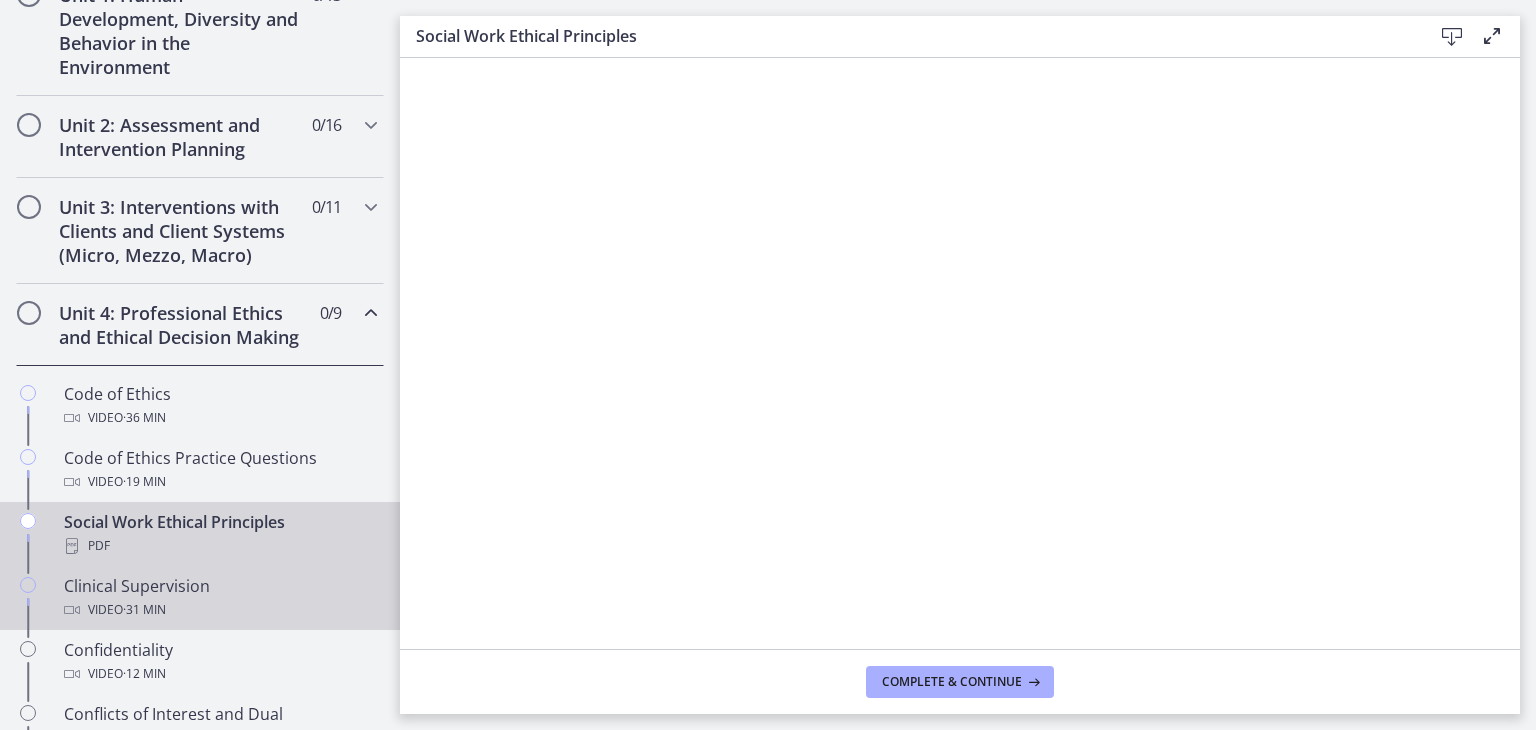click on "Clinical Supervision
Video
·  31 min" at bounding box center (220, 598) 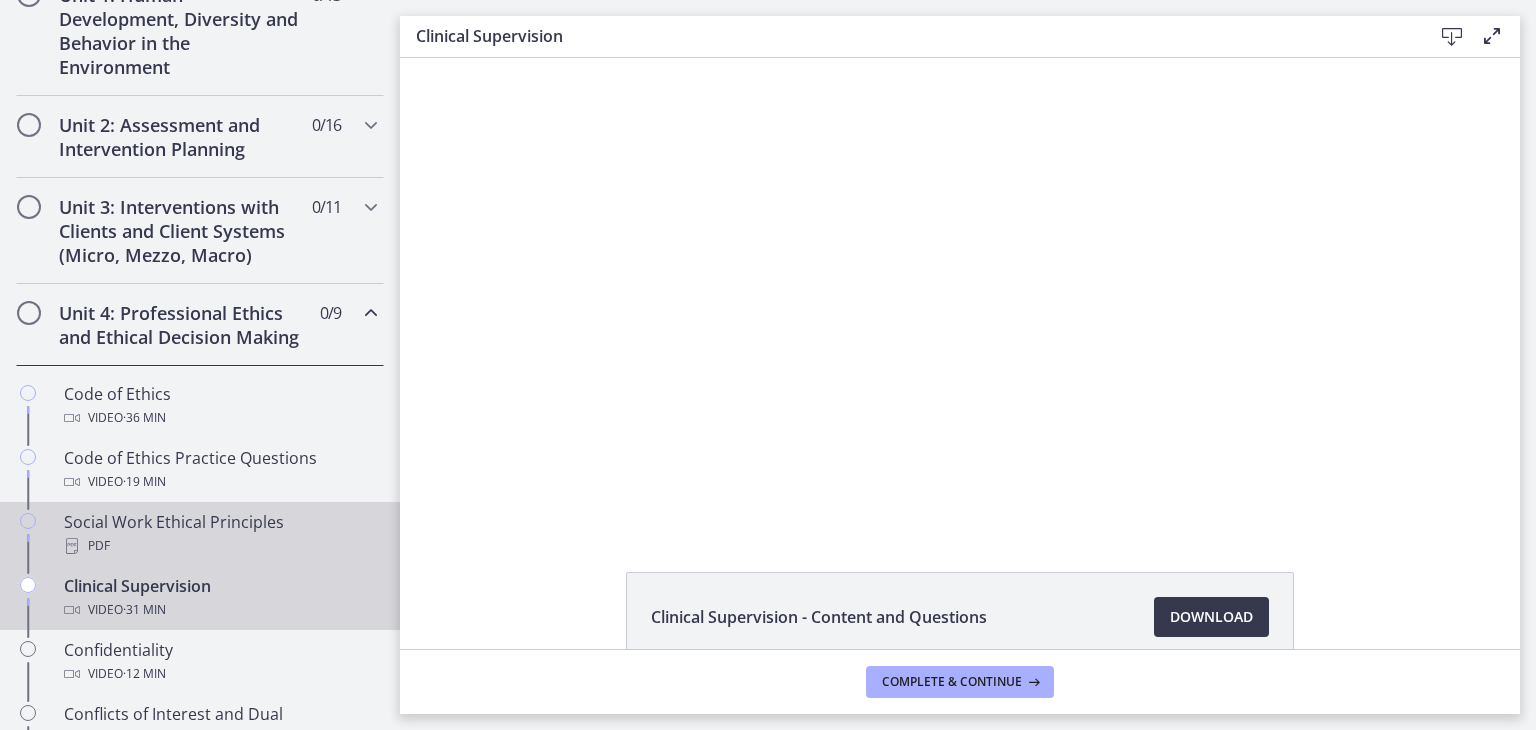 scroll, scrollTop: 0, scrollLeft: 0, axis: both 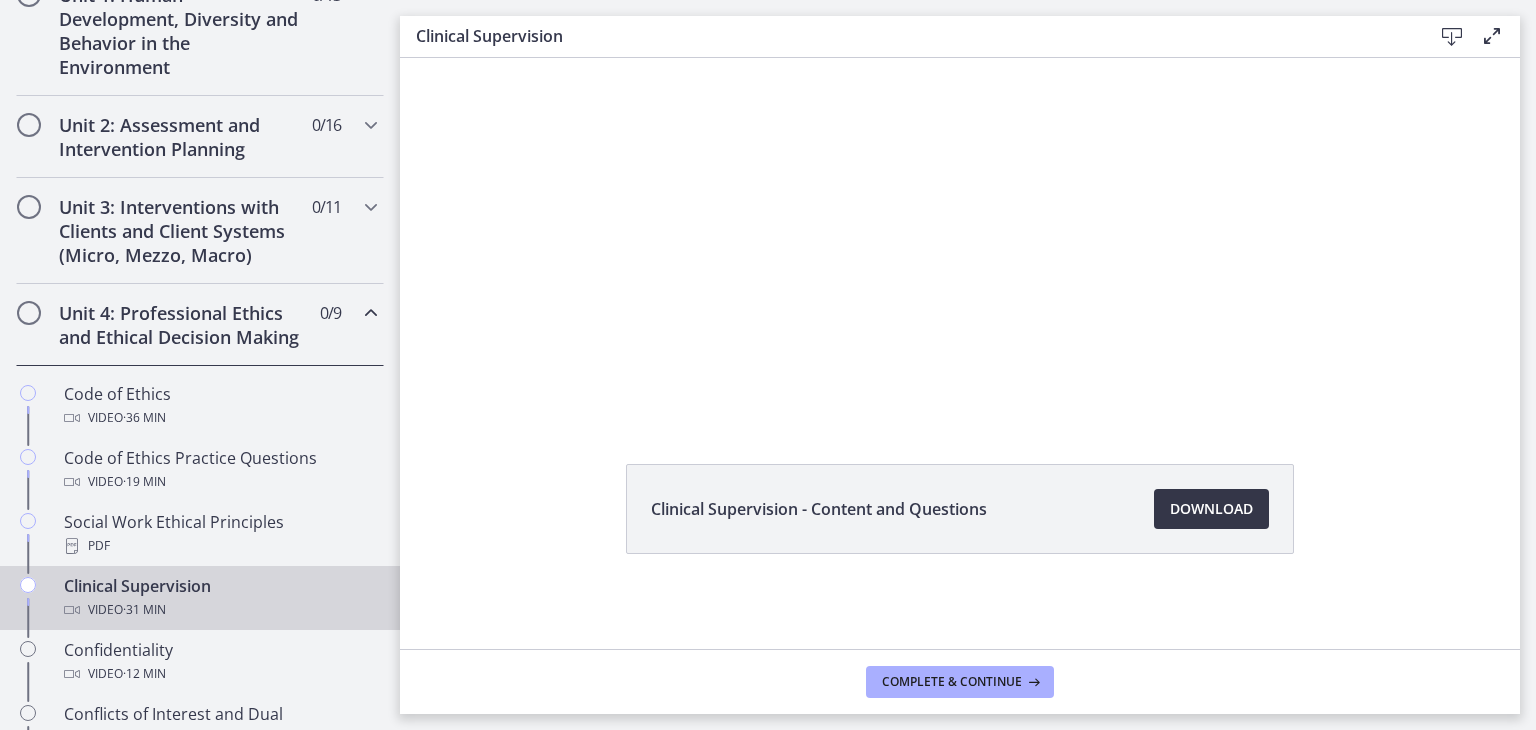 click on "Download
Opens in a new window" at bounding box center [1211, 509] 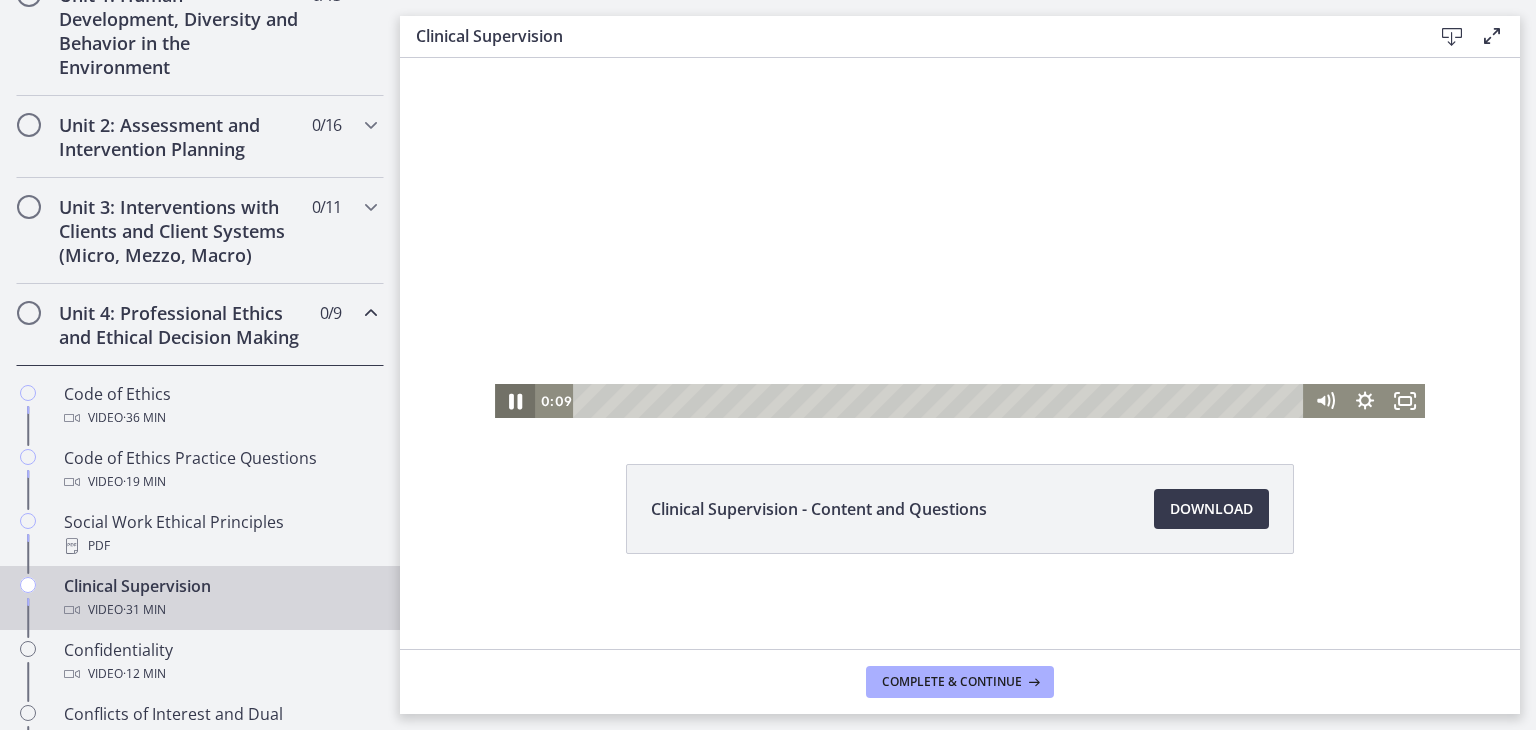click 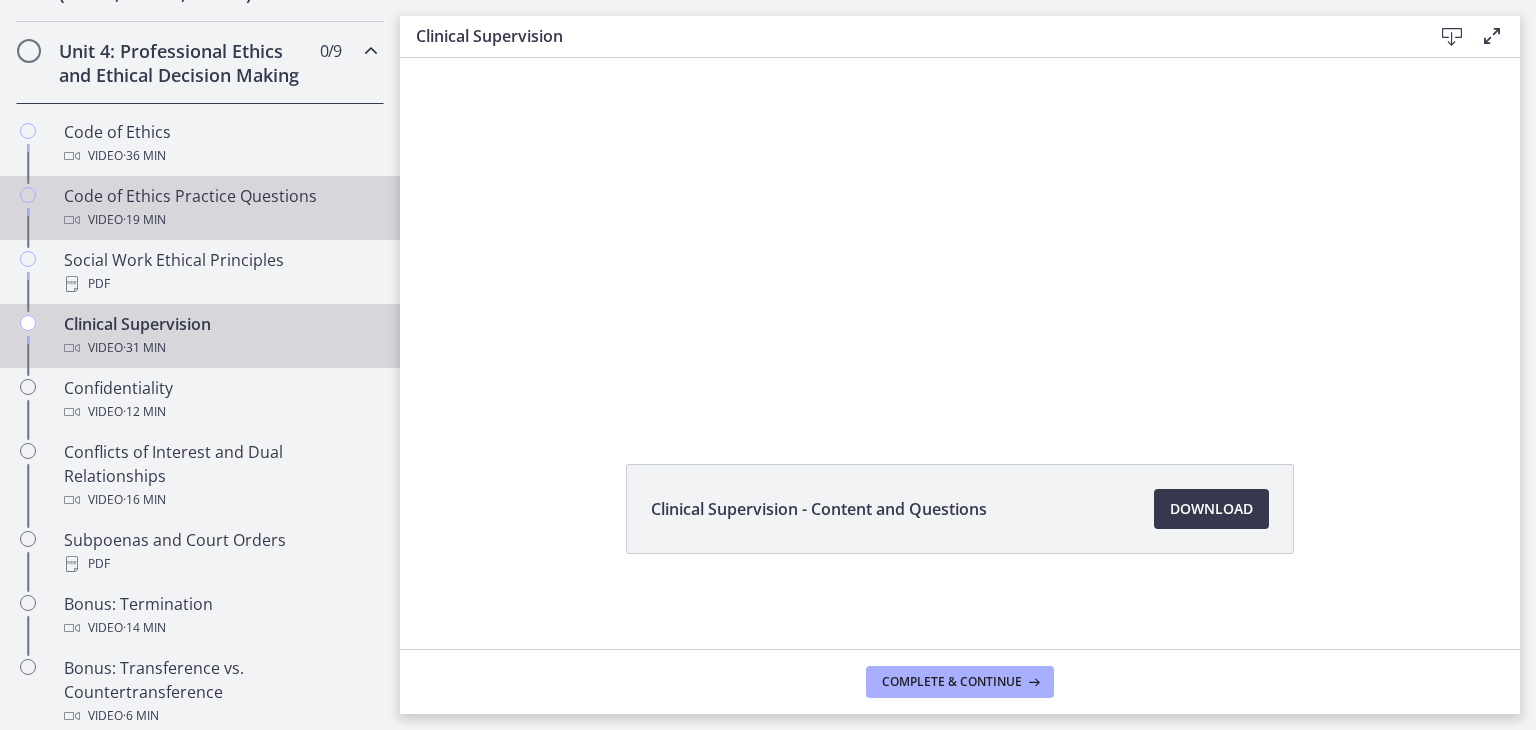 scroll, scrollTop: 879, scrollLeft: 0, axis: vertical 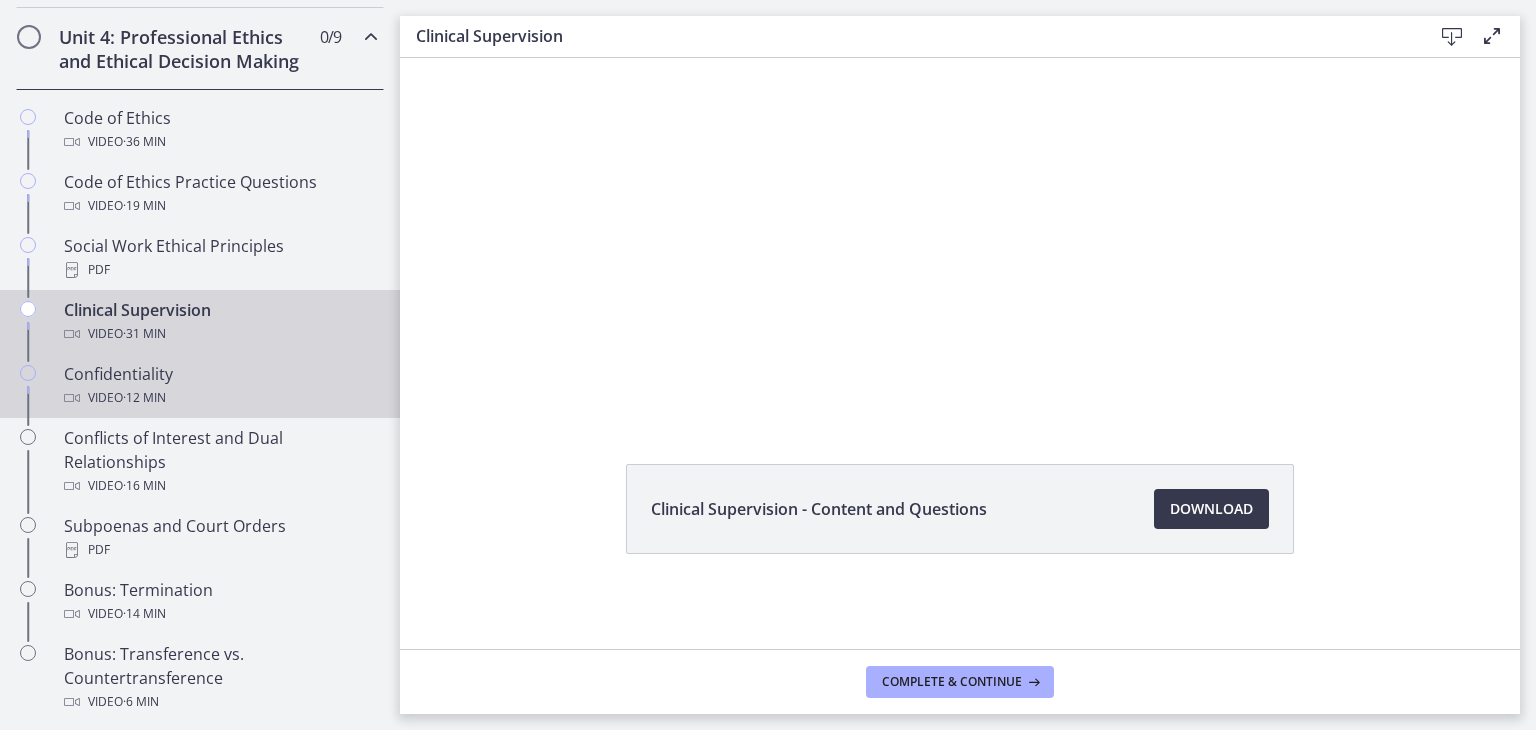 click on "Video
·  12 min" at bounding box center [220, 398] 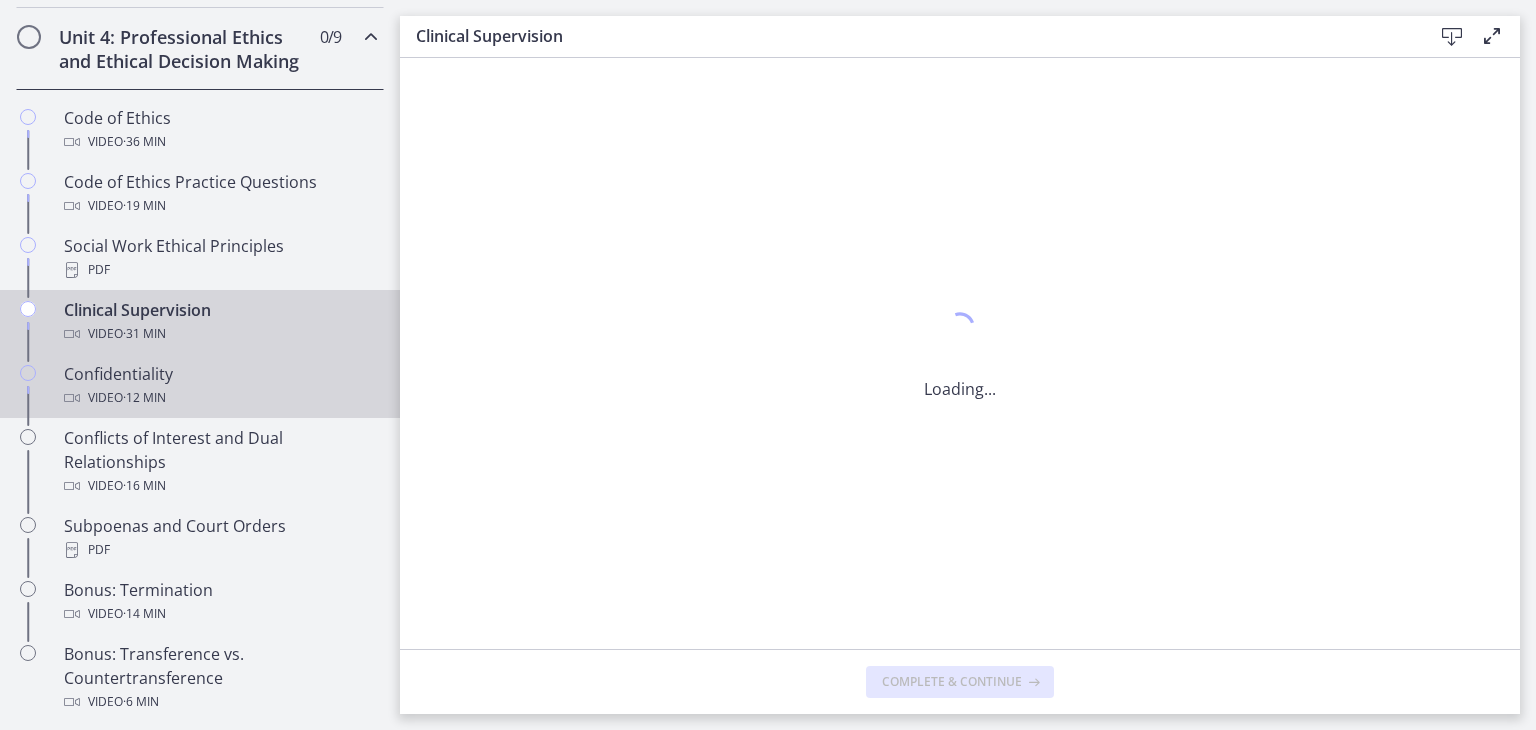 scroll, scrollTop: 0, scrollLeft: 0, axis: both 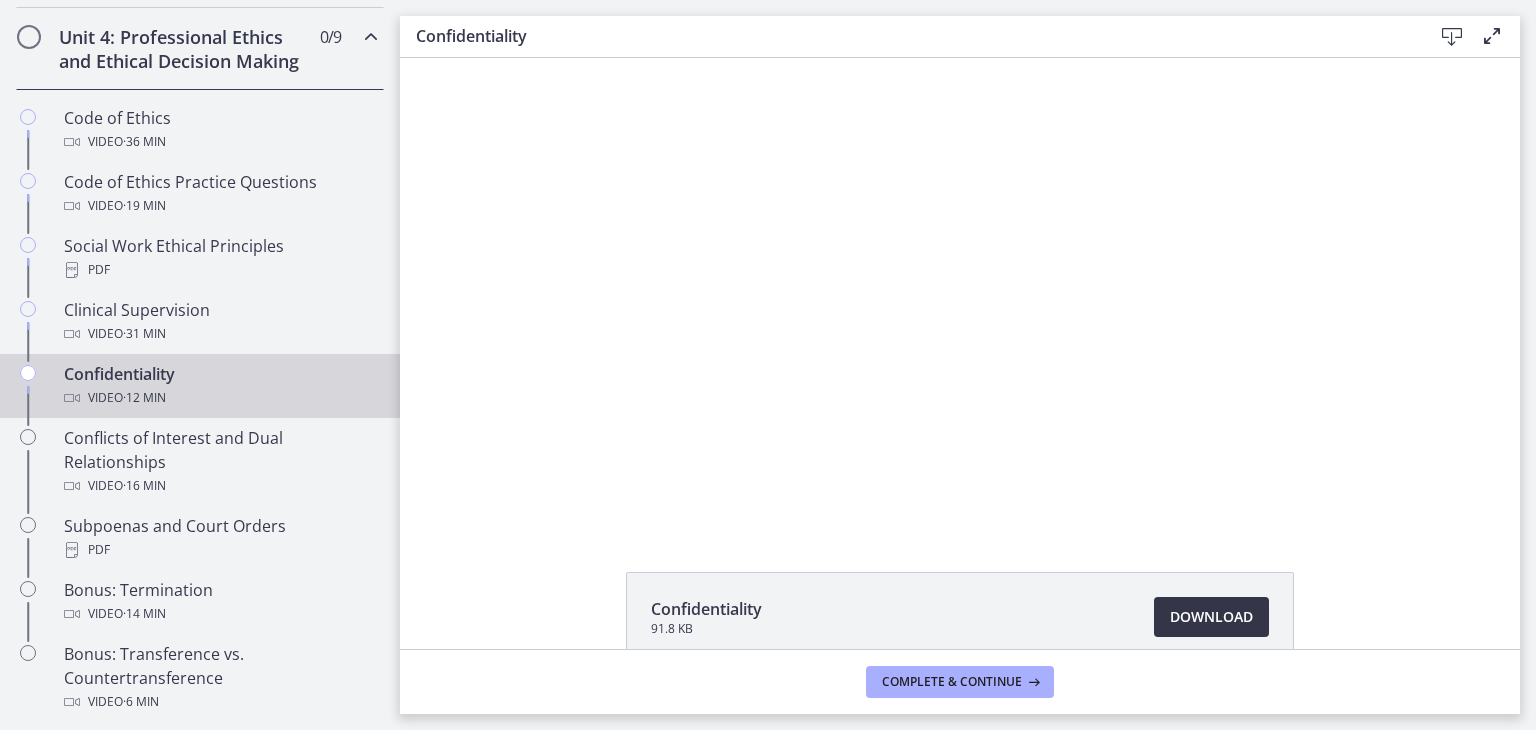 click on "Download
Opens in a new window" at bounding box center [1211, 617] 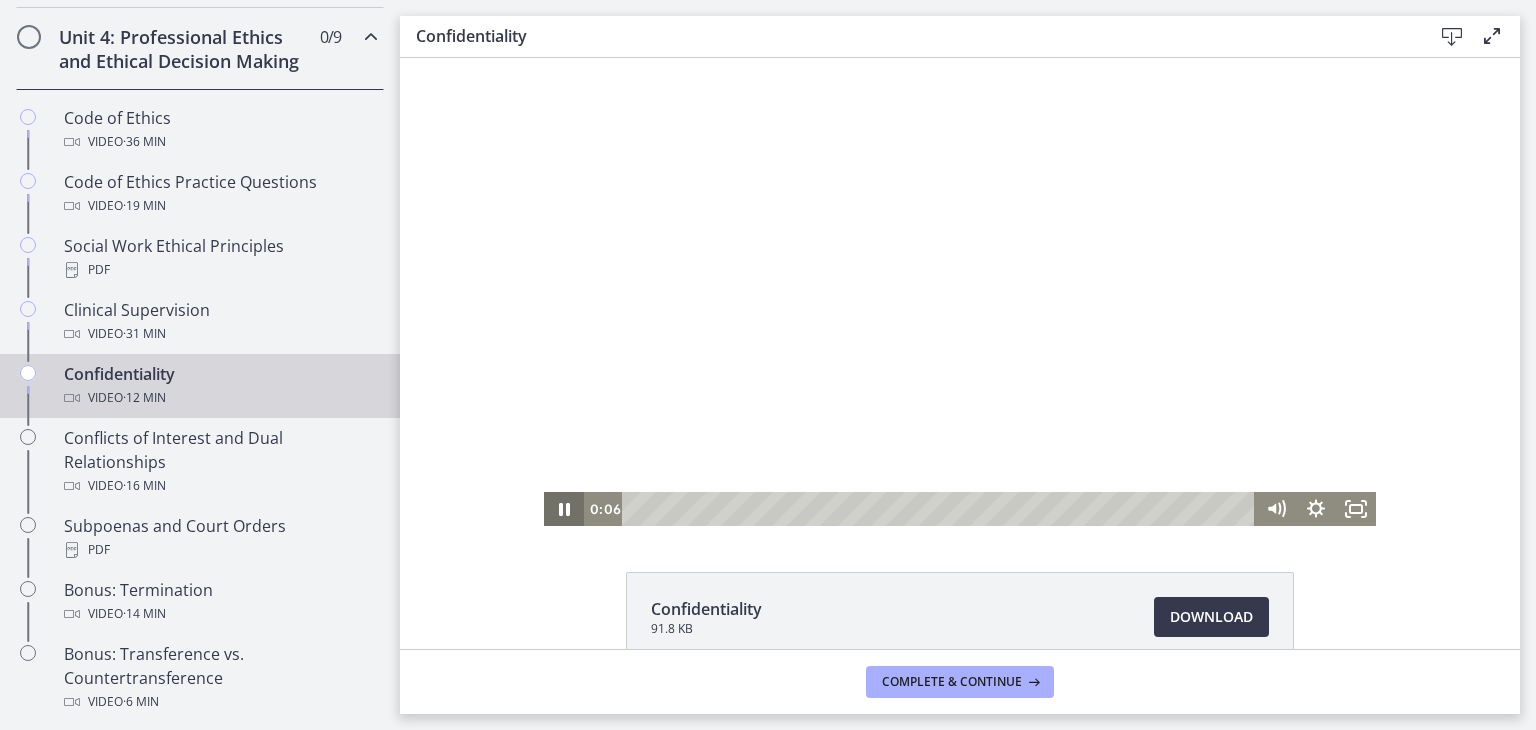 click 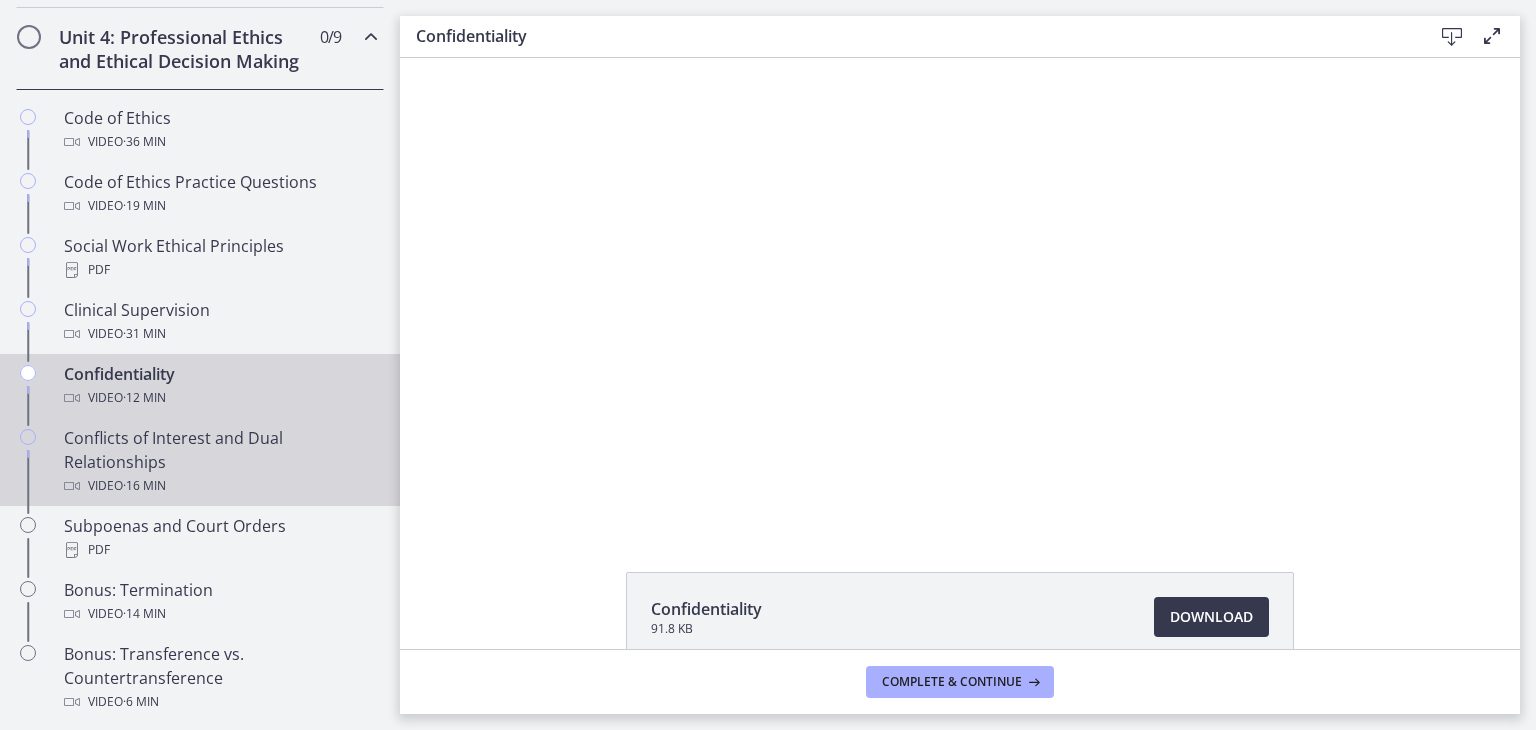 click on "Conflicts of Interest and Dual Relationships
Video
·  16 min" at bounding box center [220, 462] 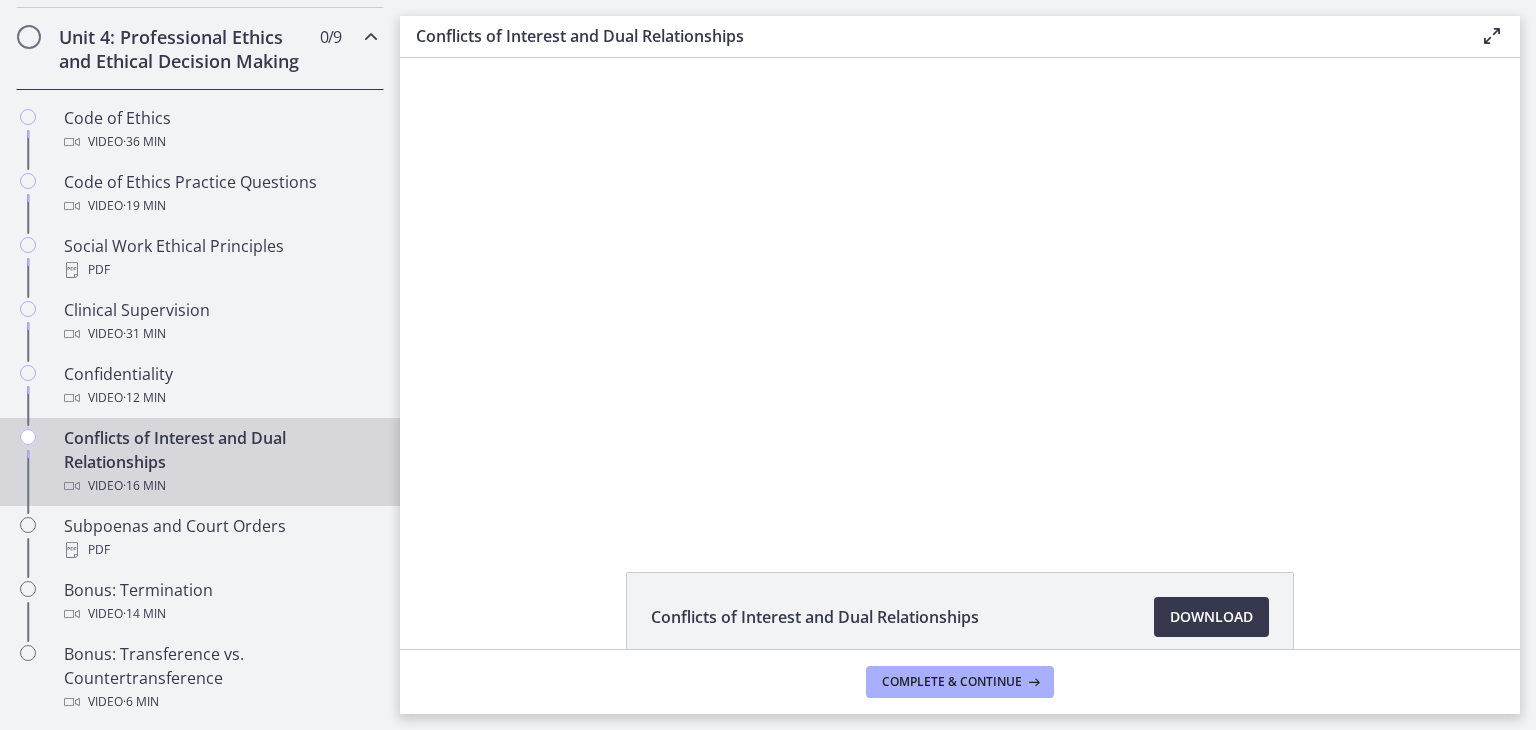 scroll, scrollTop: 0, scrollLeft: 0, axis: both 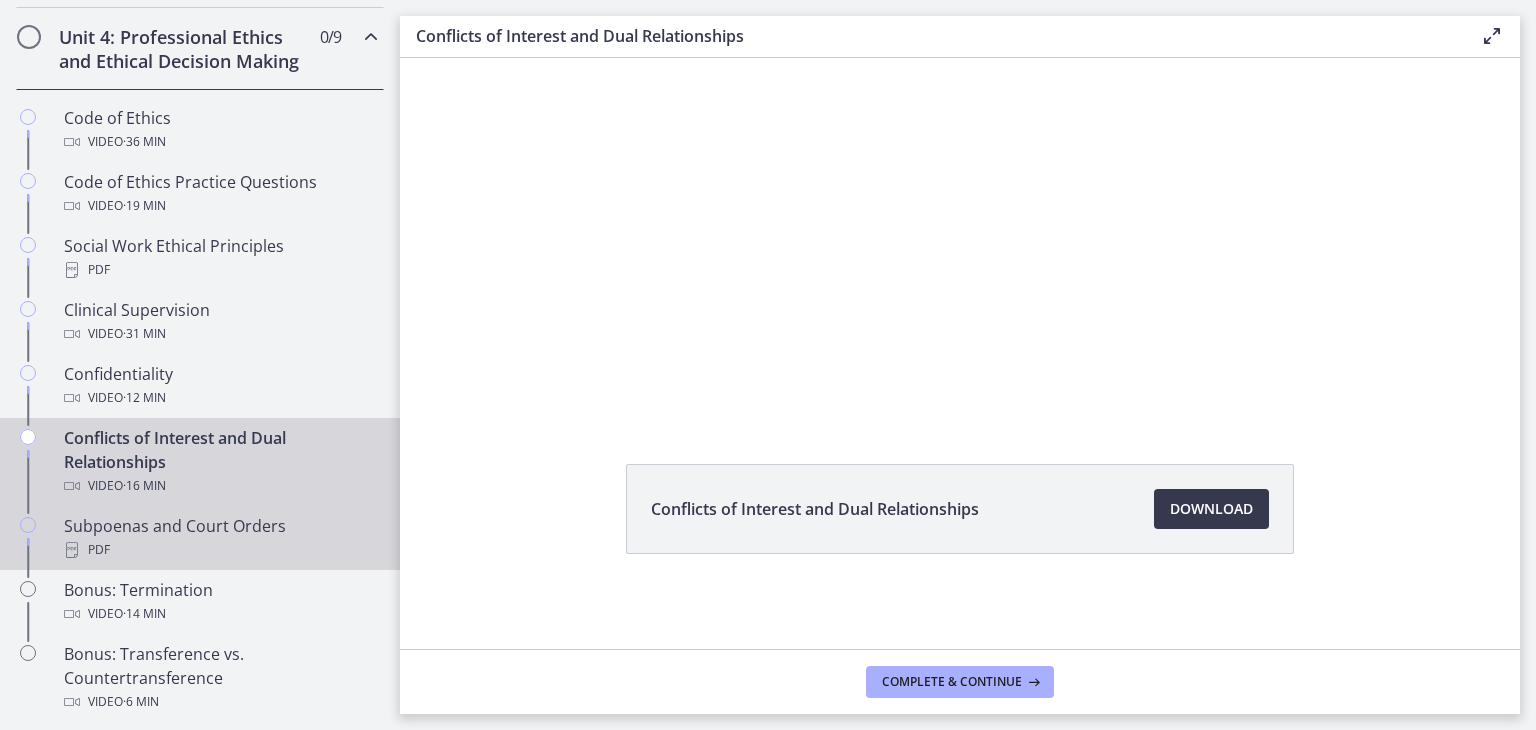 click on "Subpoenas and Court Orders
PDF" at bounding box center (220, 538) 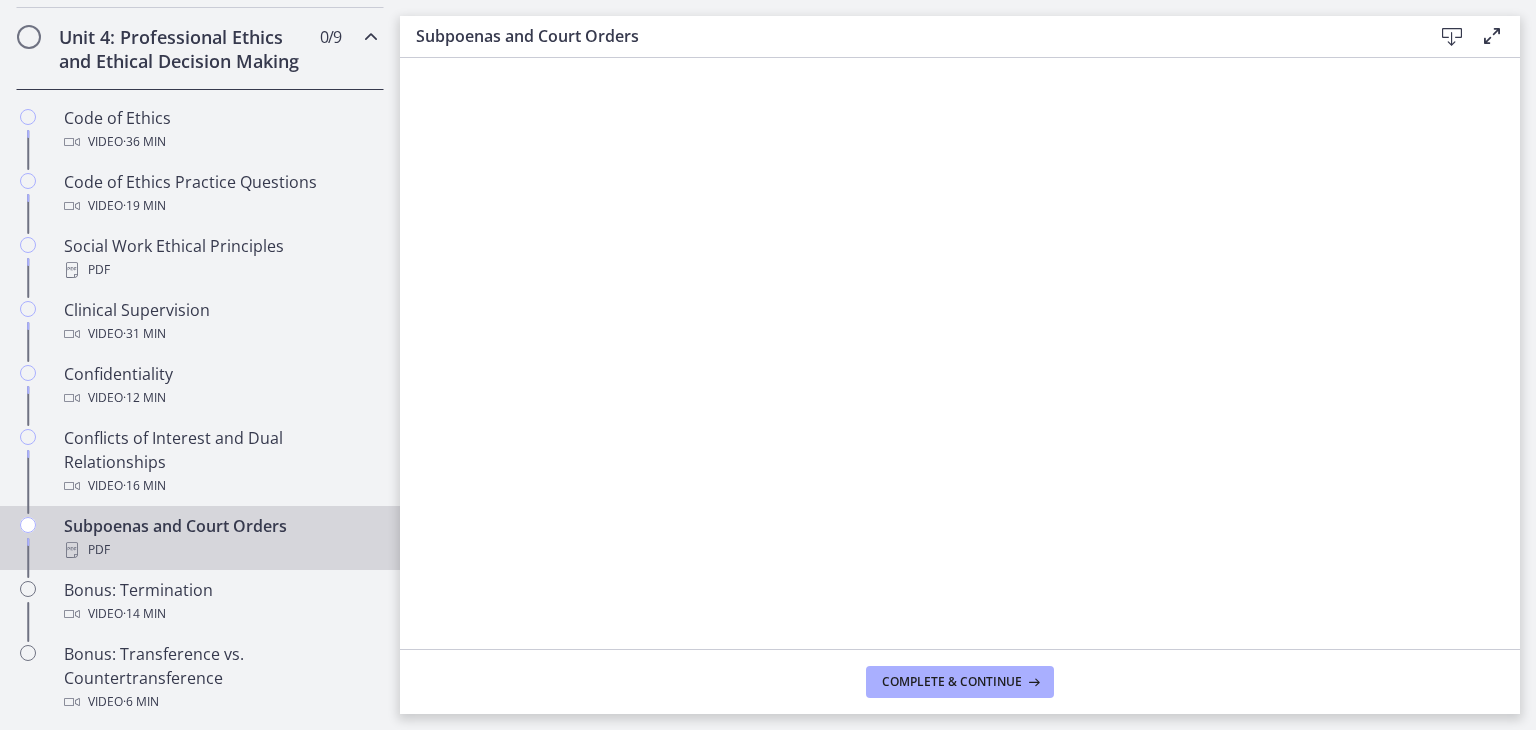 click at bounding box center [1452, 37] 